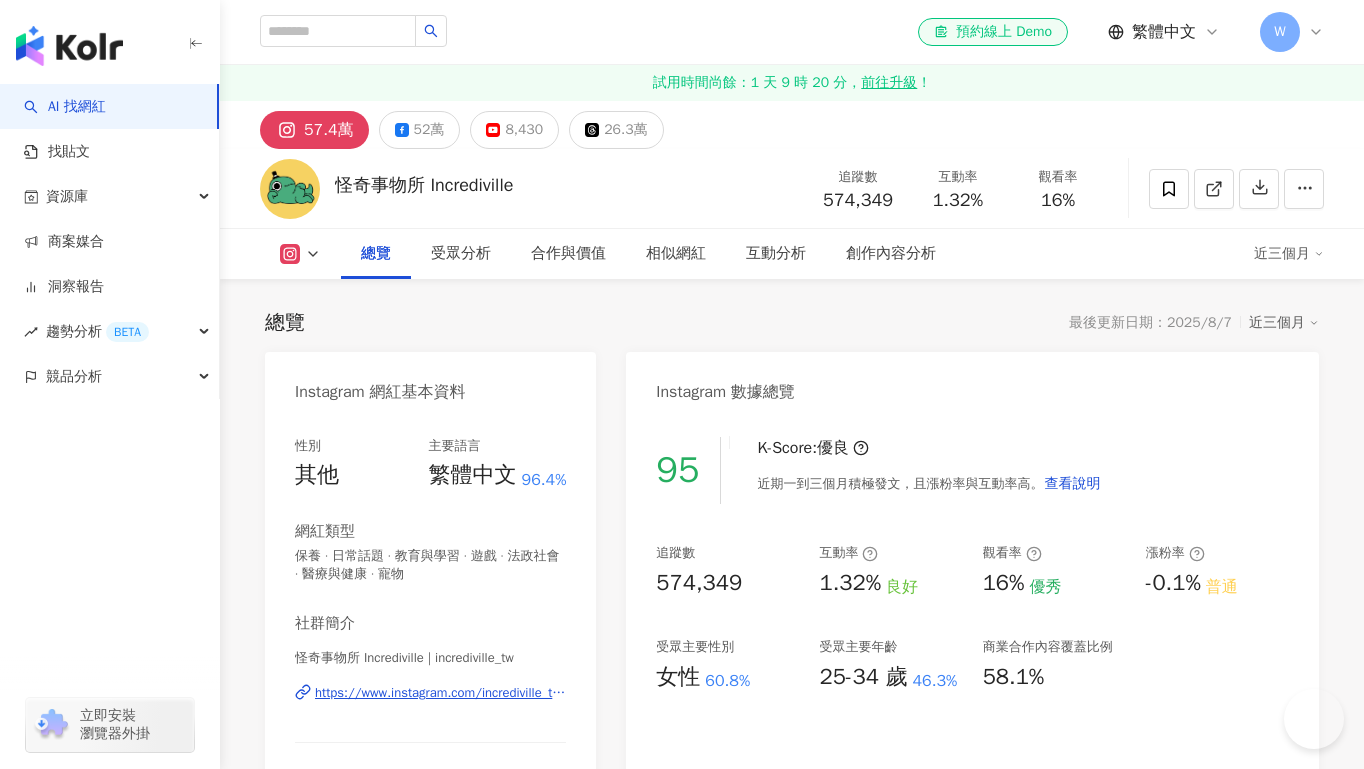 scroll, scrollTop: 2107, scrollLeft: 0, axis: vertical 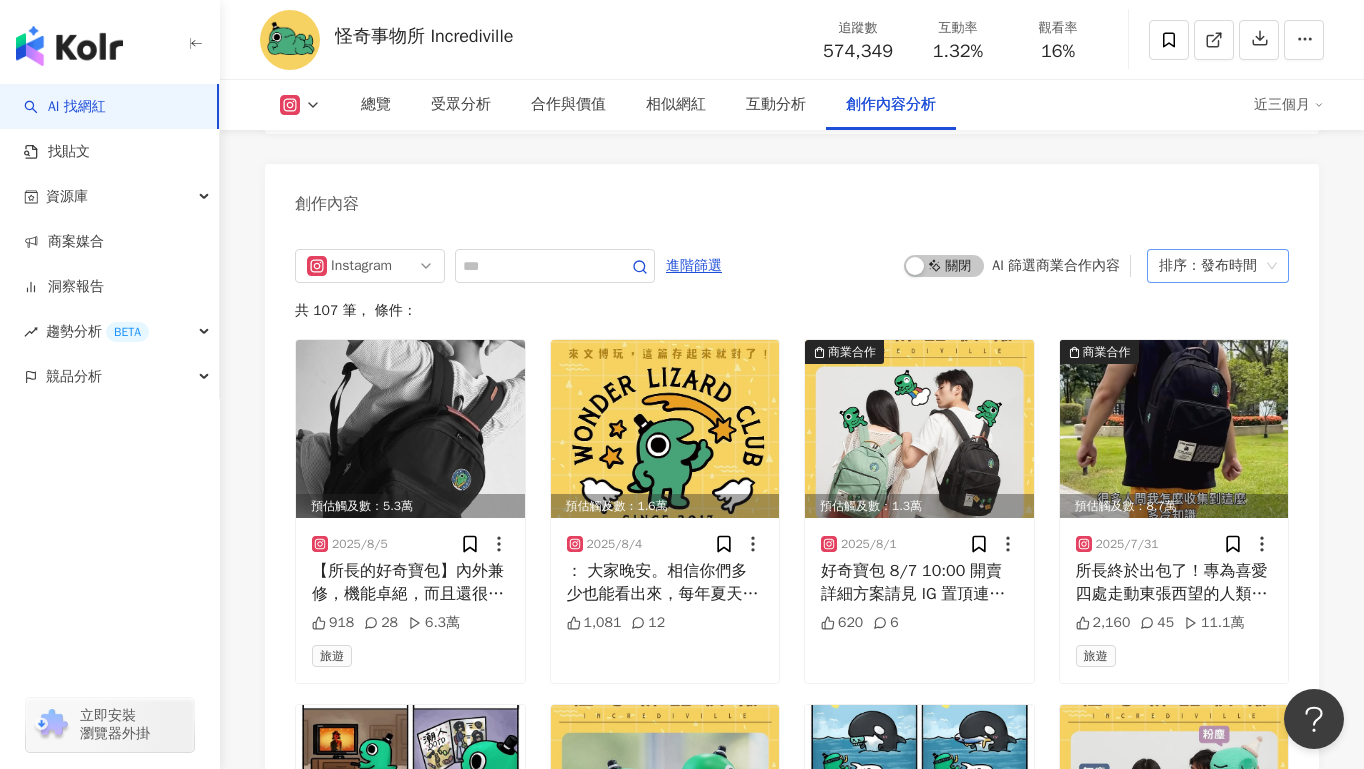 click on "排序：發布時間" at bounding box center (1209, 266) 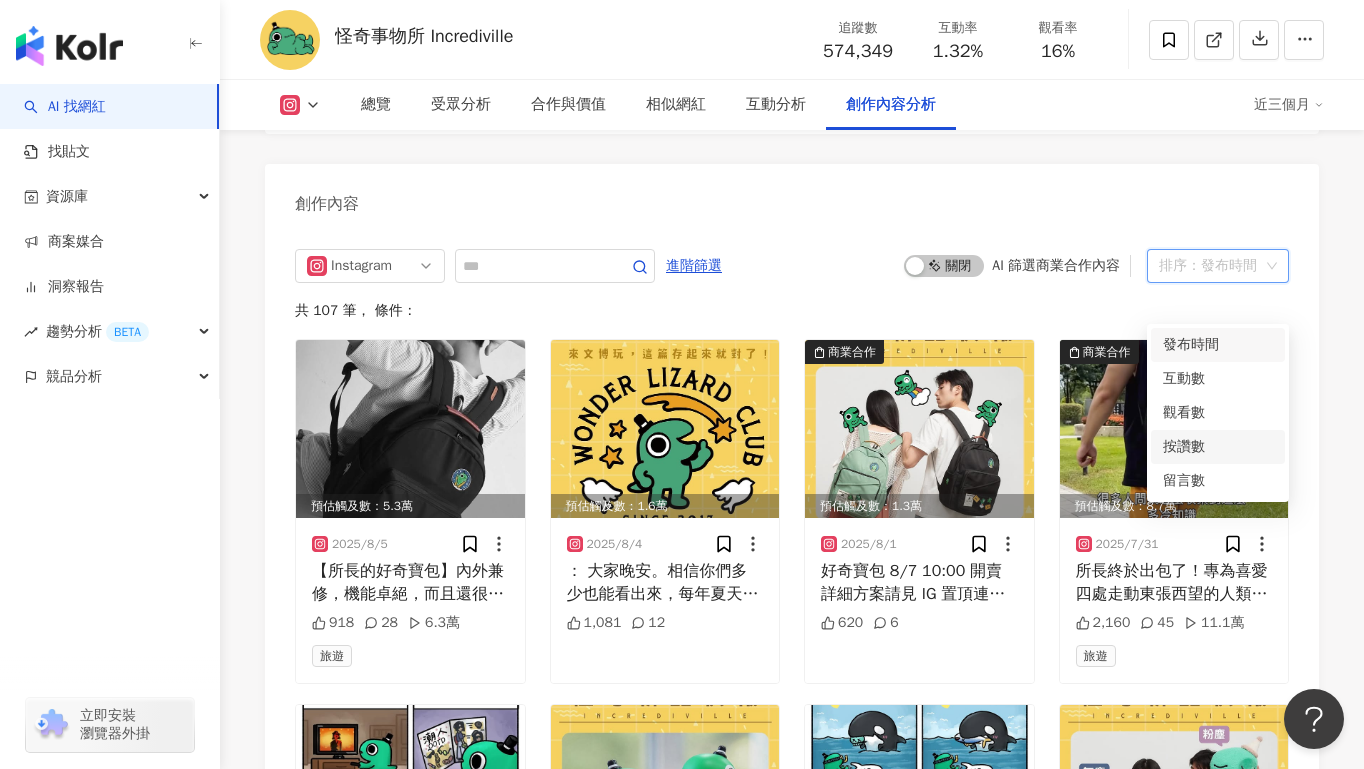 click on "按讚數" at bounding box center [1218, 447] 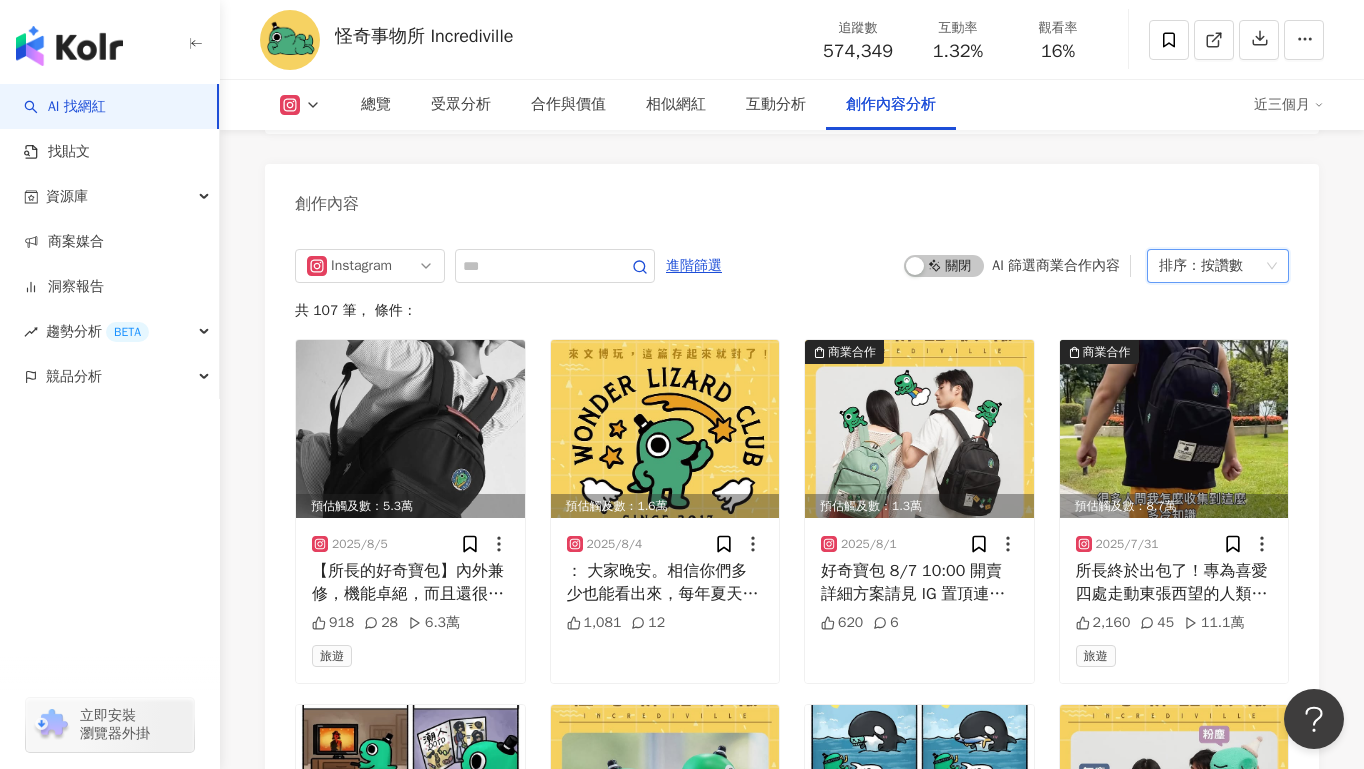 scroll, scrollTop: 6221, scrollLeft: 0, axis: vertical 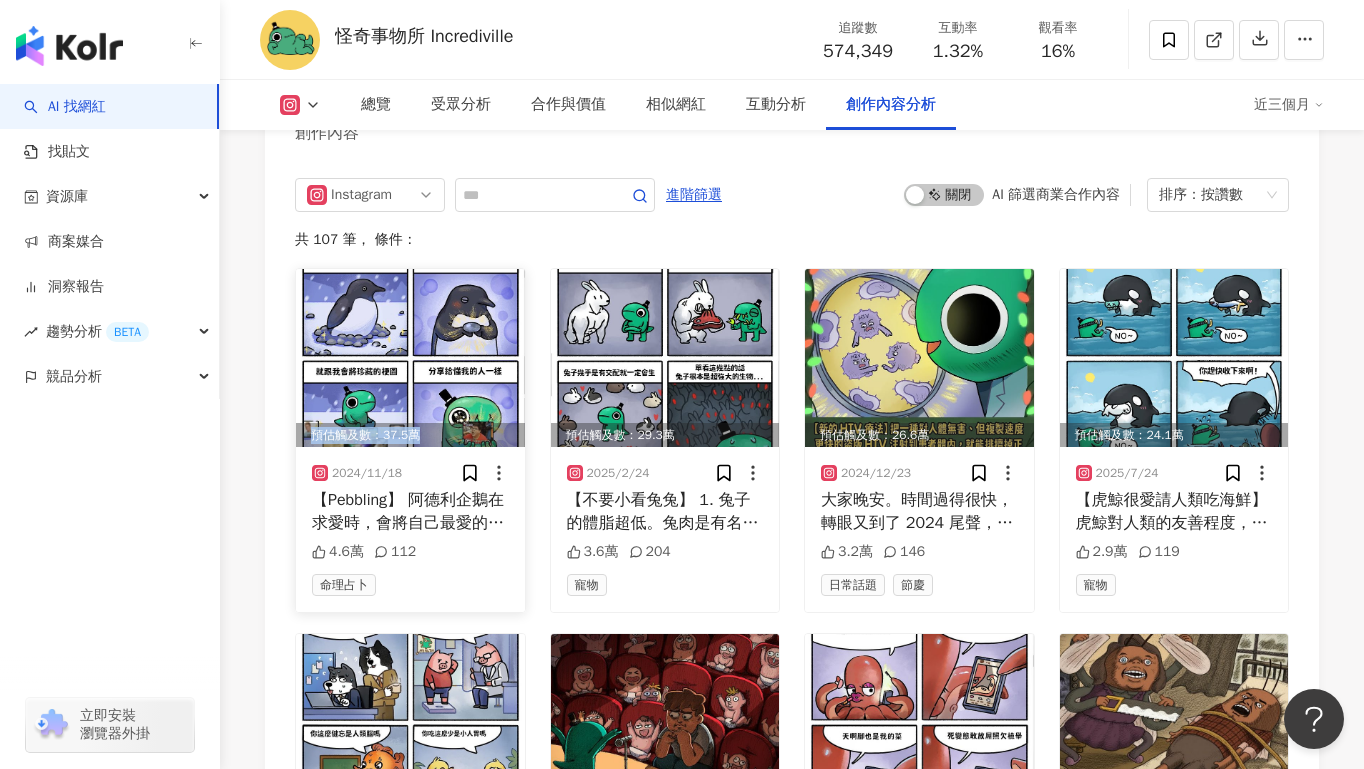 drag, startPoint x: 416, startPoint y: 473, endPoint x: 312, endPoint y: 473, distance: 104 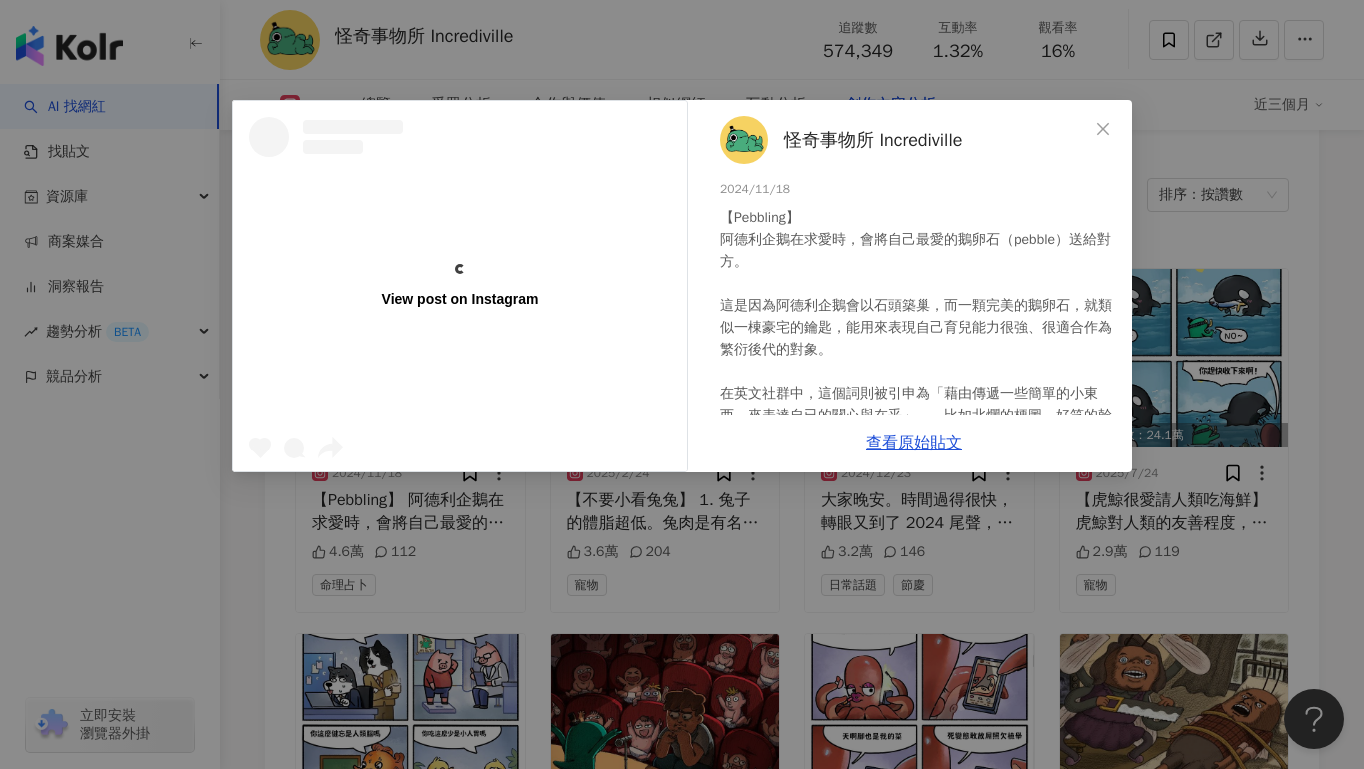 copy on "預估觸及數：37.5萬" 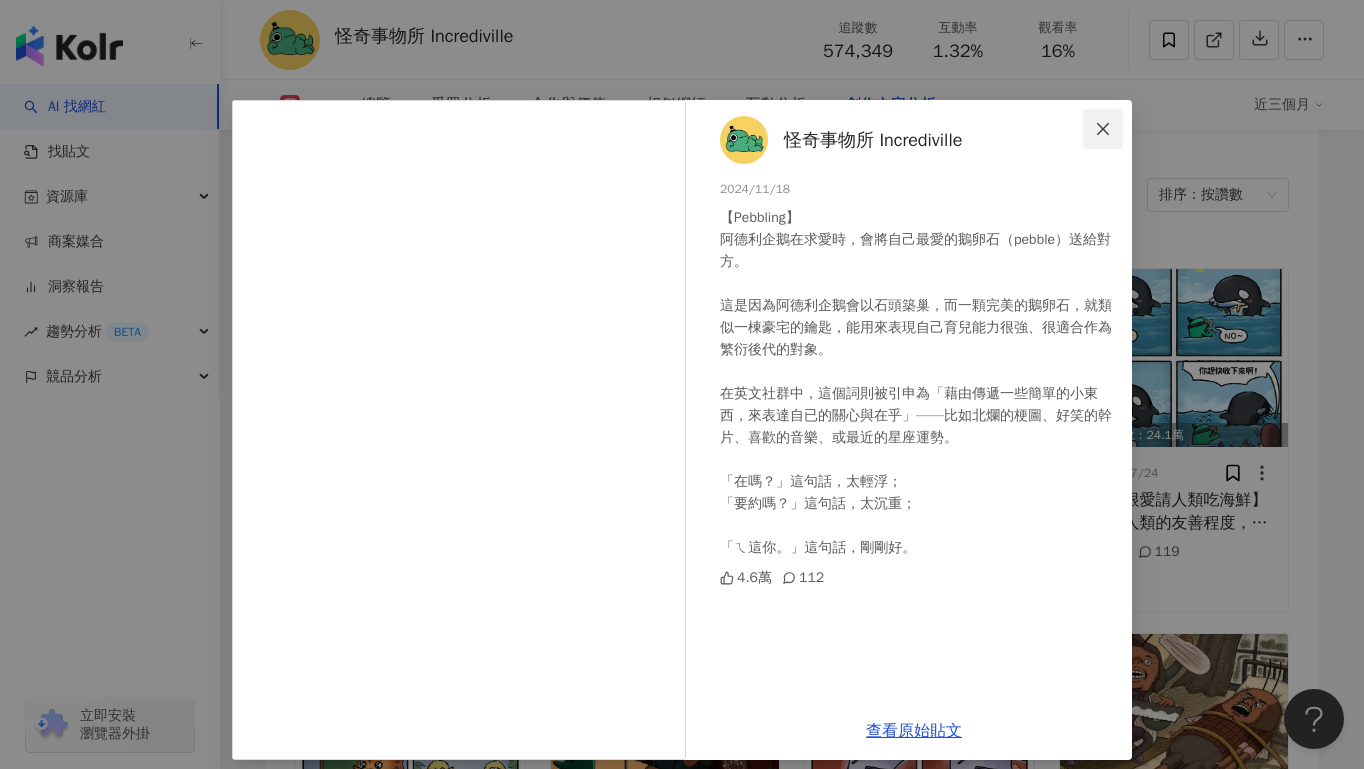 click 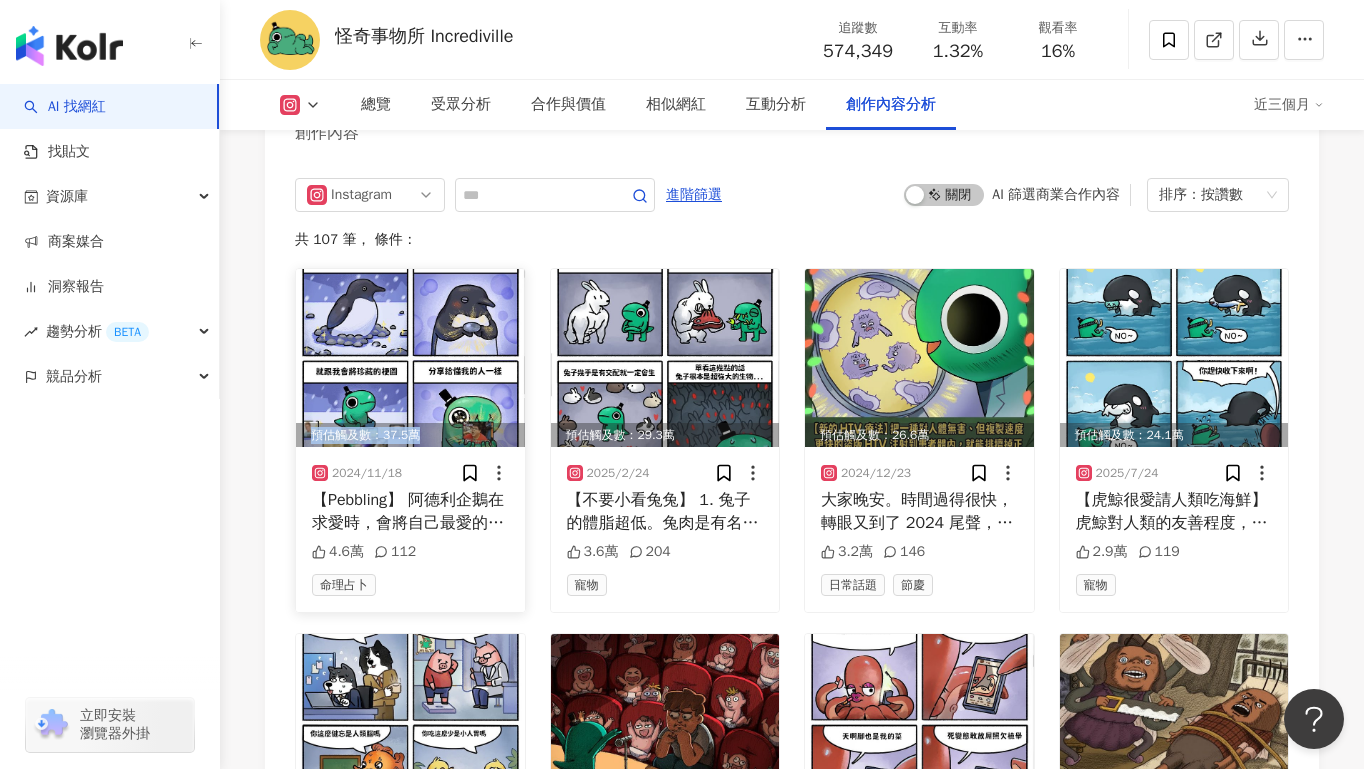 copy on "預估觸及數：37.5萬" 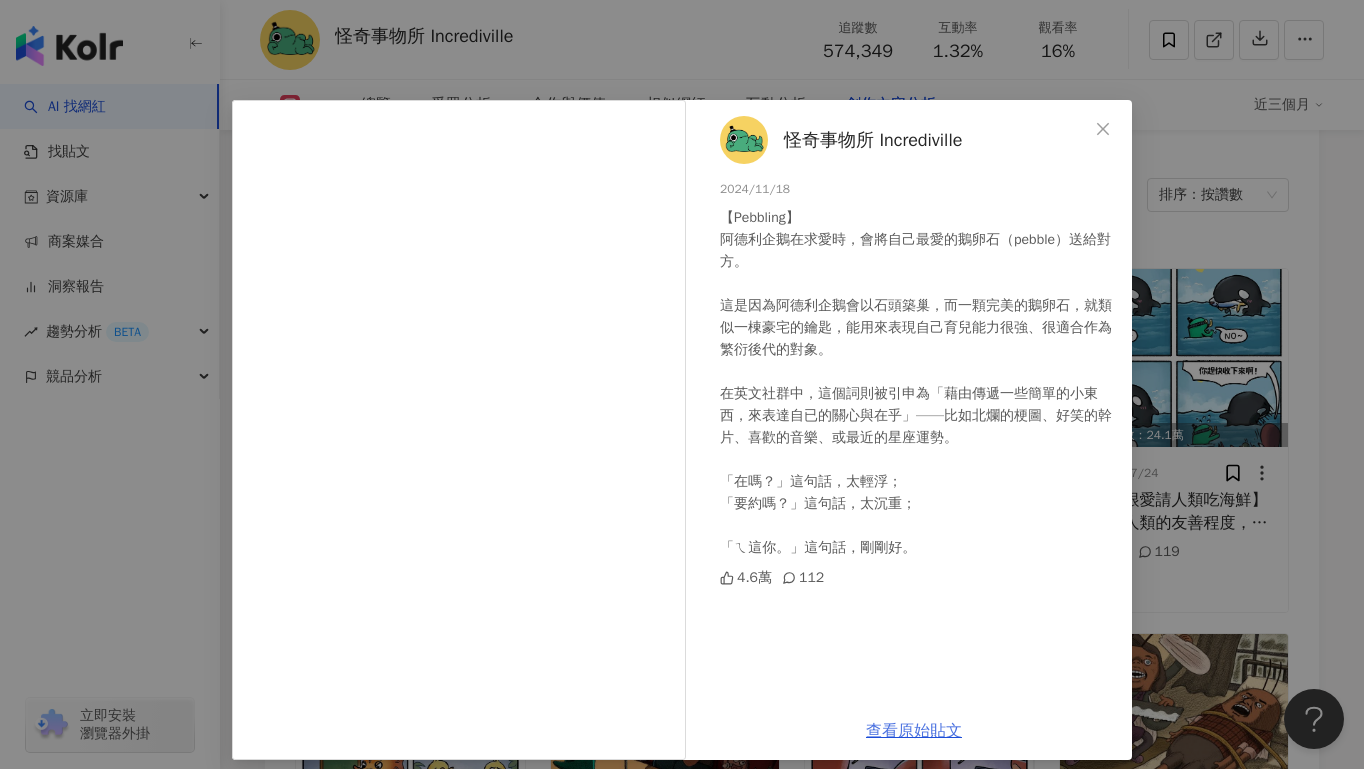 click on "查看原始貼文" at bounding box center [914, 731] 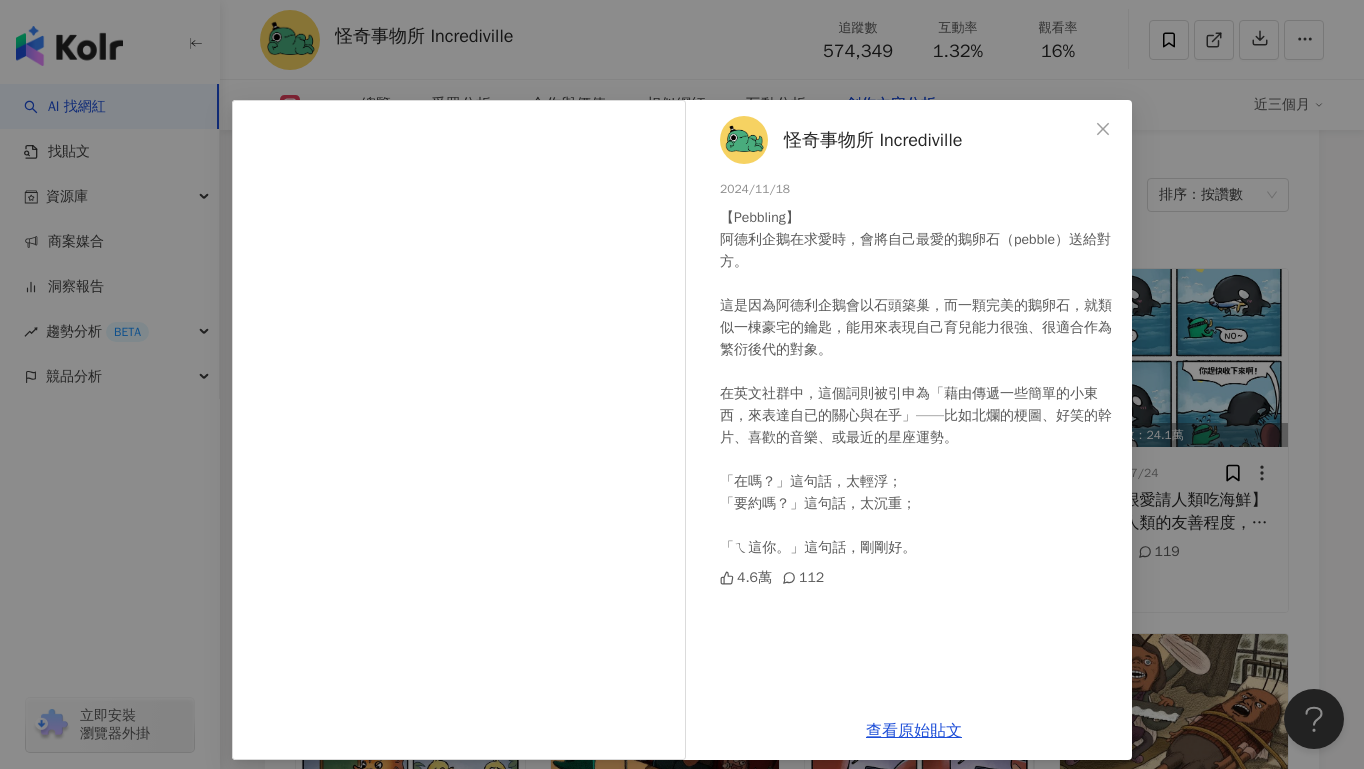 click 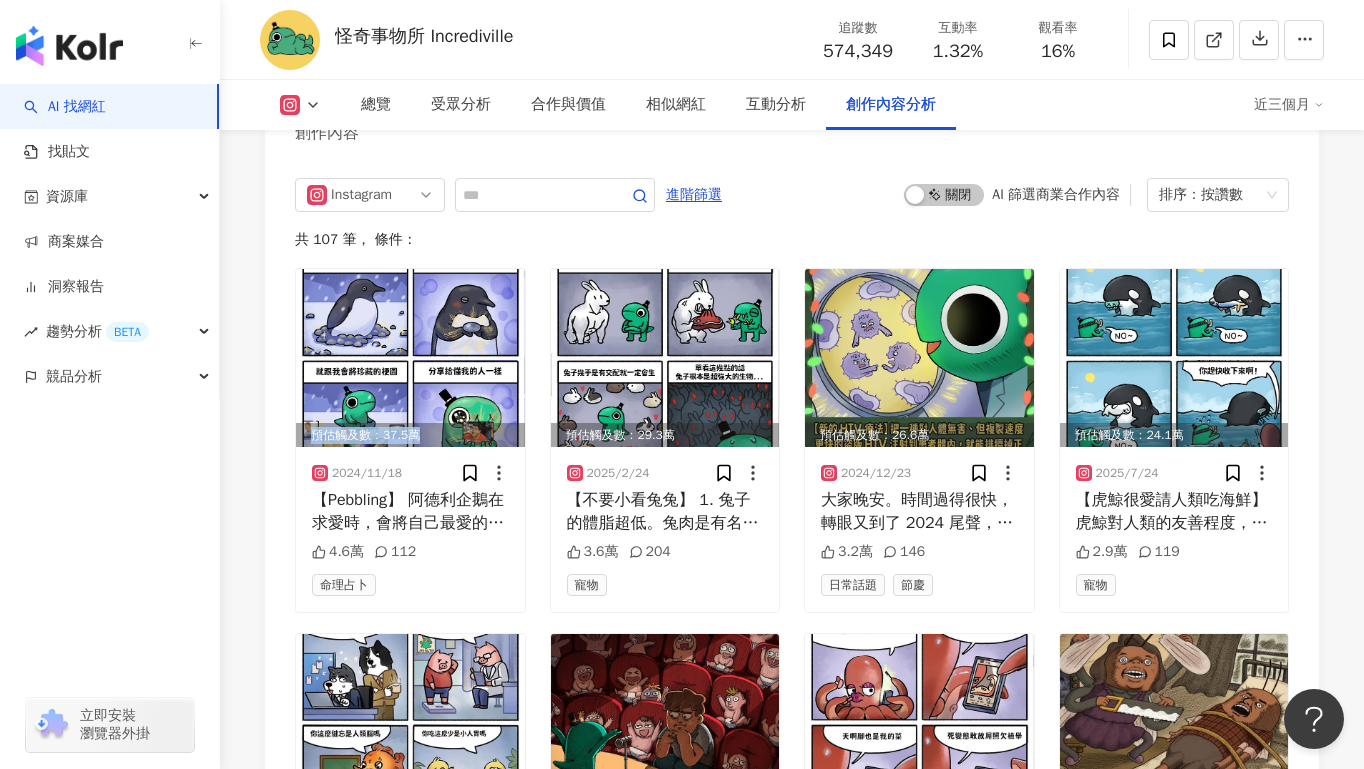 click at bounding box center (69, 46) 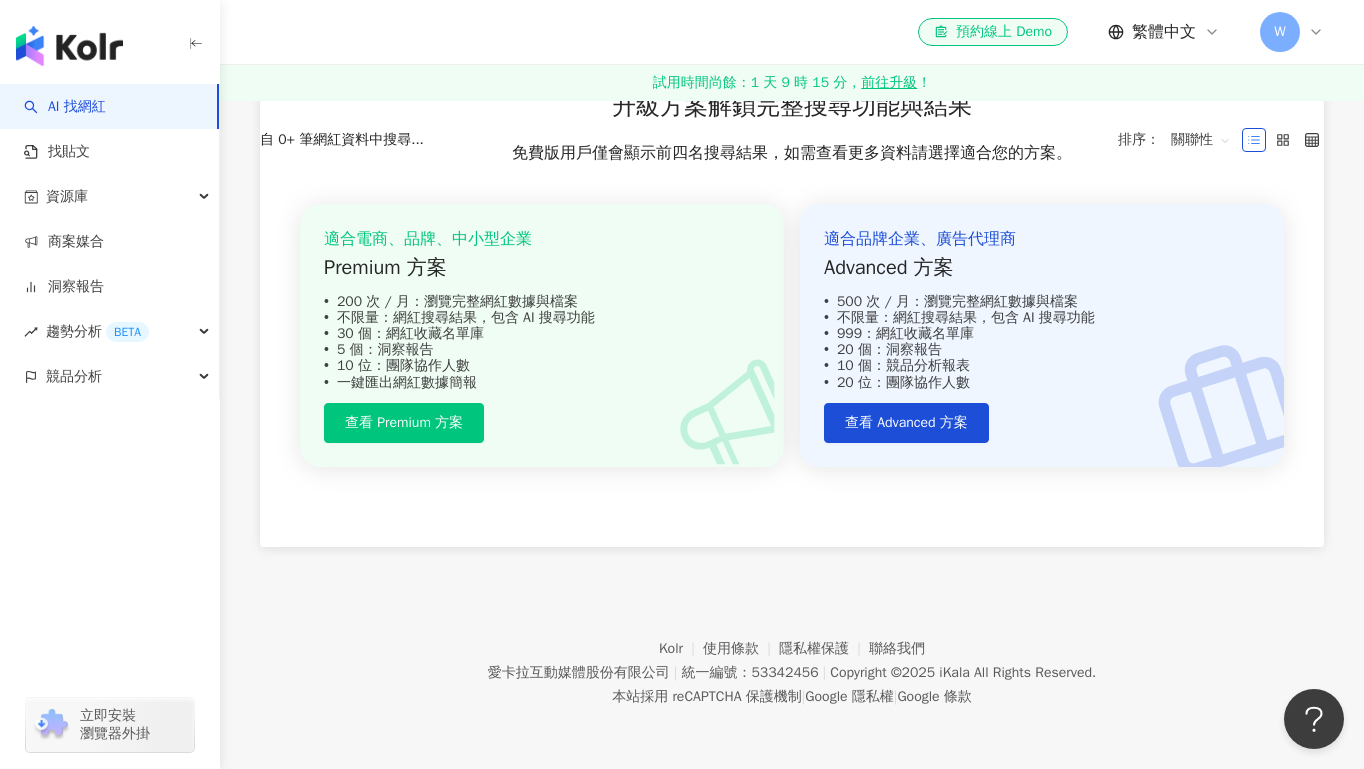 scroll, scrollTop: 0, scrollLeft: 0, axis: both 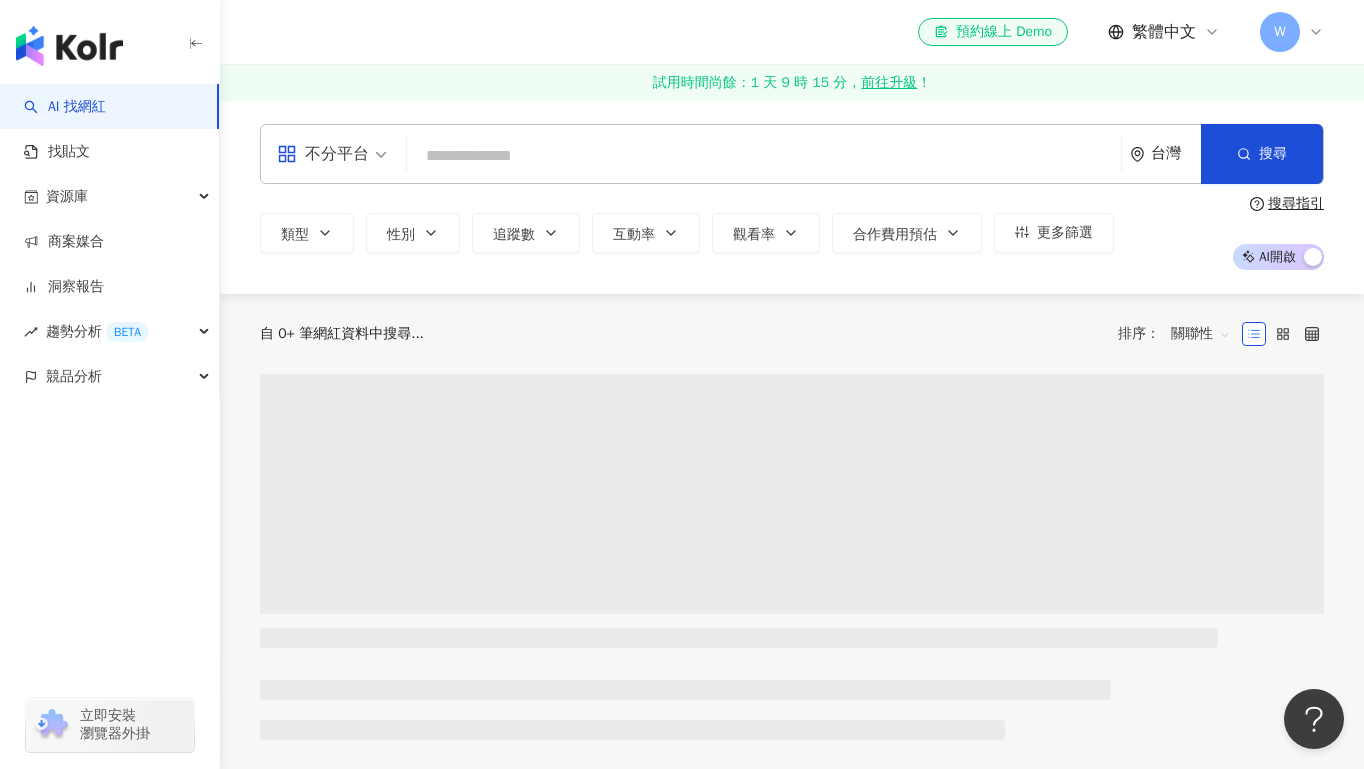 click at bounding box center (764, 156) 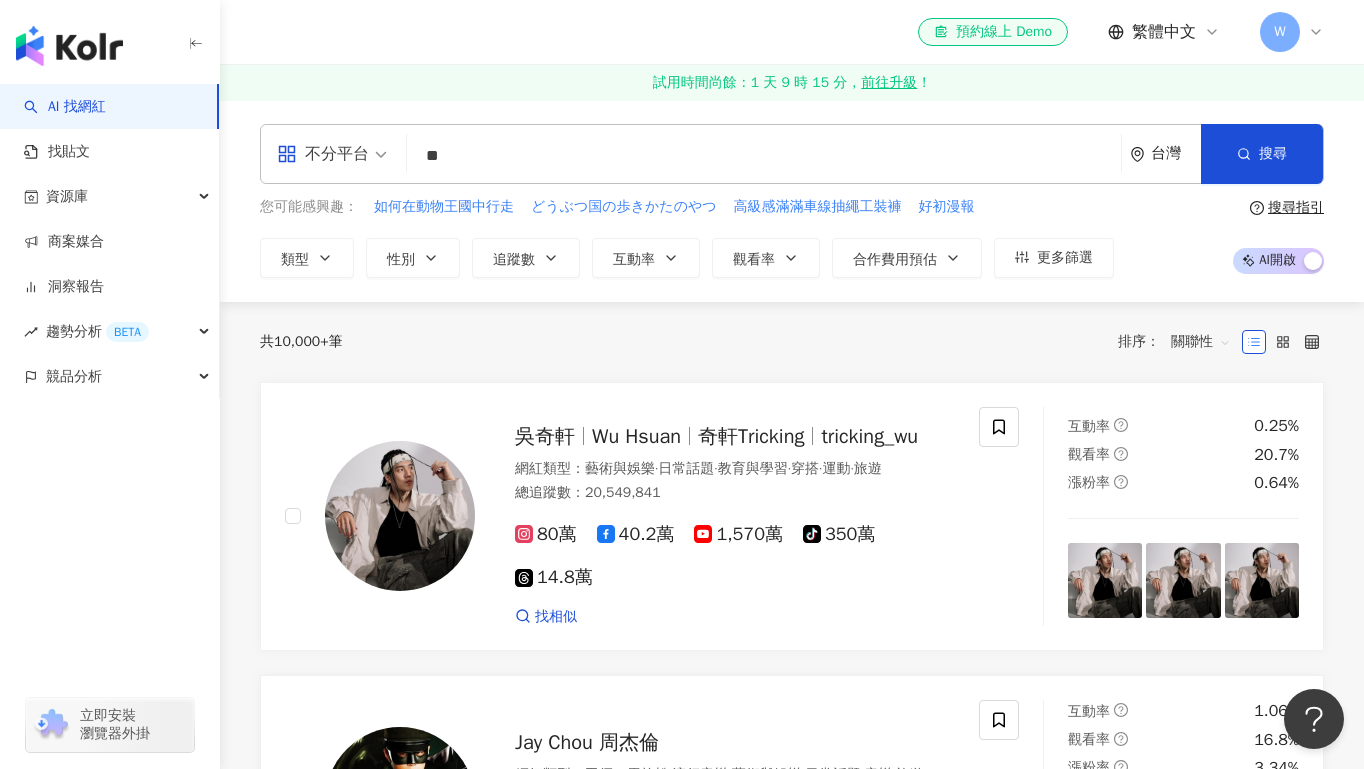 type on "*" 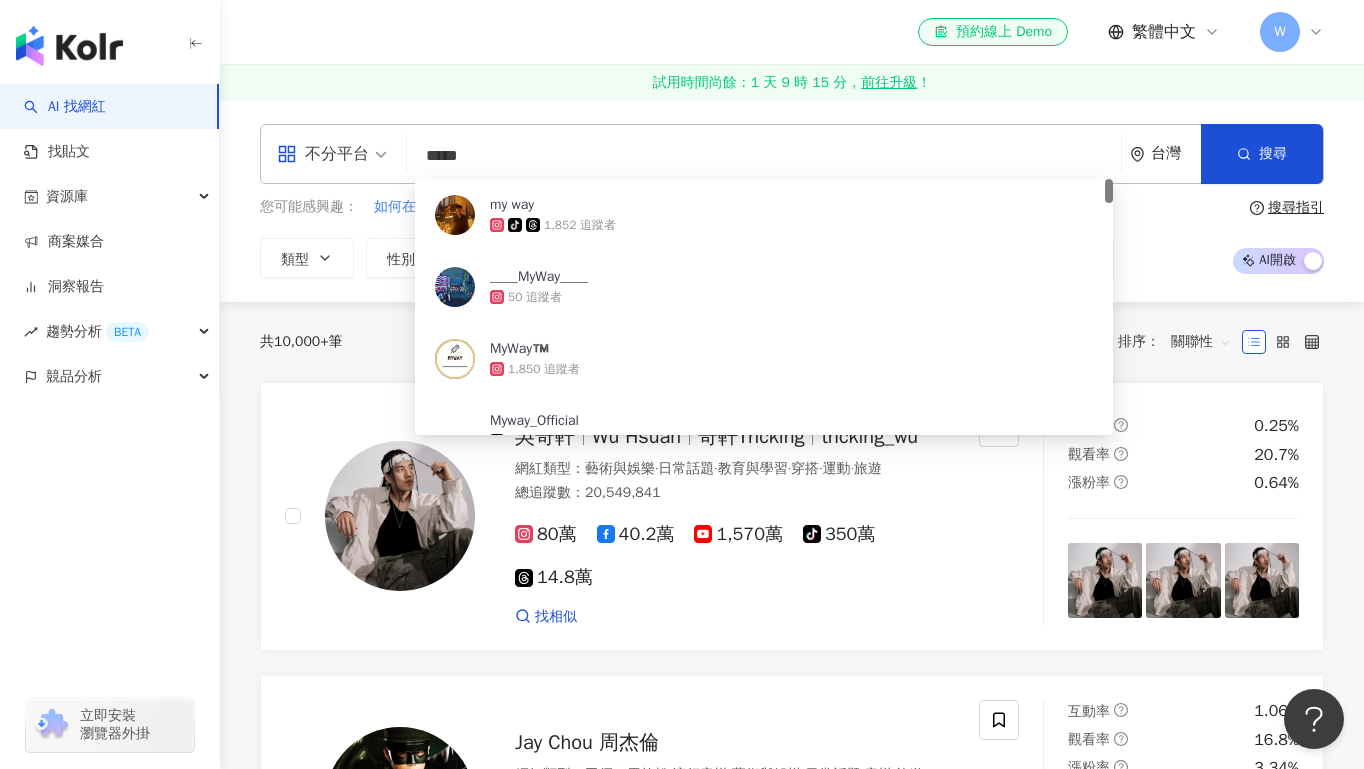 type on "******" 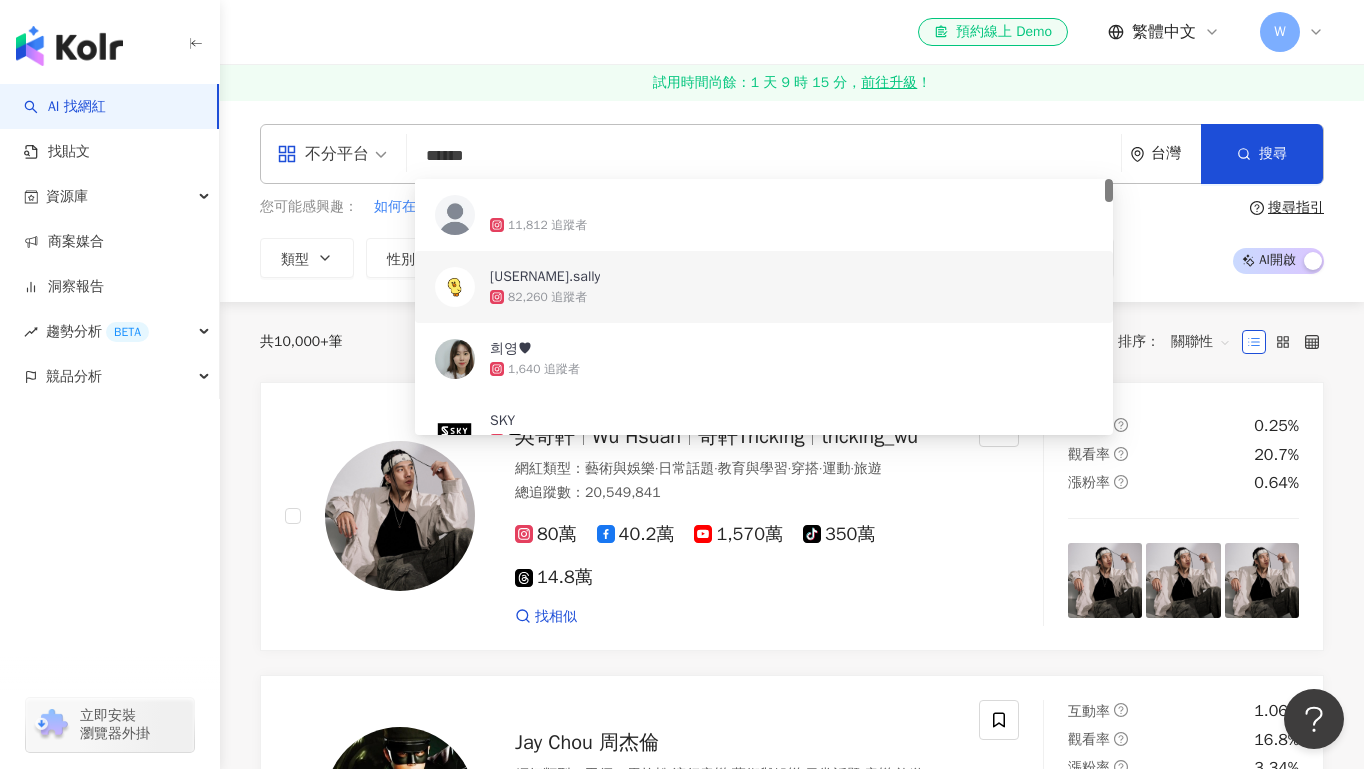 click on "myway.sally" at bounding box center (753, 277) 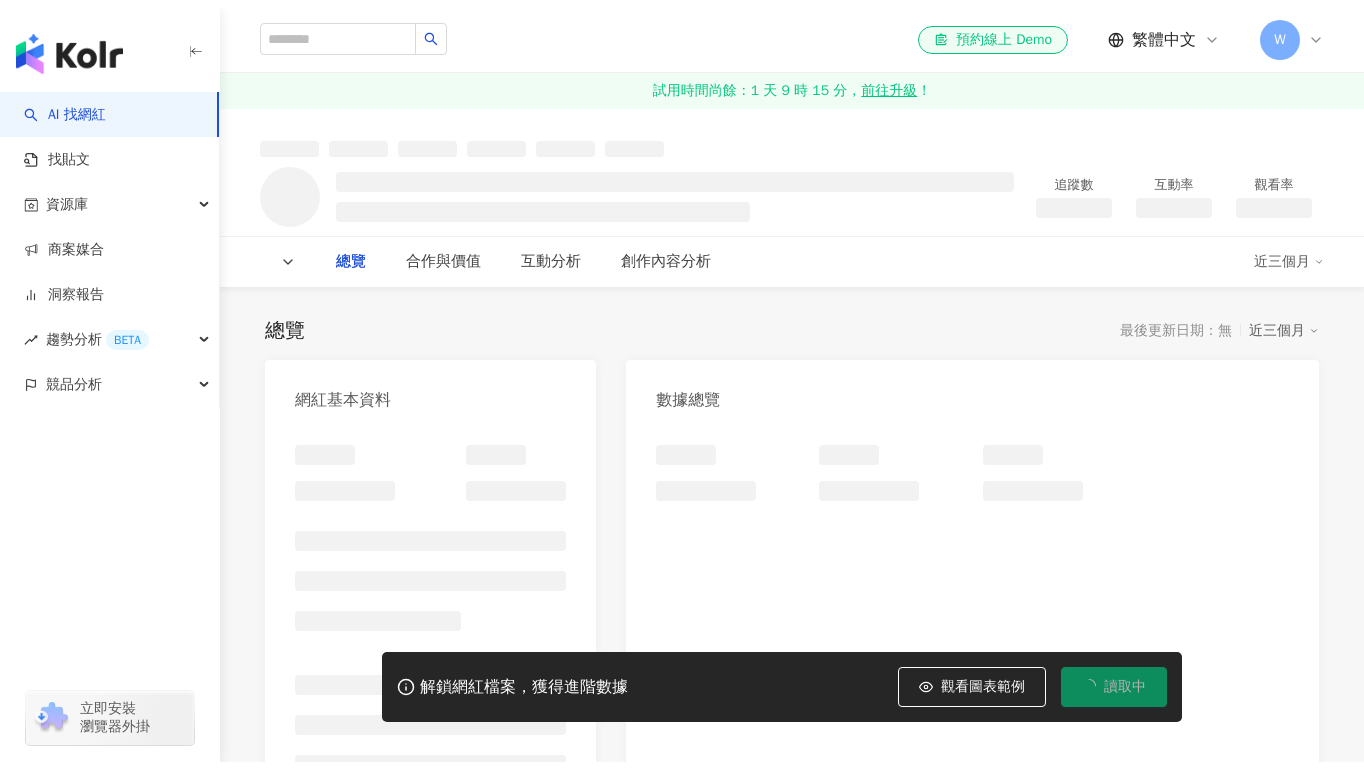 scroll, scrollTop: 0, scrollLeft: 0, axis: both 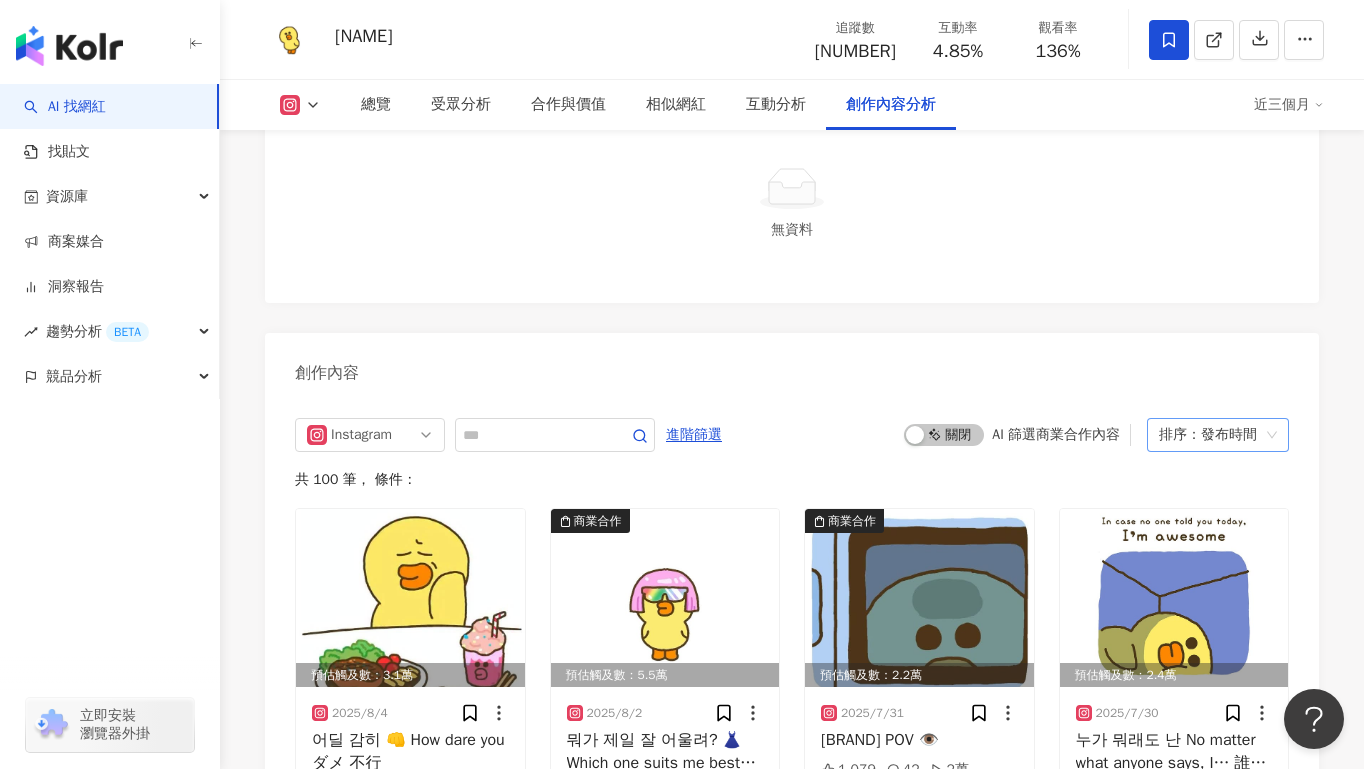 click on "排序：發布時間" at bounding box center [1209, 435] 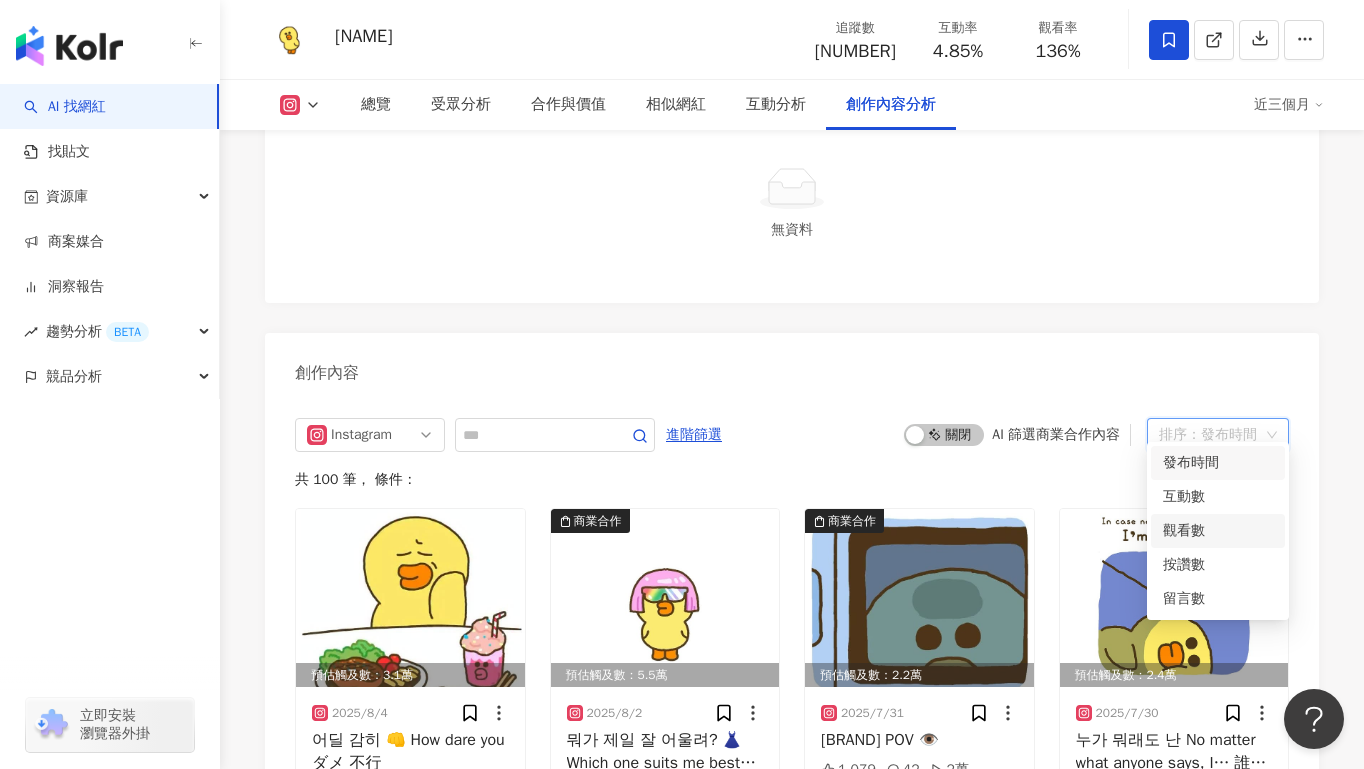click on "觀看數" at bounding box center (1218, 531) 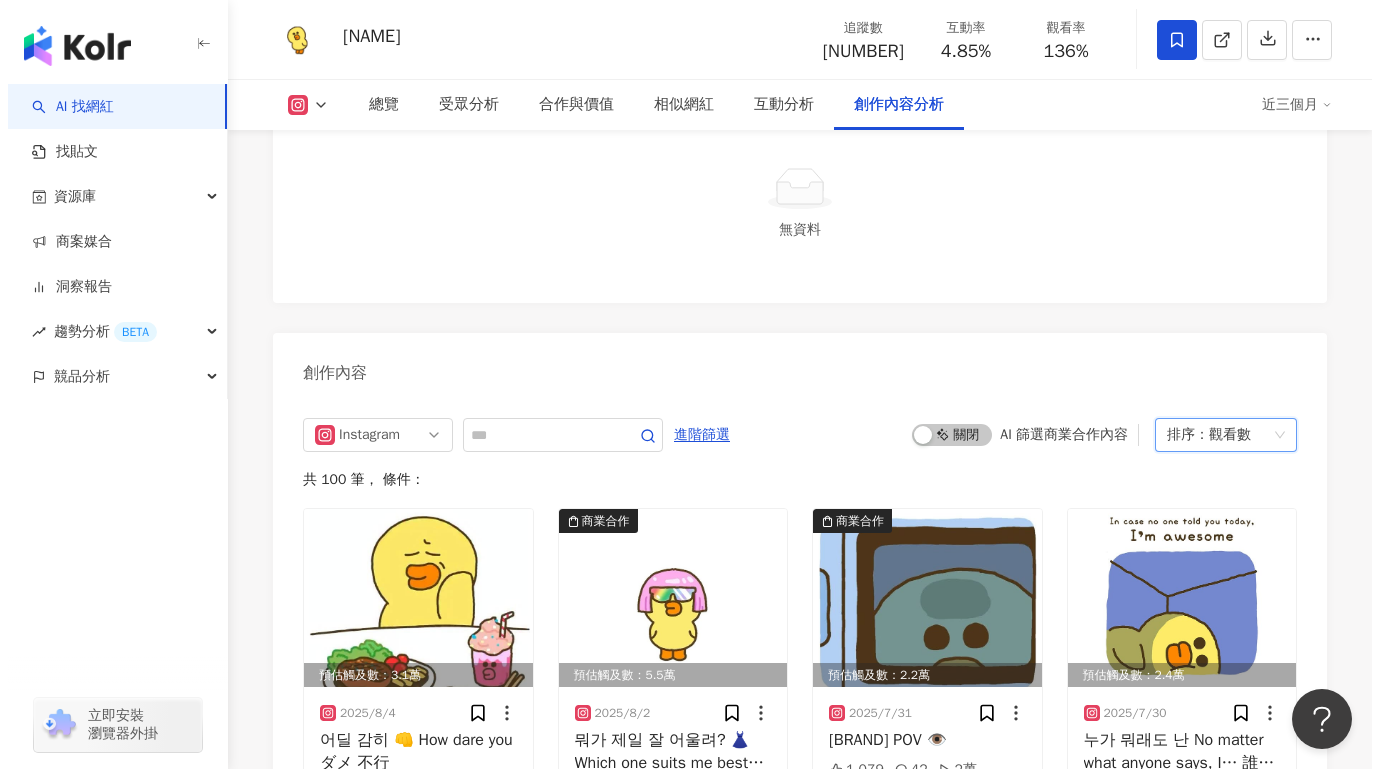 scroll, scrollTop: 6030, scrollLeft: 0, axis: vertical 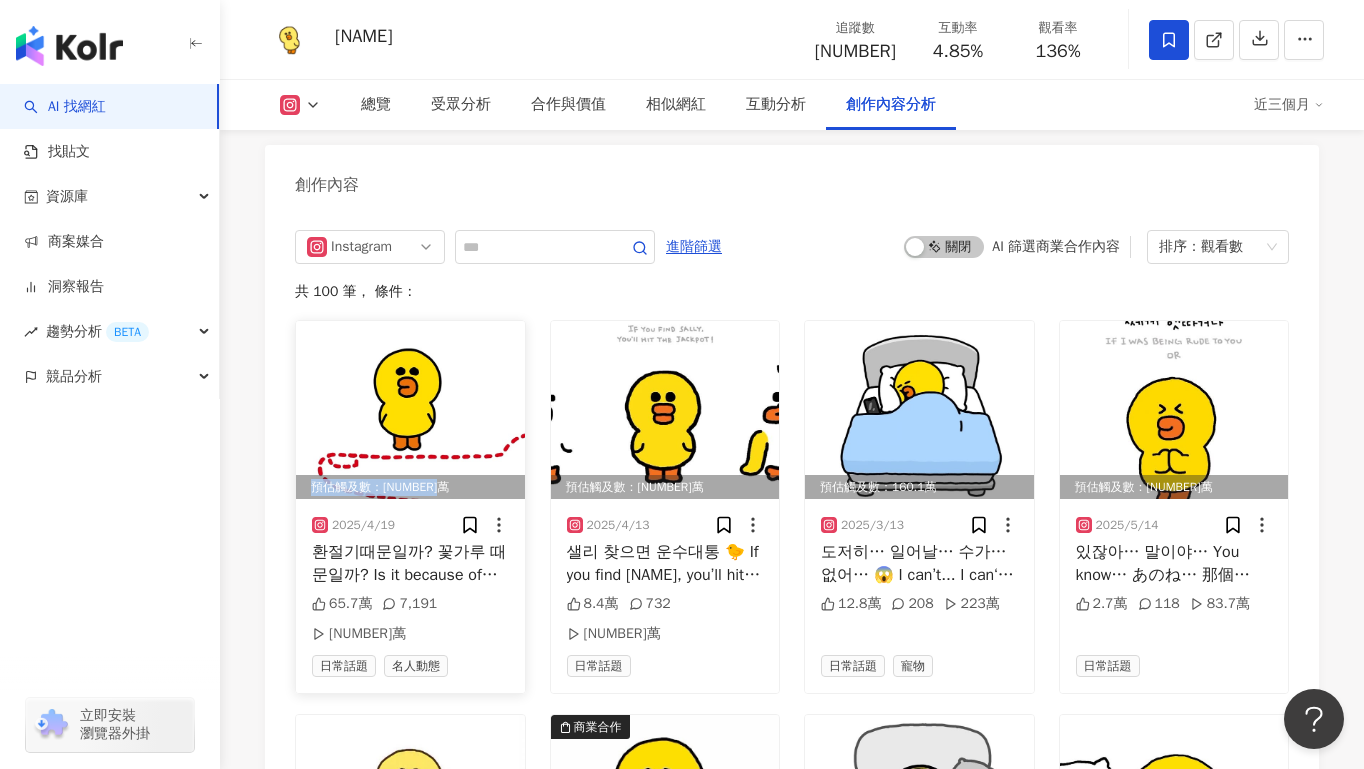drag, startPoint x: 314, startPoint y: 474, endPoint x: 458, endPoint y: 476, distance: 144.01389 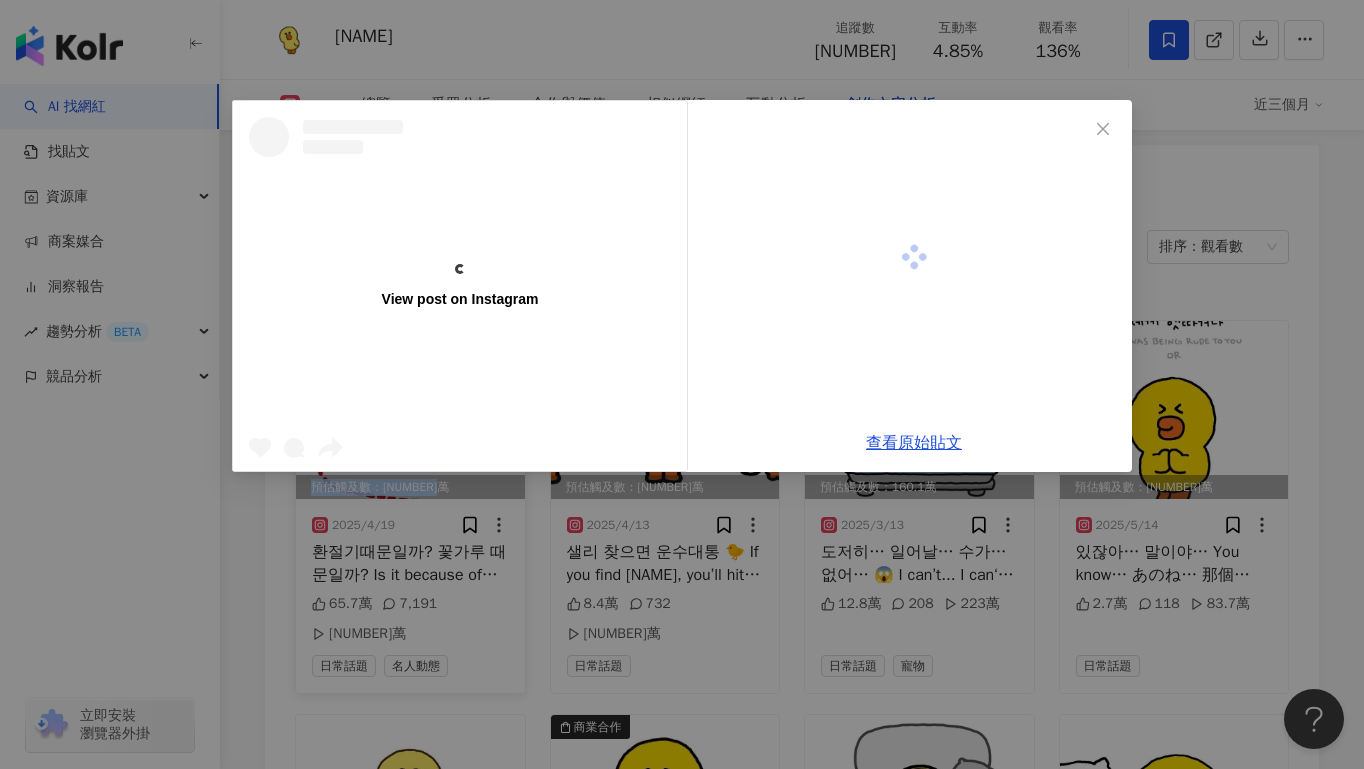 copy on "預估觸及數：[NUMBER]萬" 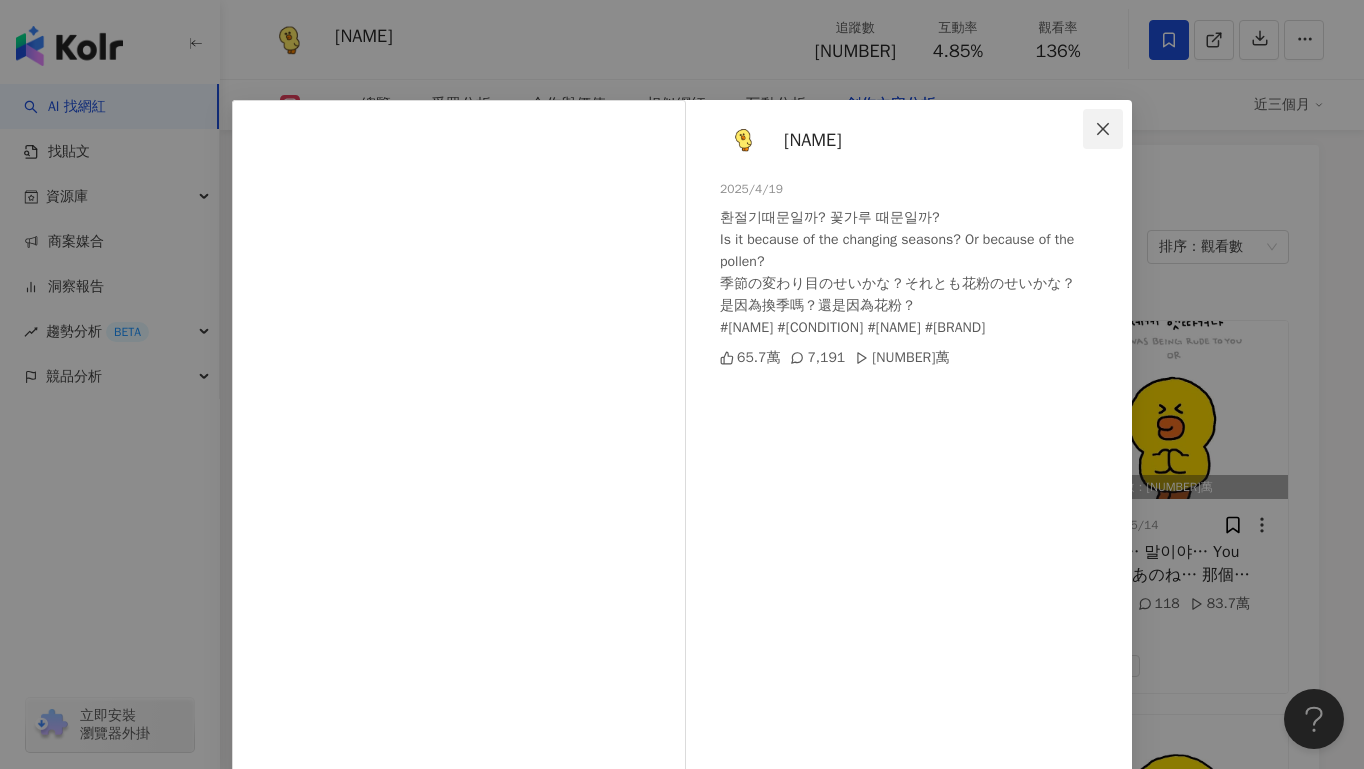 click 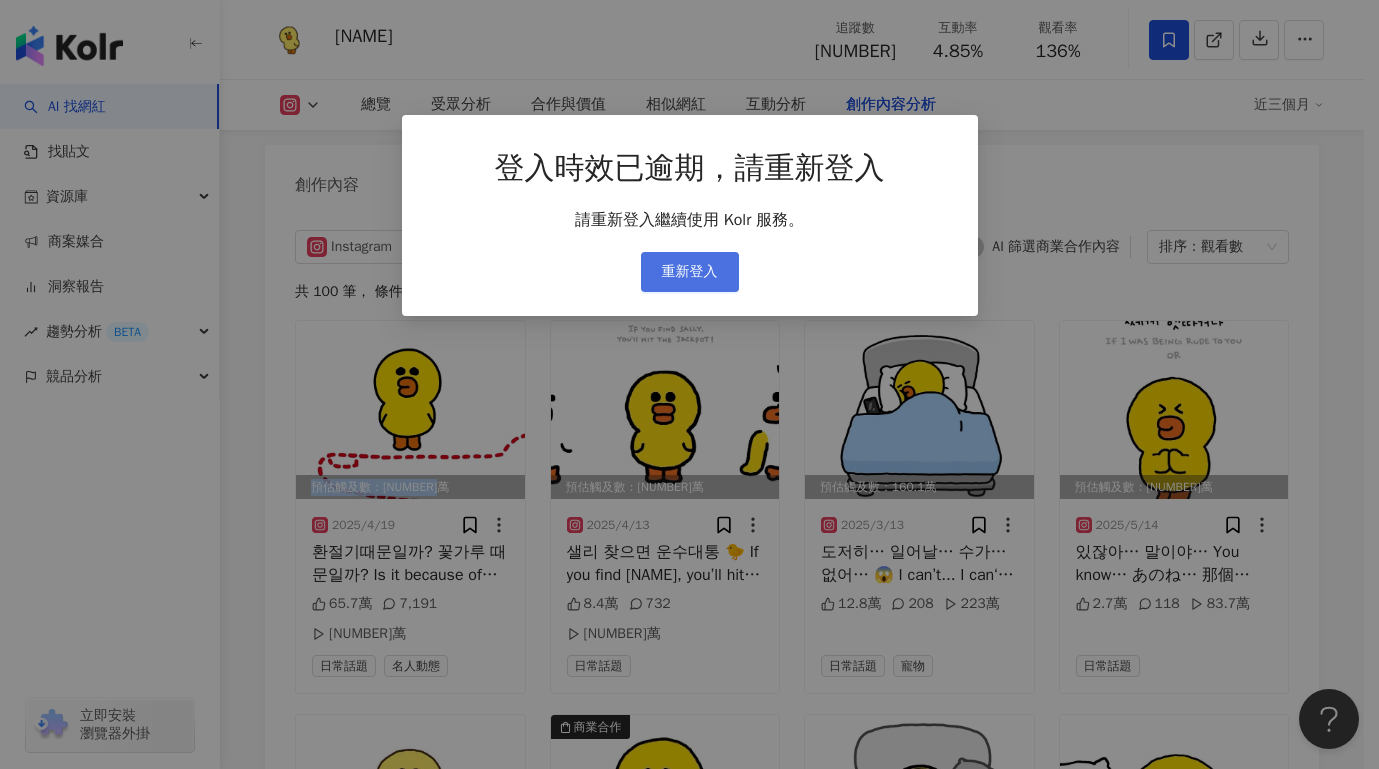 click on "重新登入" at bounding box center [690, 272] 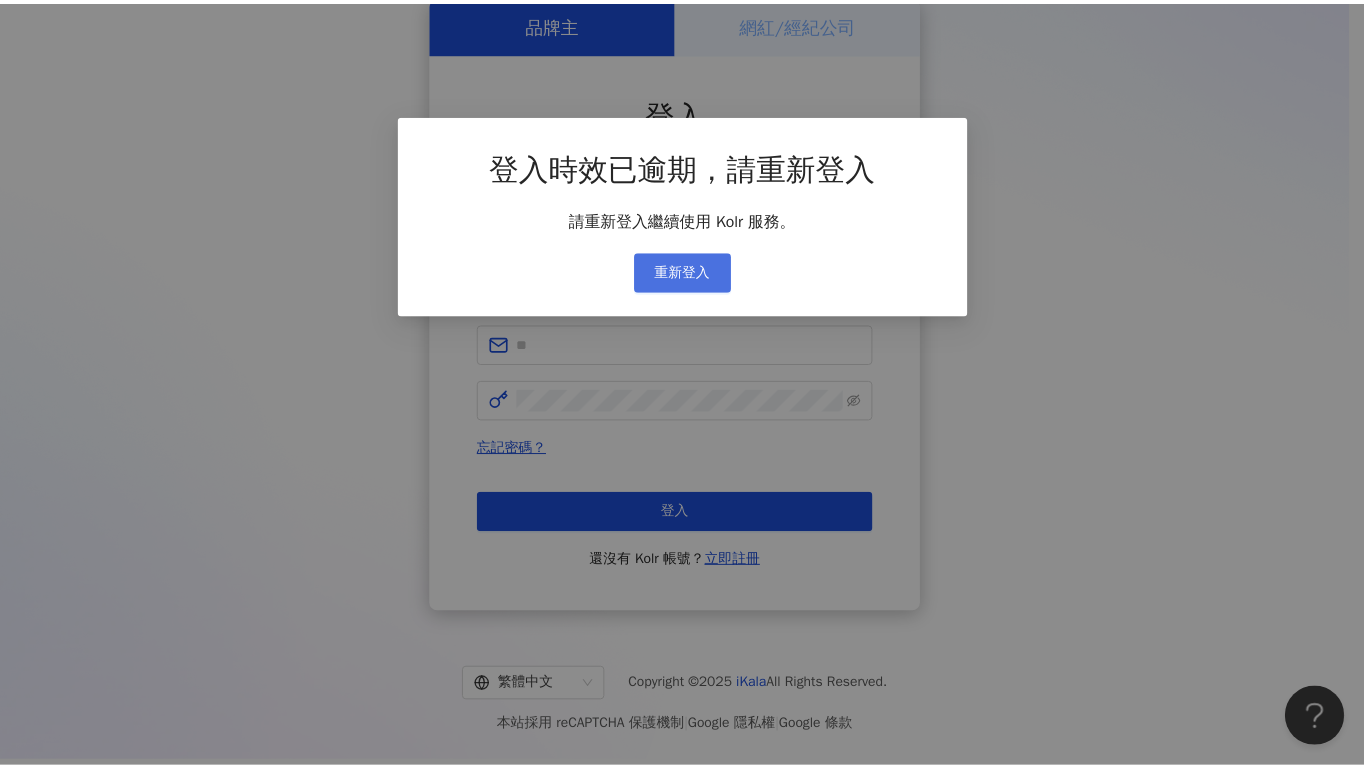 scroll, scrollTop: 0, scrollLeft: 0, axis: both 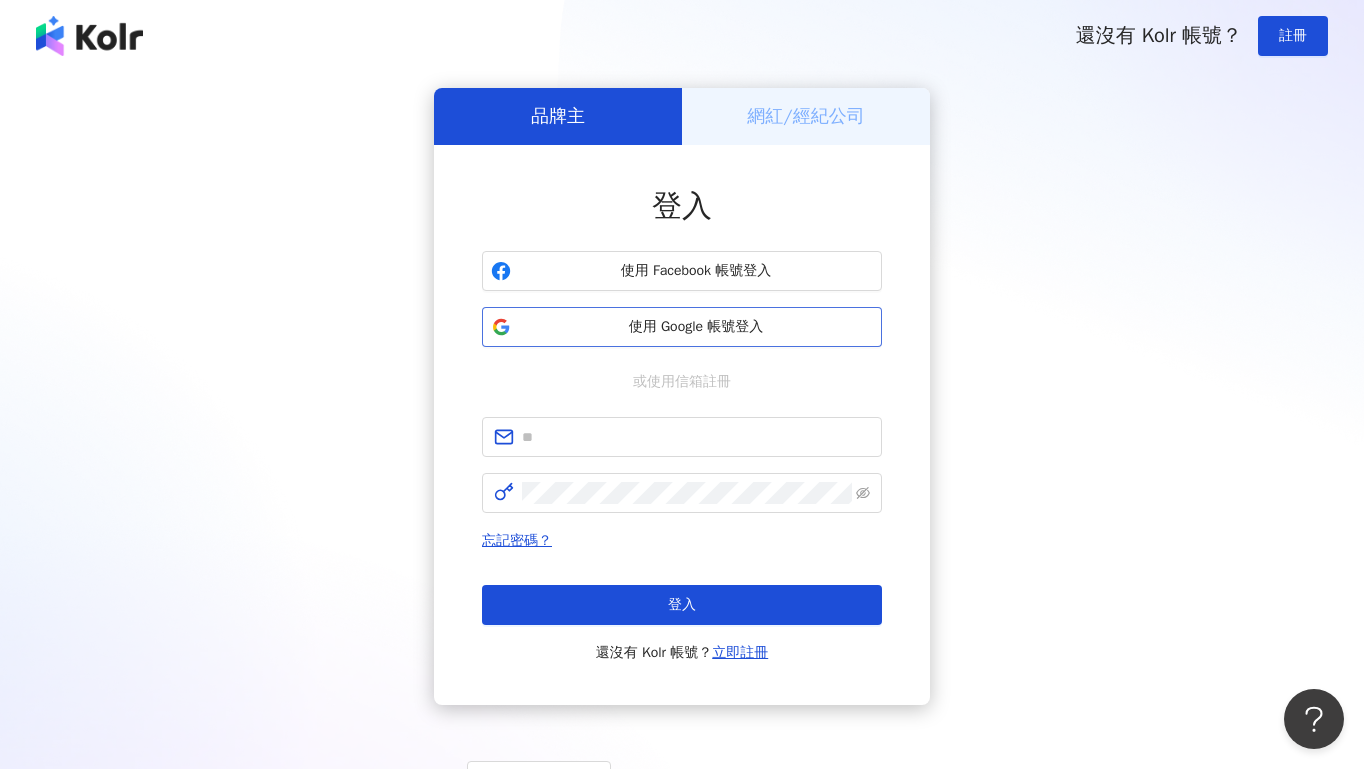 click on "使用 Google 帳號登入" at bounding box center [696, 327] 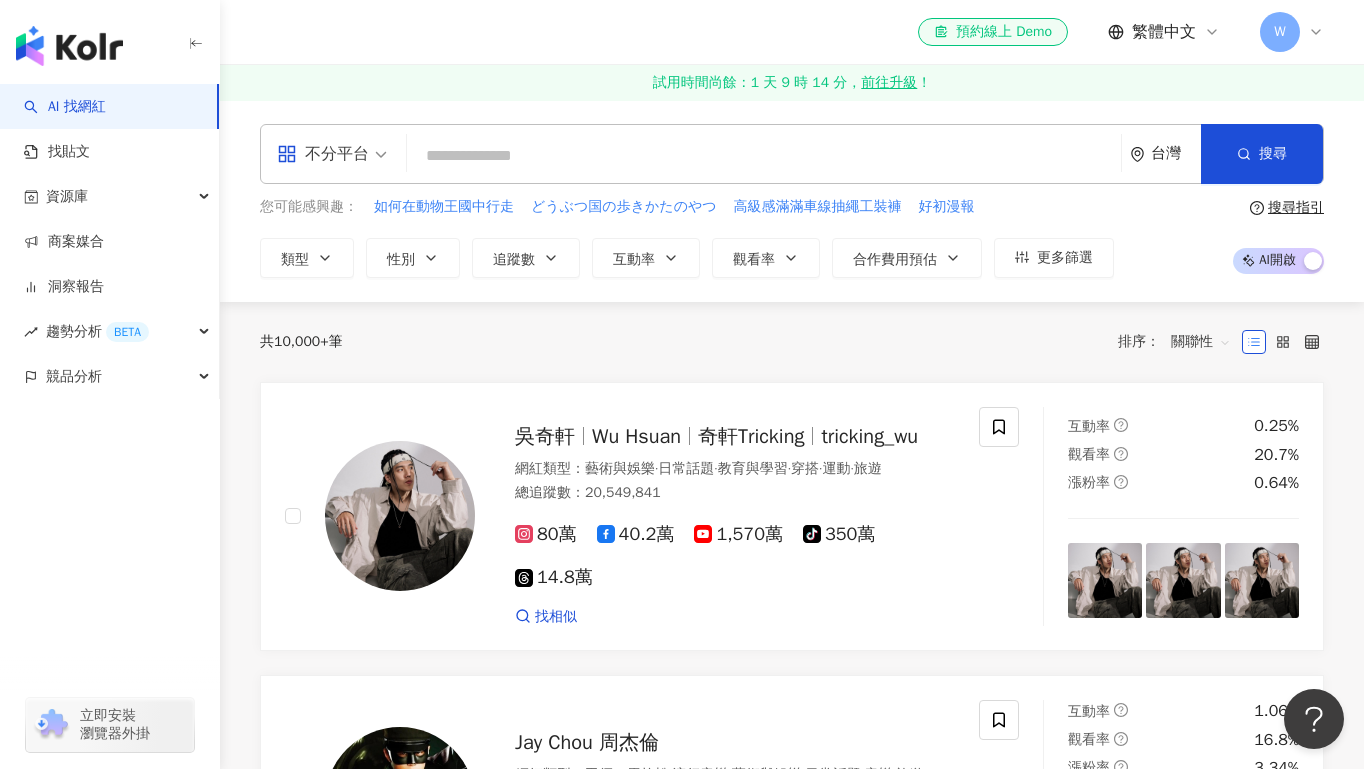 click at bounding box center (764, 156) 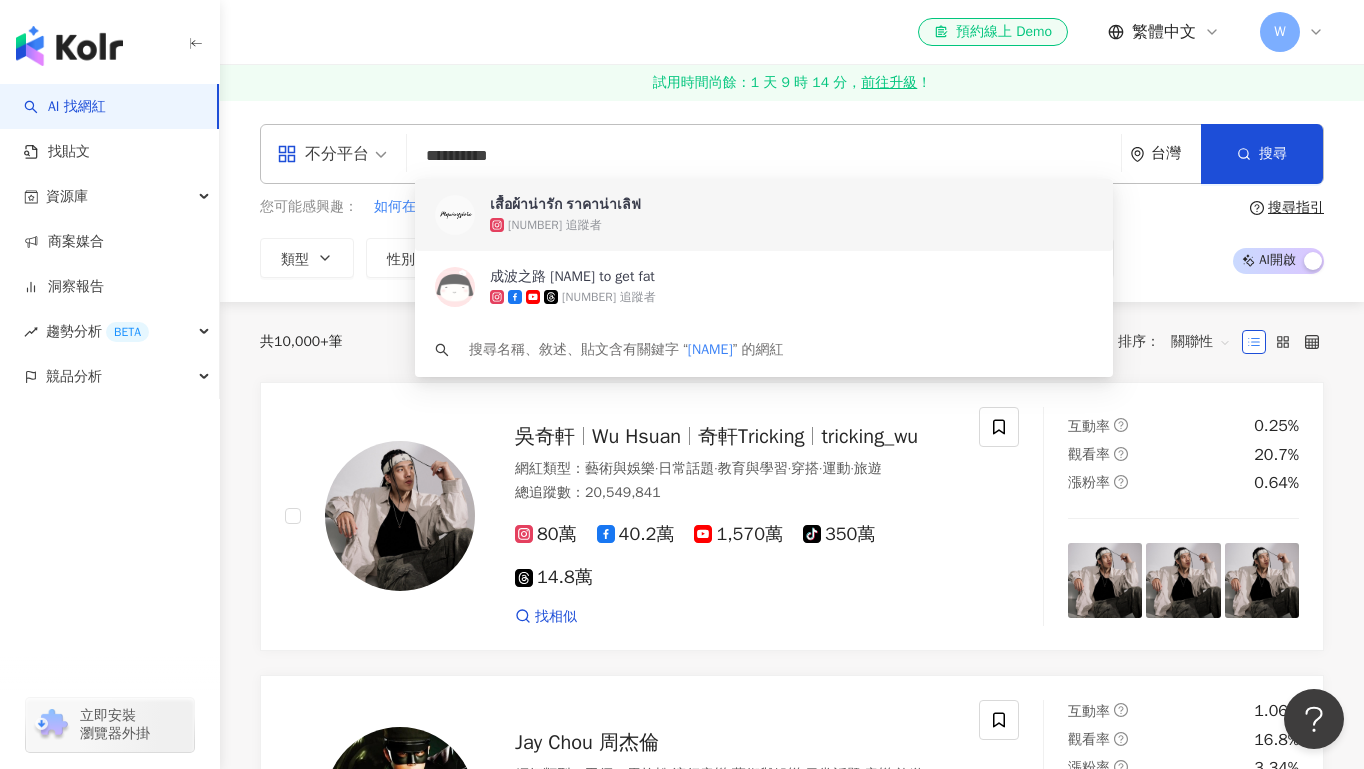 click on "**********" at bounding box center [764, 156] 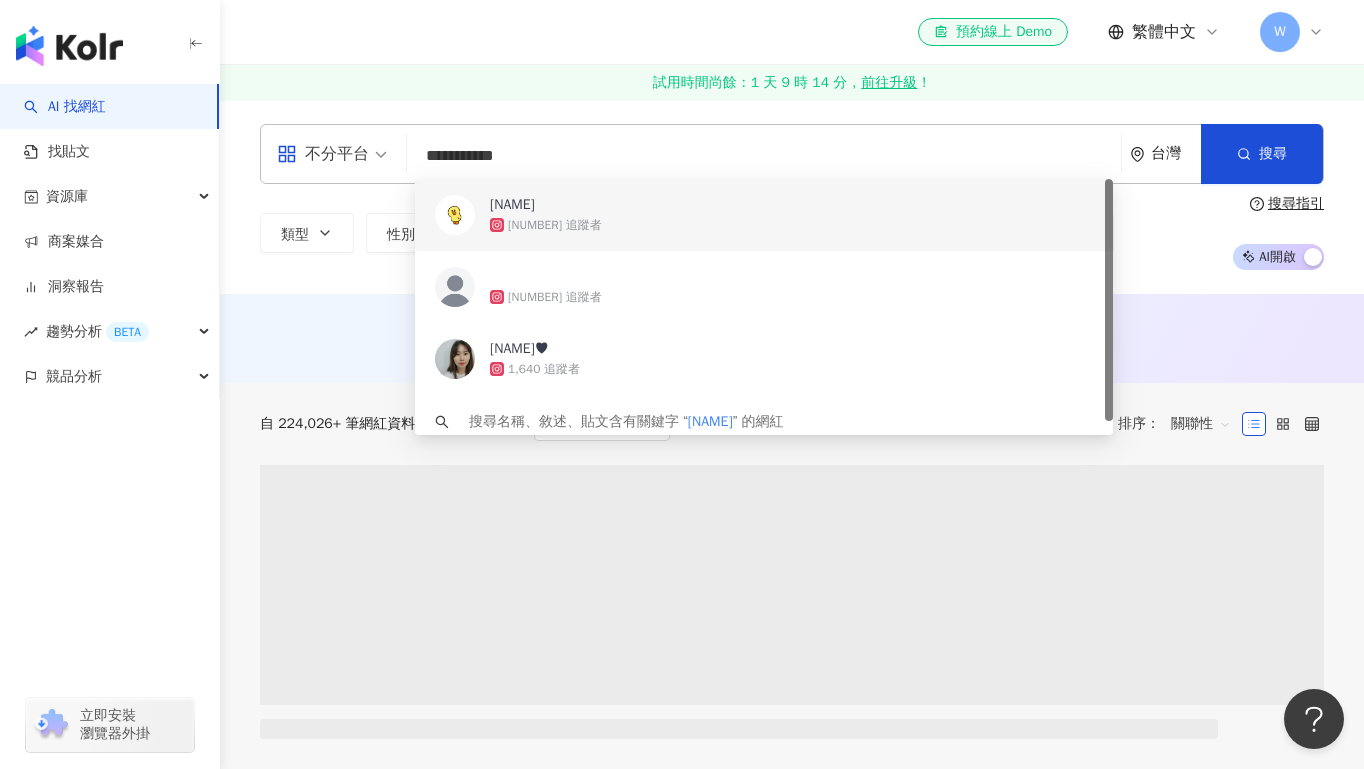 click on "82,260   追蹤者" at bounding box center (791, 225) 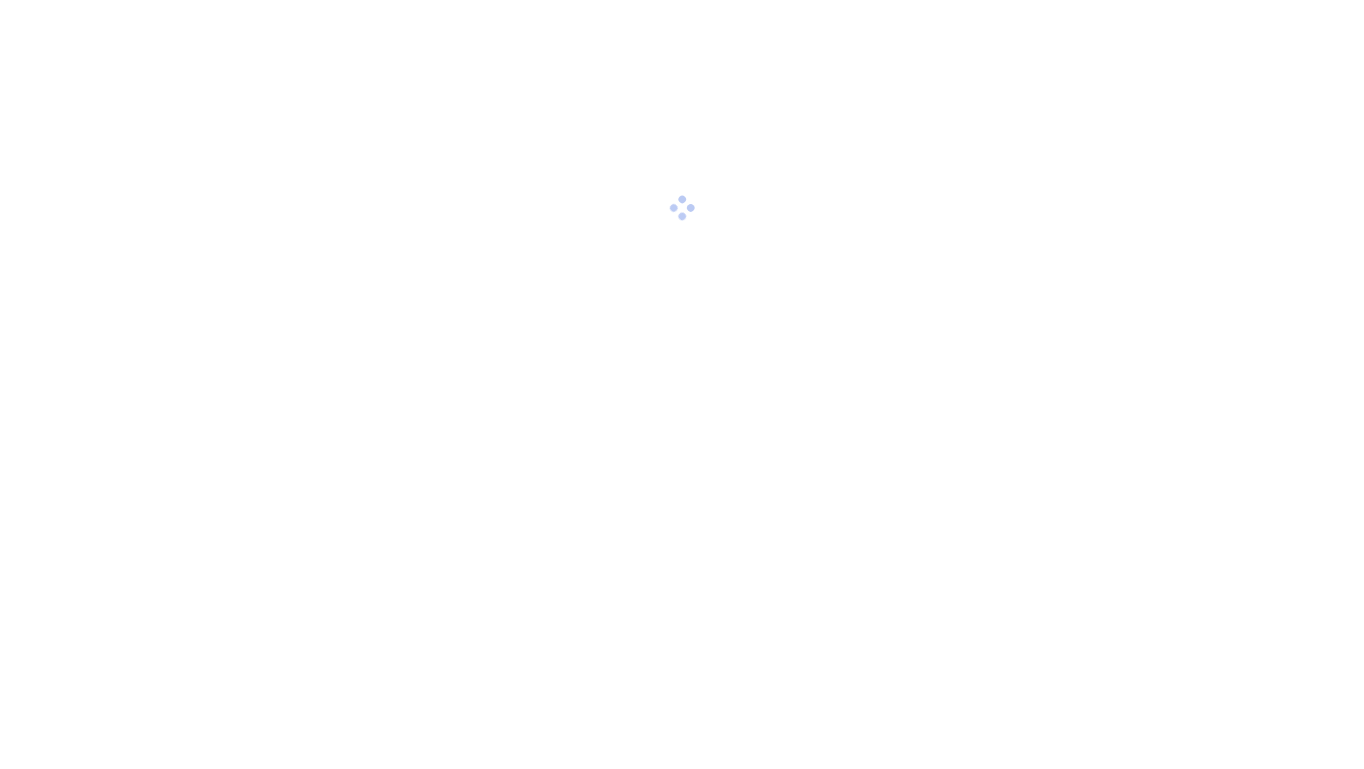 scroll, scrollTop: 0, scrollLeft: 0, axis: both 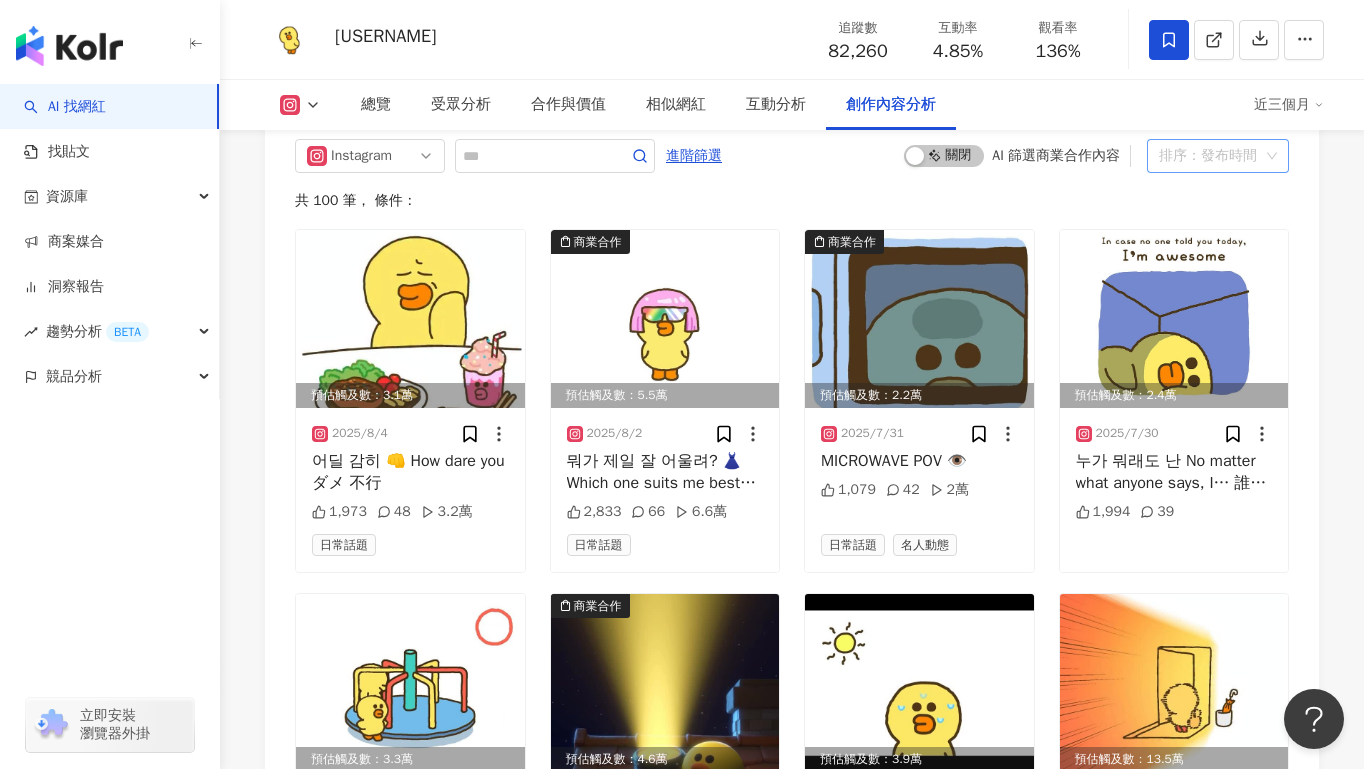 click on "排序：發布時間" at bounding box center [1209, 156] 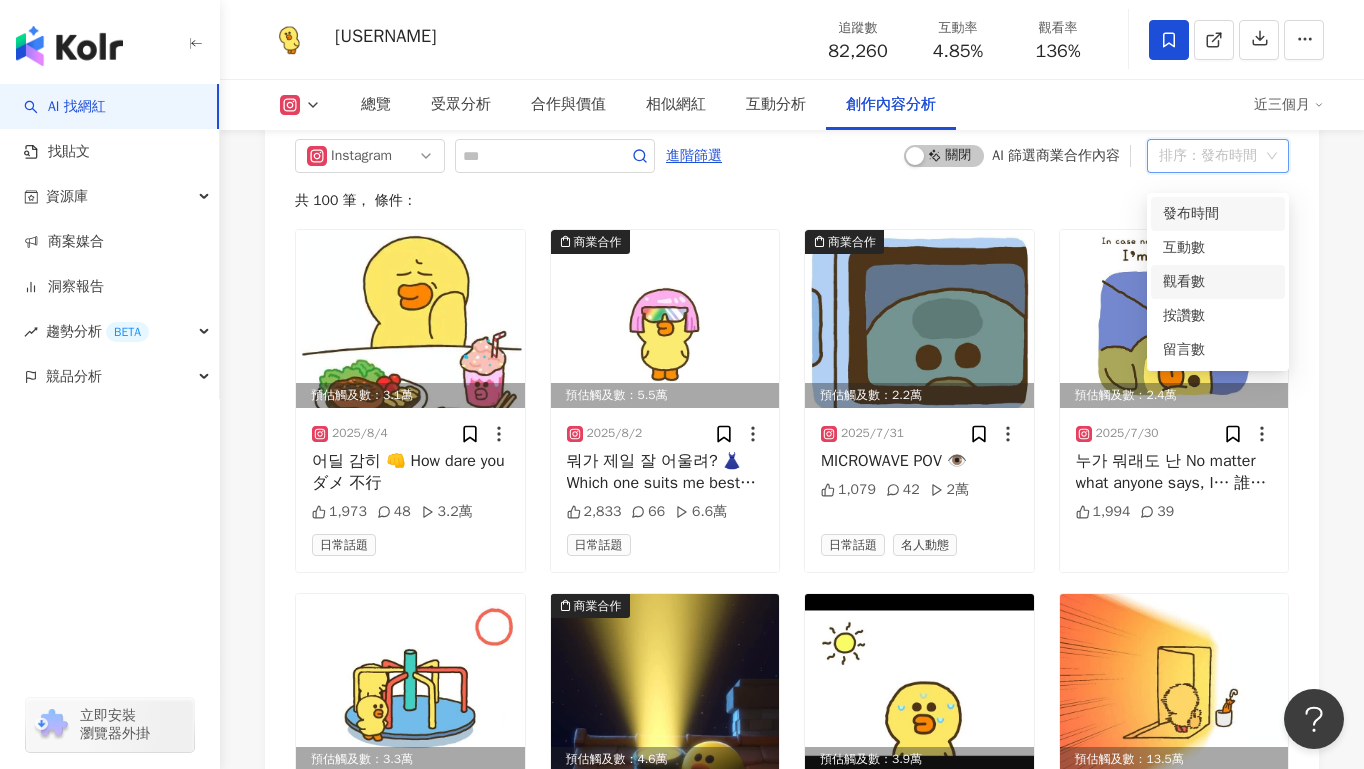 click on "觀看數" at bounding box center (1218, 282) 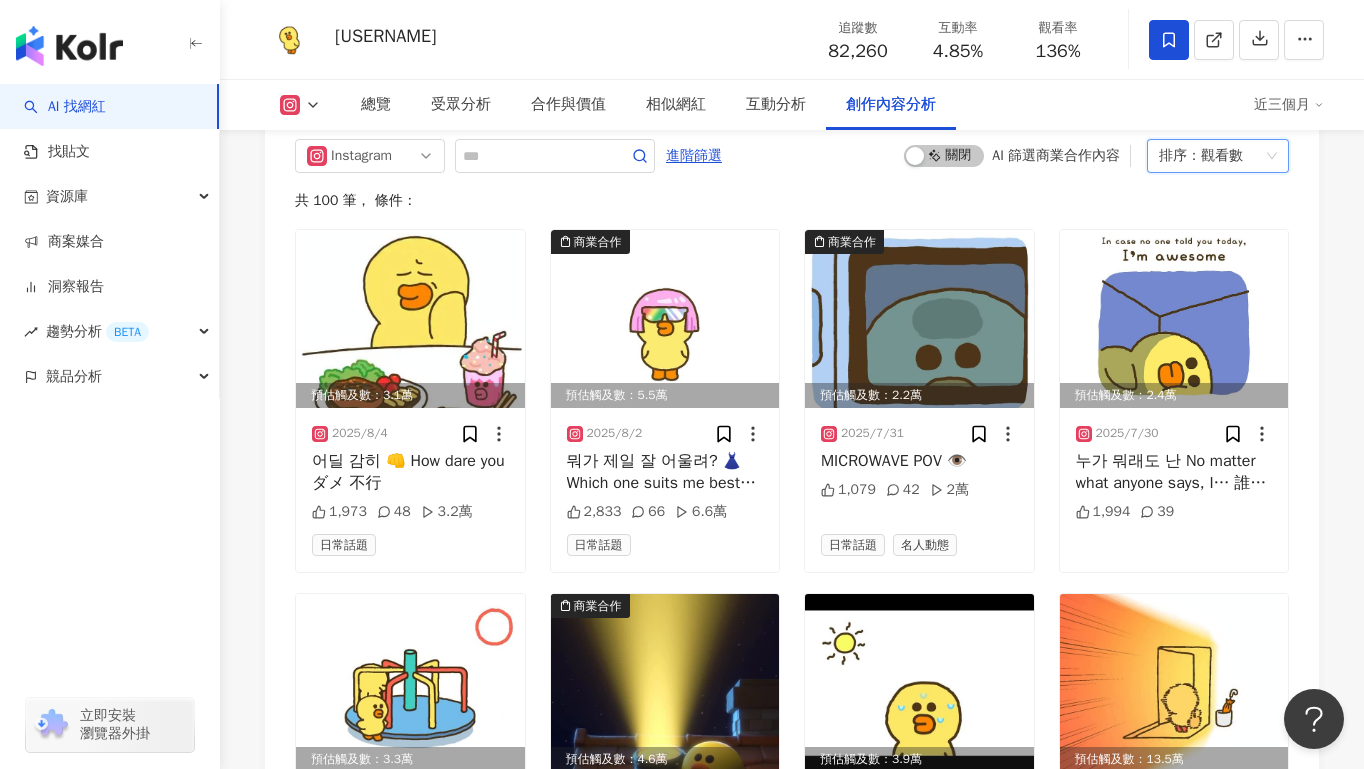 scroll, scrollTop: 6030, scrollLeft: 0, axis: vertical 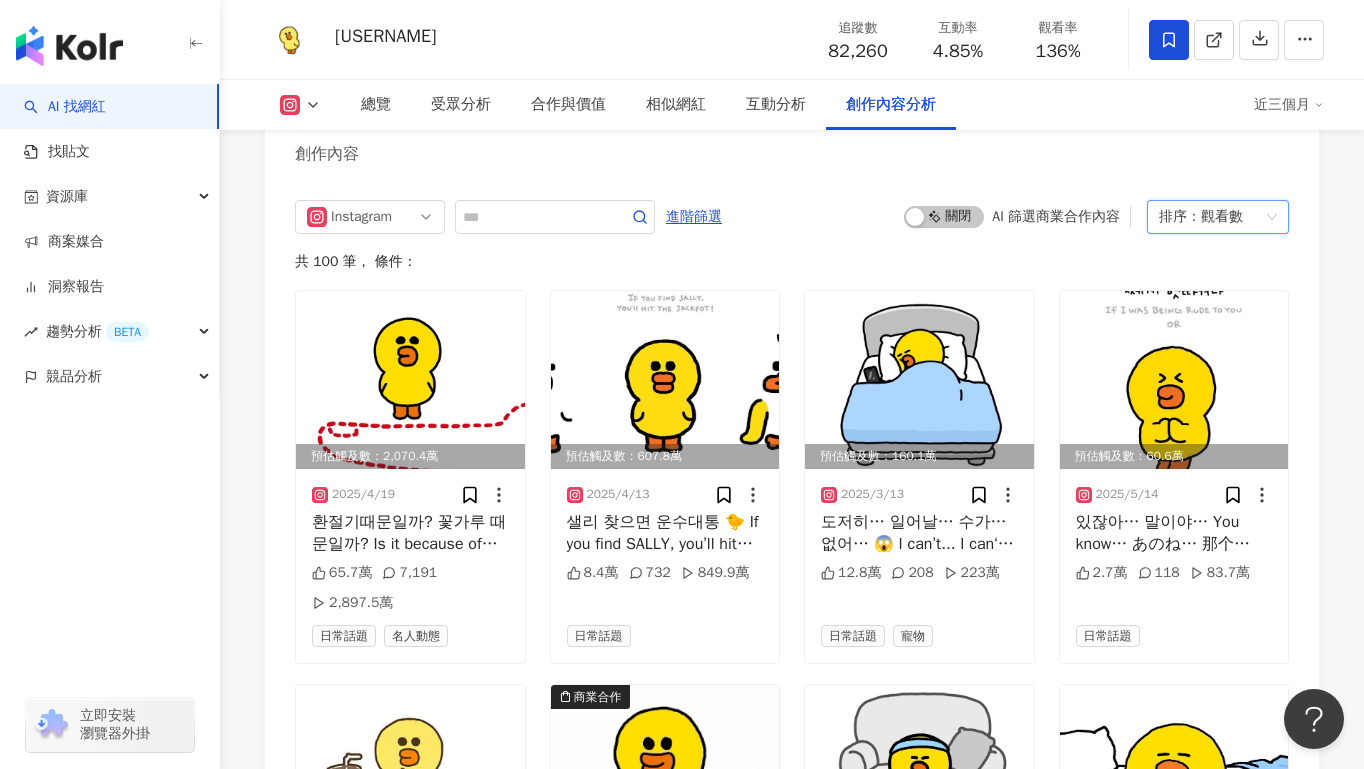 click on "排序： 觀看數" at bounding box center (1218, 217) 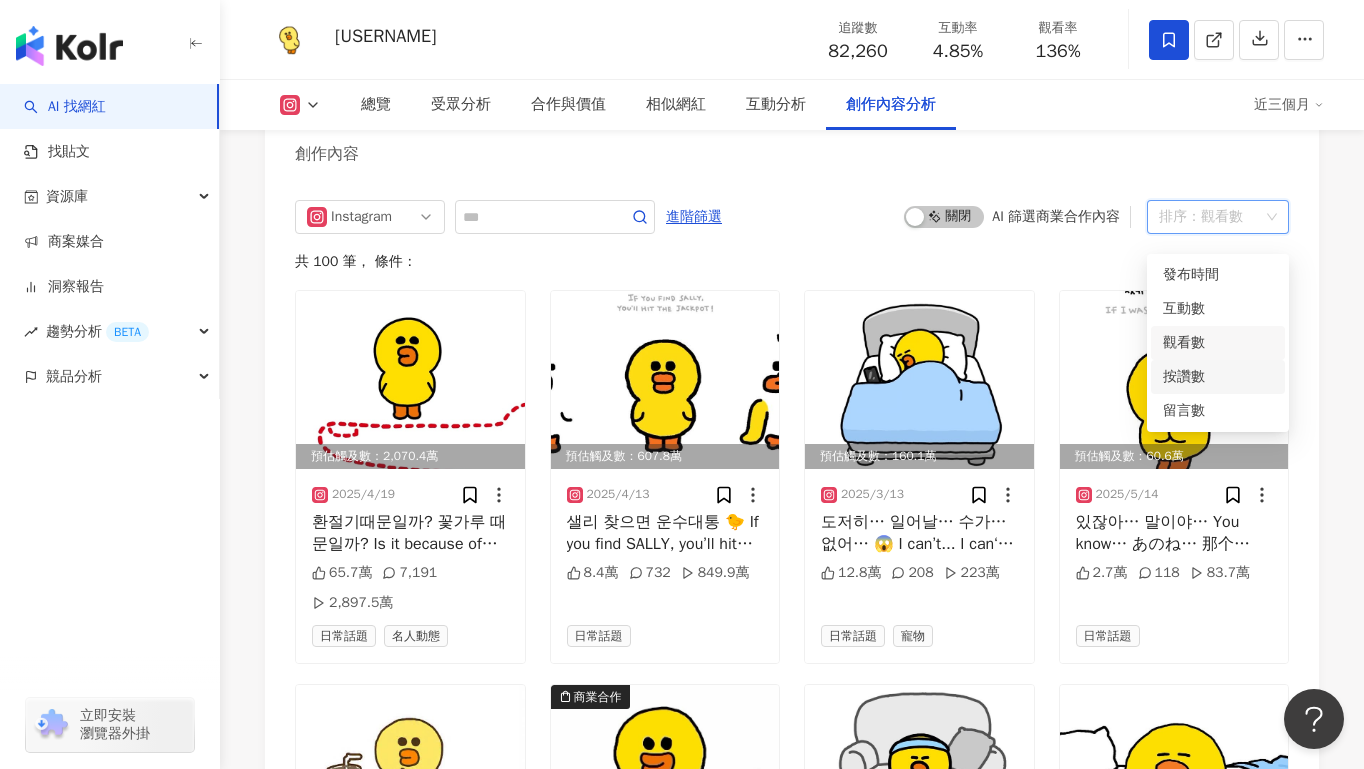 click on "按讚數" at bounding box center [1218, 377] 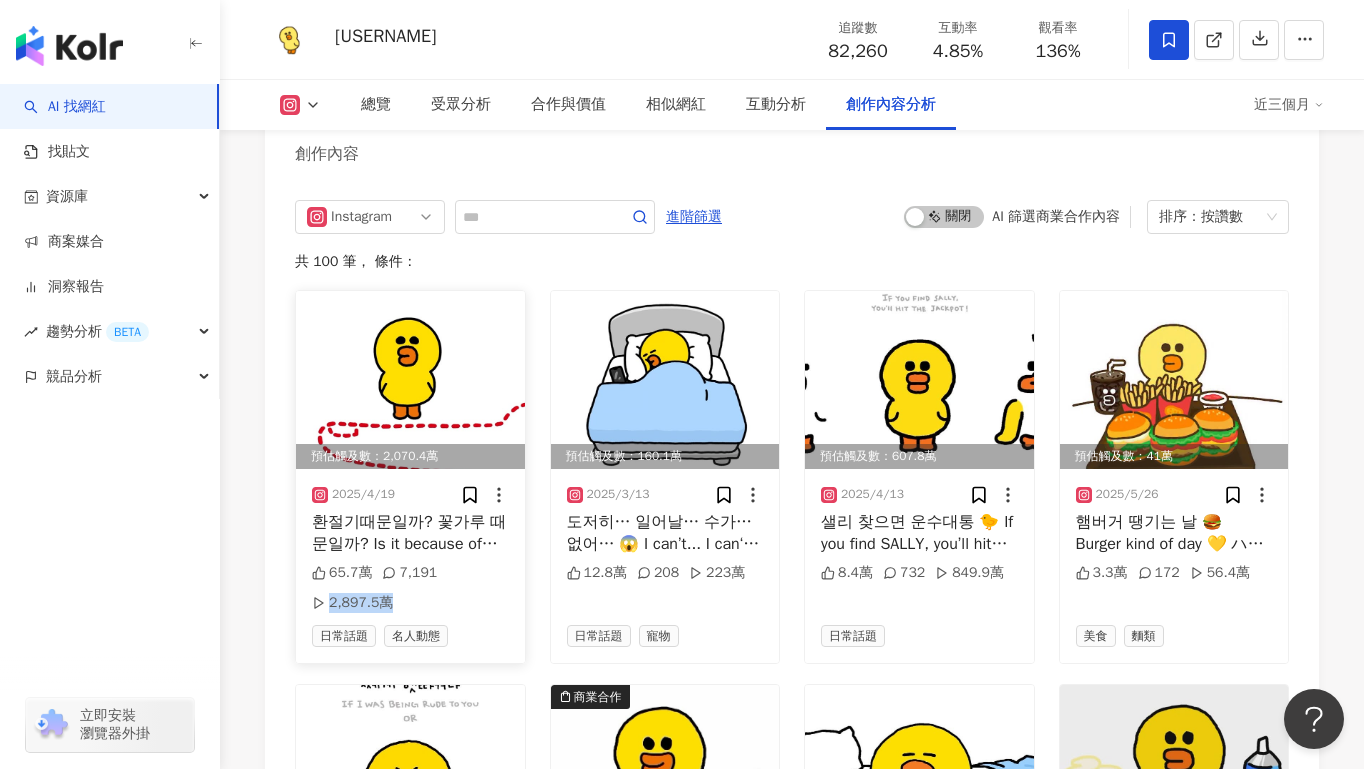 click on "65.7萬 7,191 2,897.5萬" at bounding box center (410, 587) 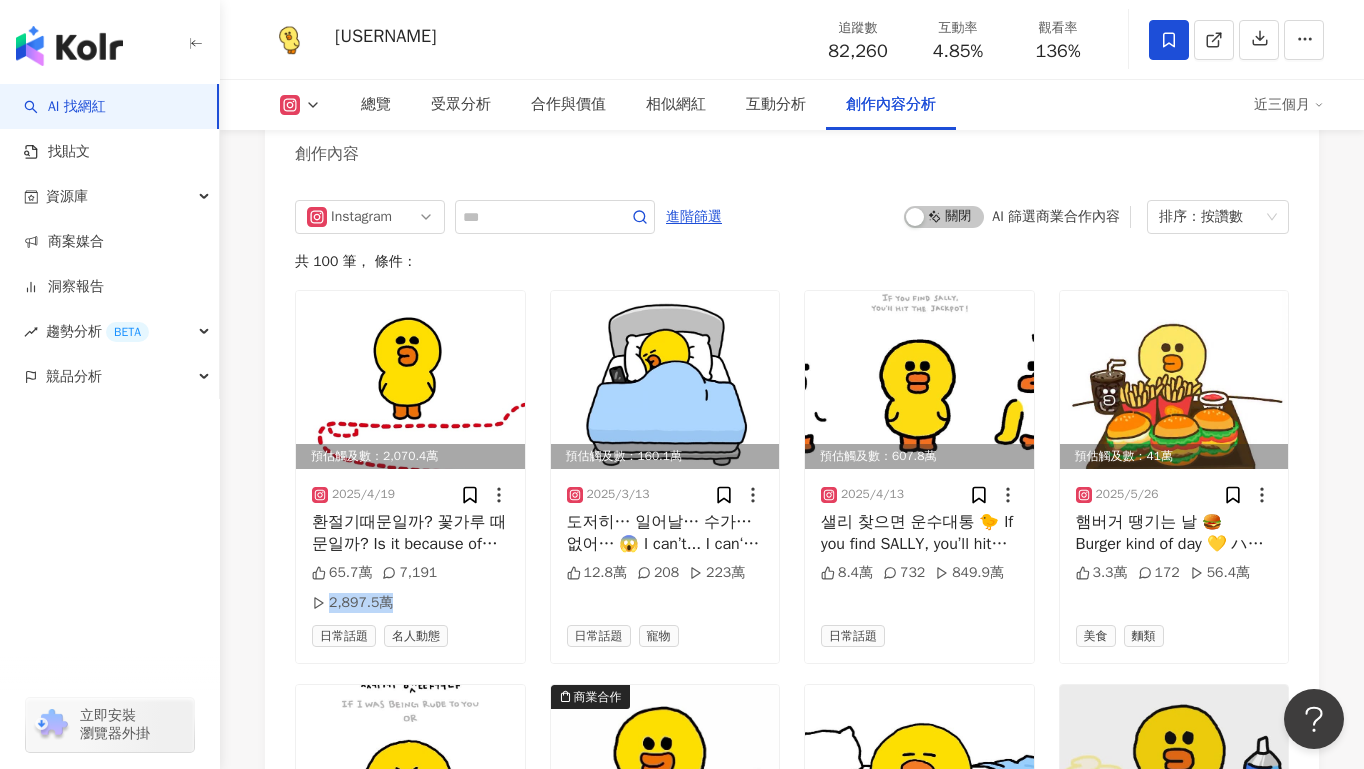 drag, startPoint x: 334, startPoint y: 34, endPoint x: 463, endPoint y: 29, distance: 129.09686 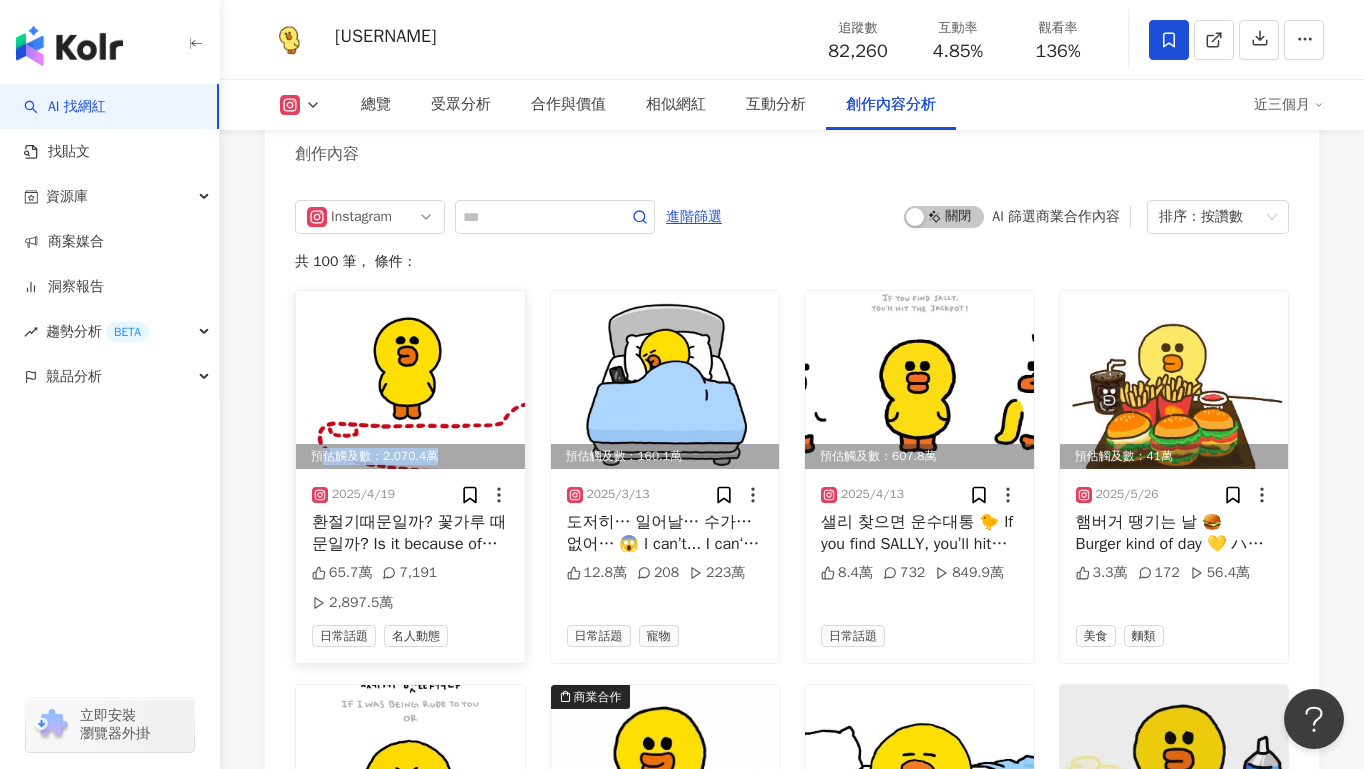 drag, startPoint x: 317, startPoint y: 475, endPoint x: 443, endPoint y: 471, distance: 126.06348 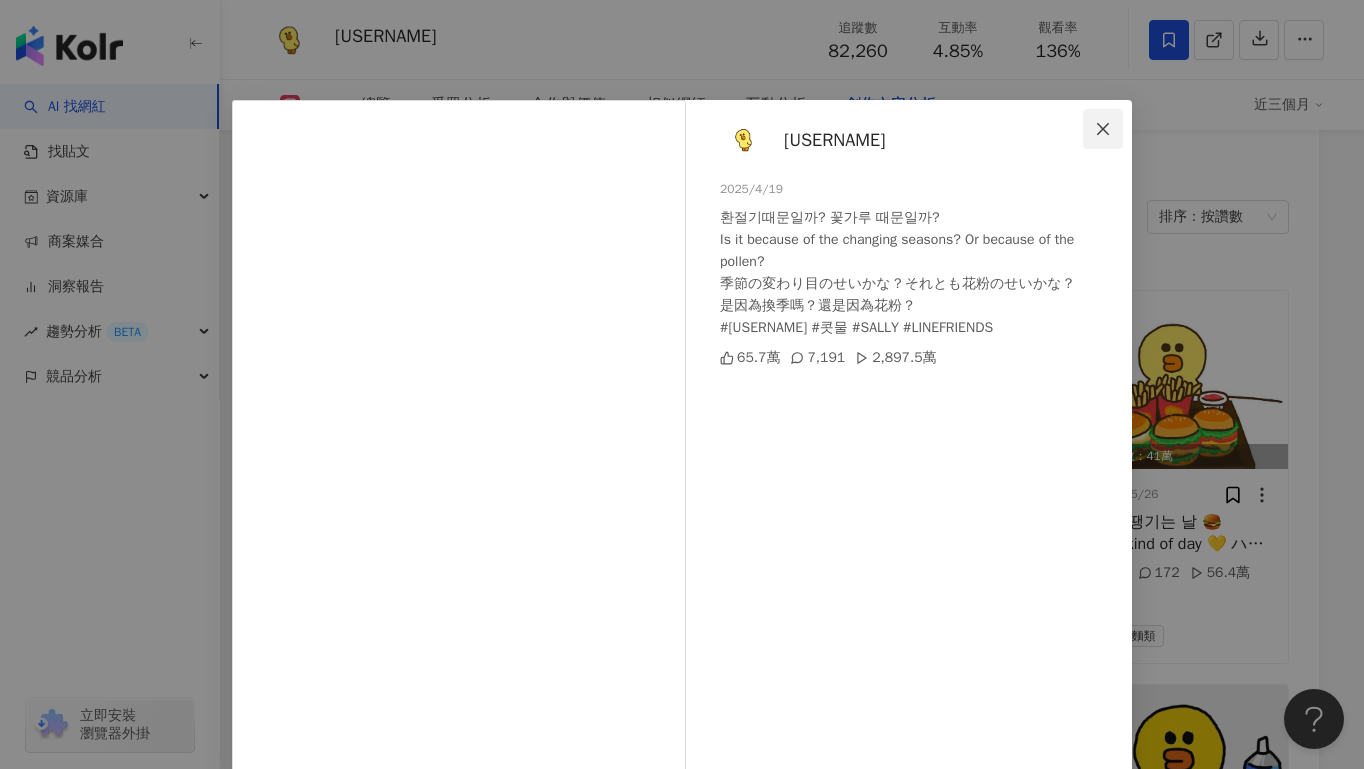 click 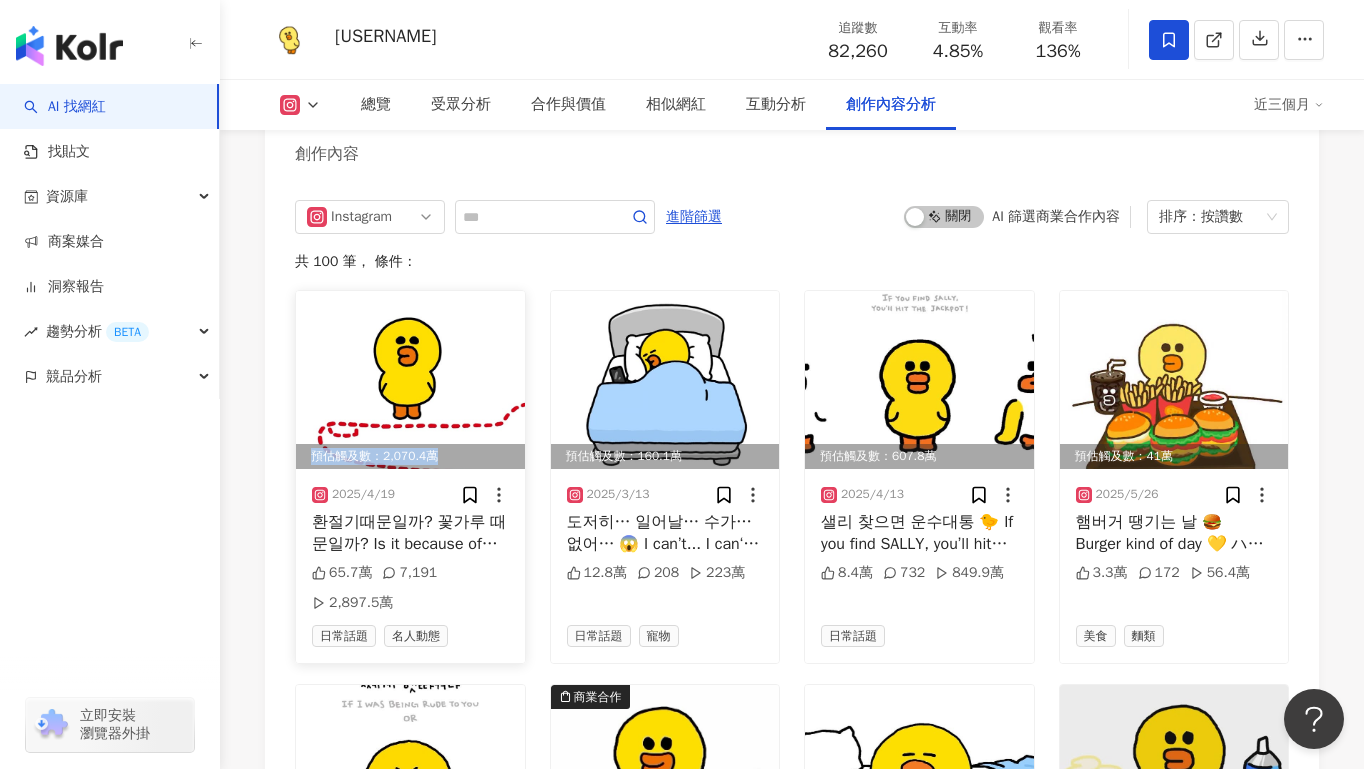 copy on "預估觸及數：2,070.4萬" 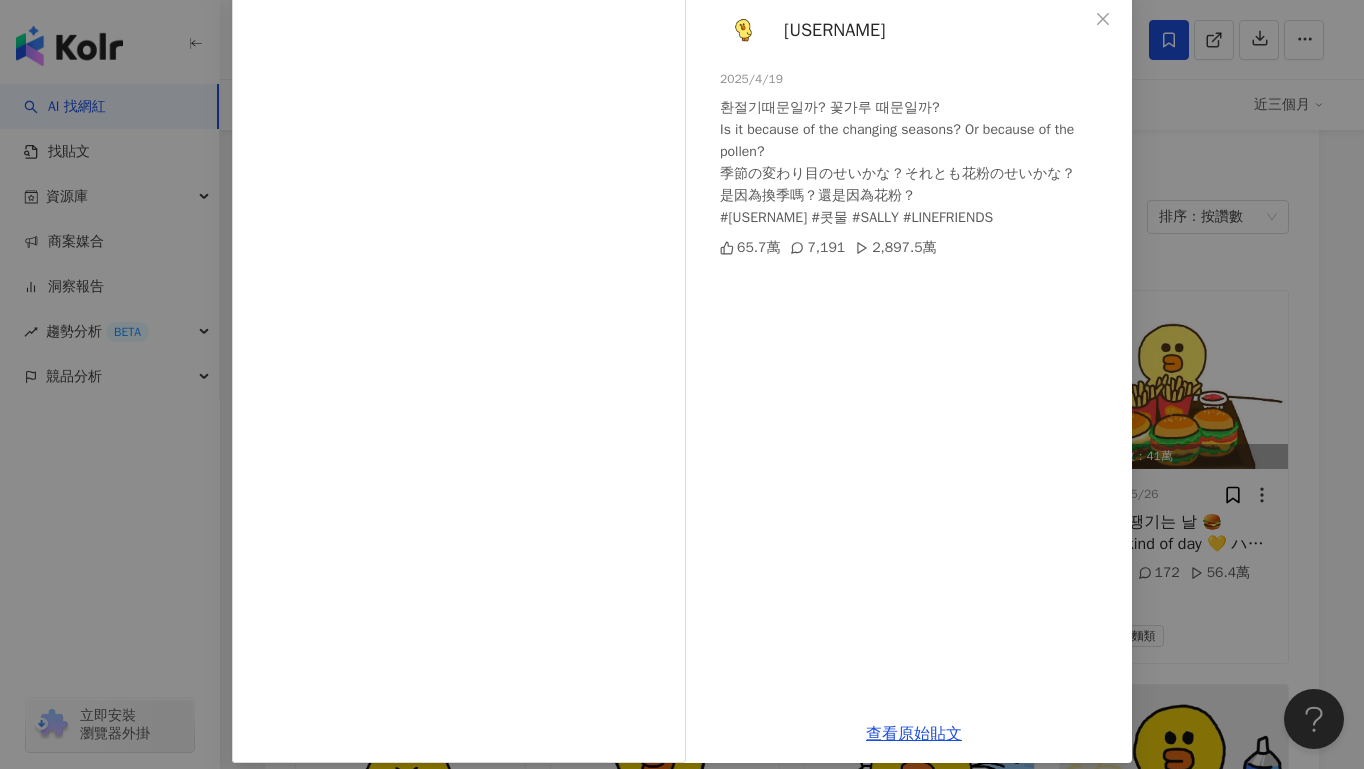 scroll, scrollTop: 128, scrollLeft: 0, axis: vertical 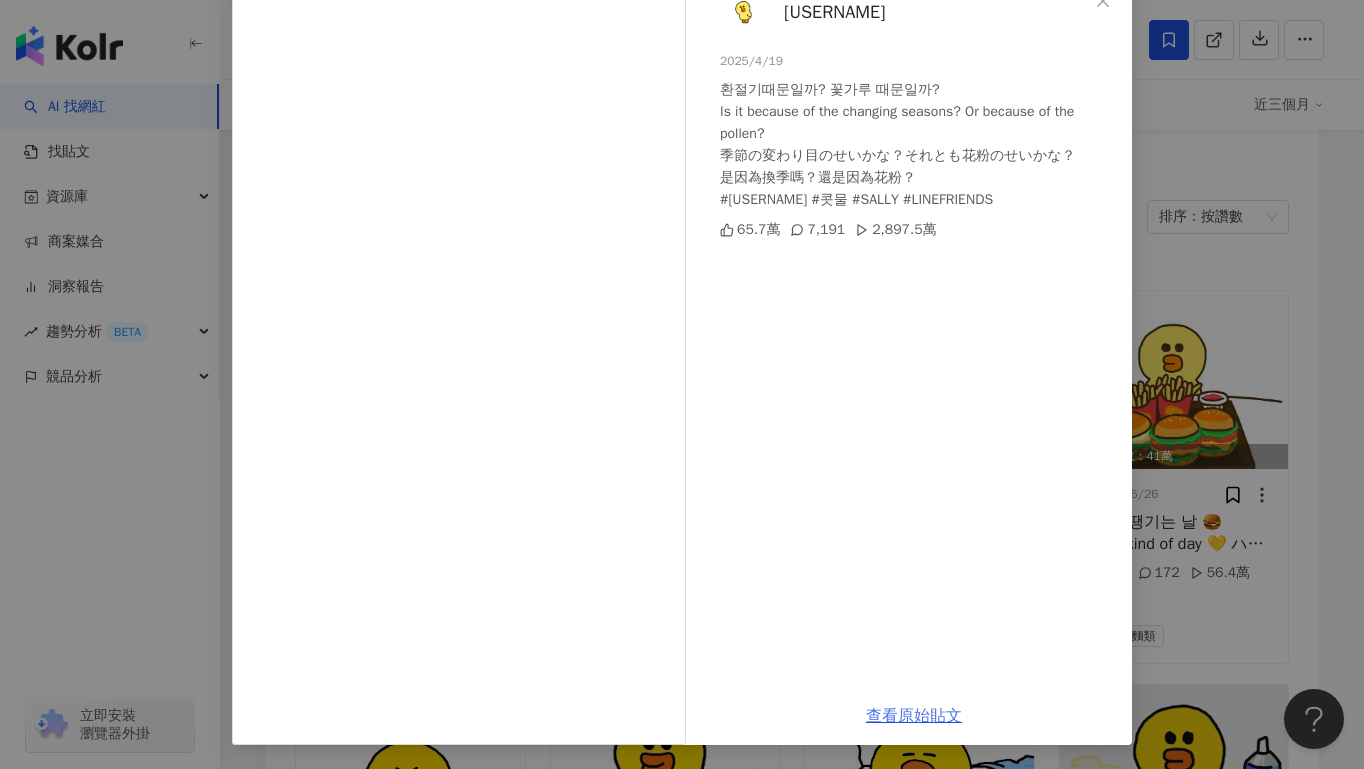 click on "查看原始貼文" at bounding box center (914, 716) 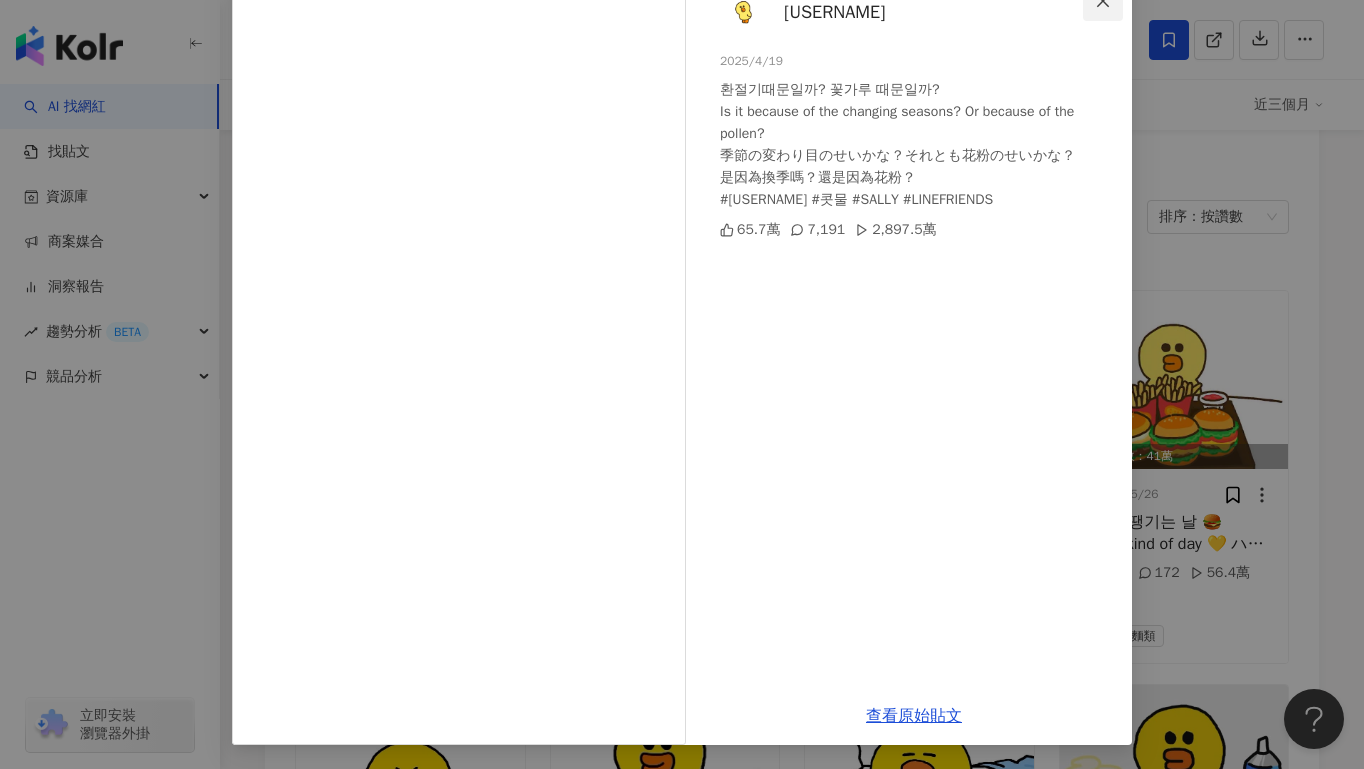 click 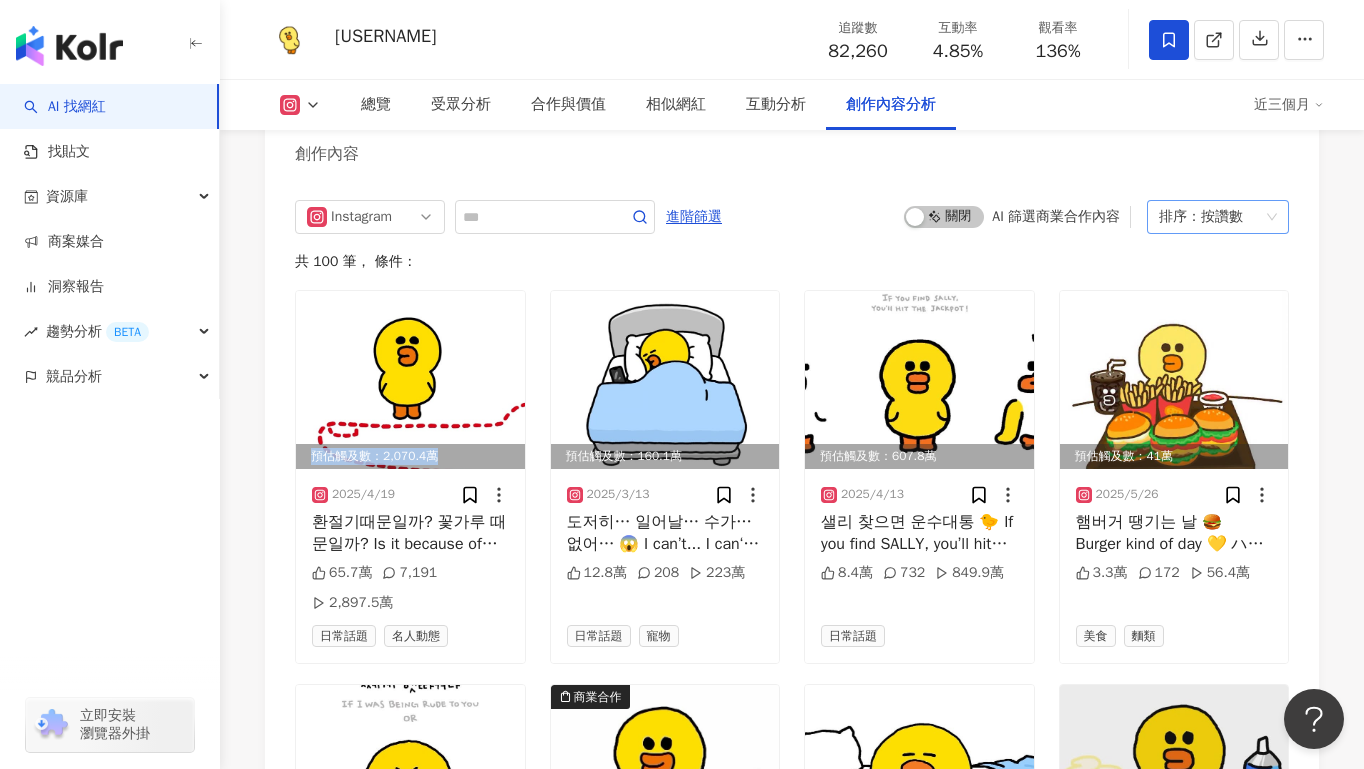 click on "排序： 按讚數" at bounding box center [1218, 217] 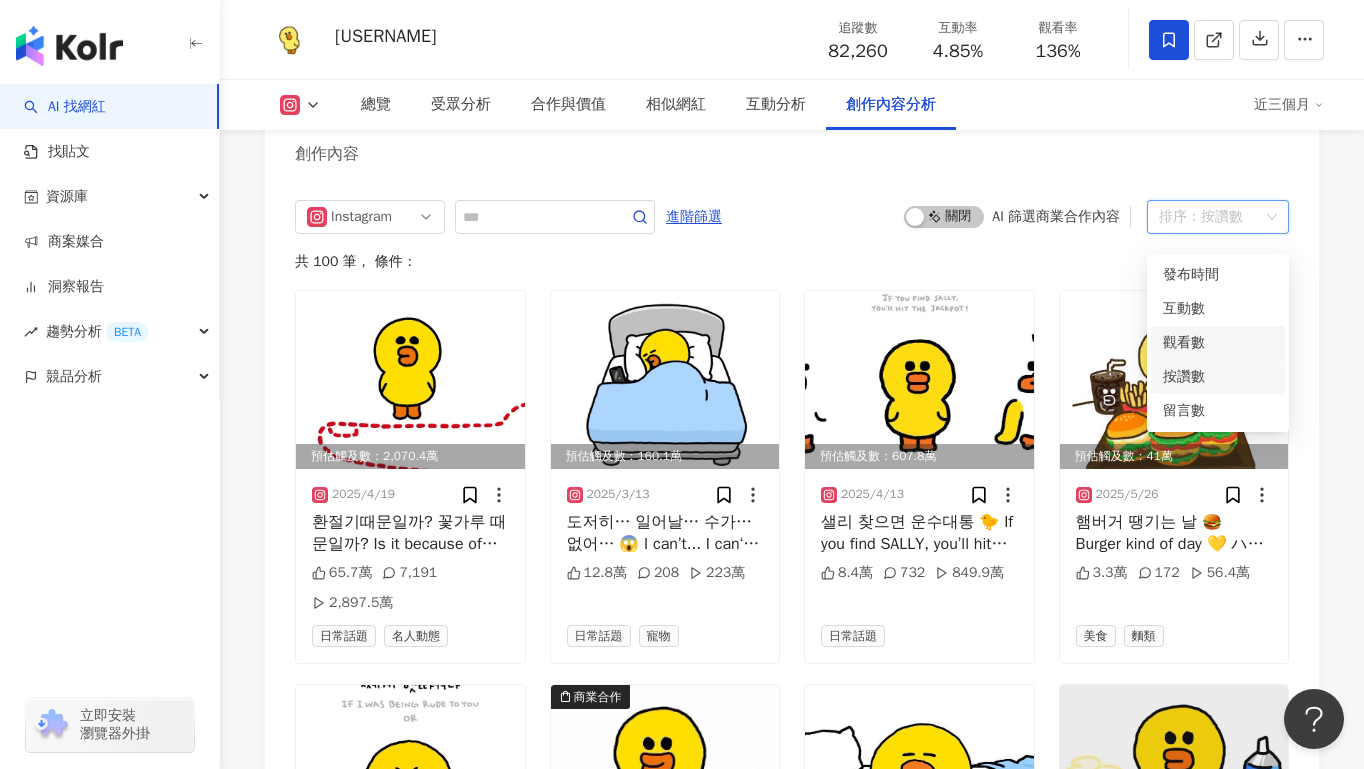click on "觀看數" at bounding box center [1218, 343] 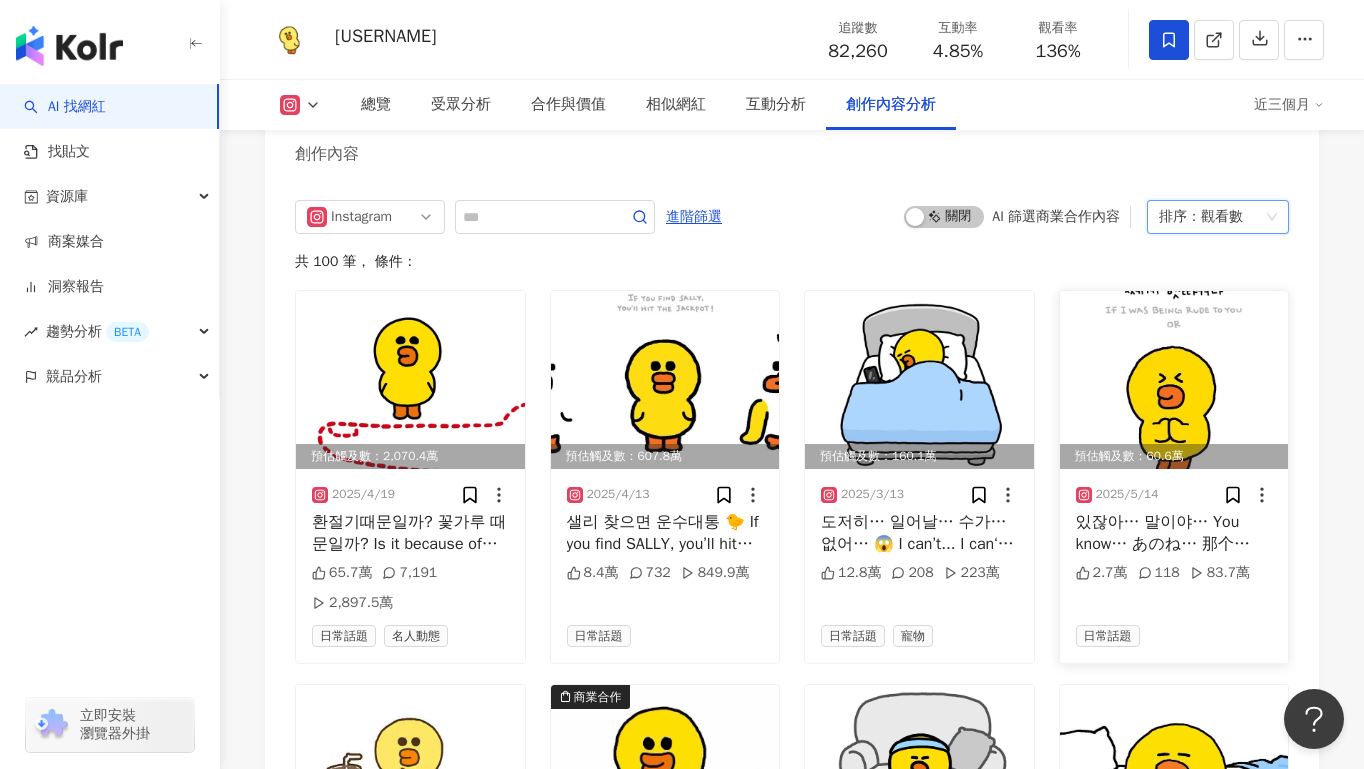 click at bounding box center (1174, 380) 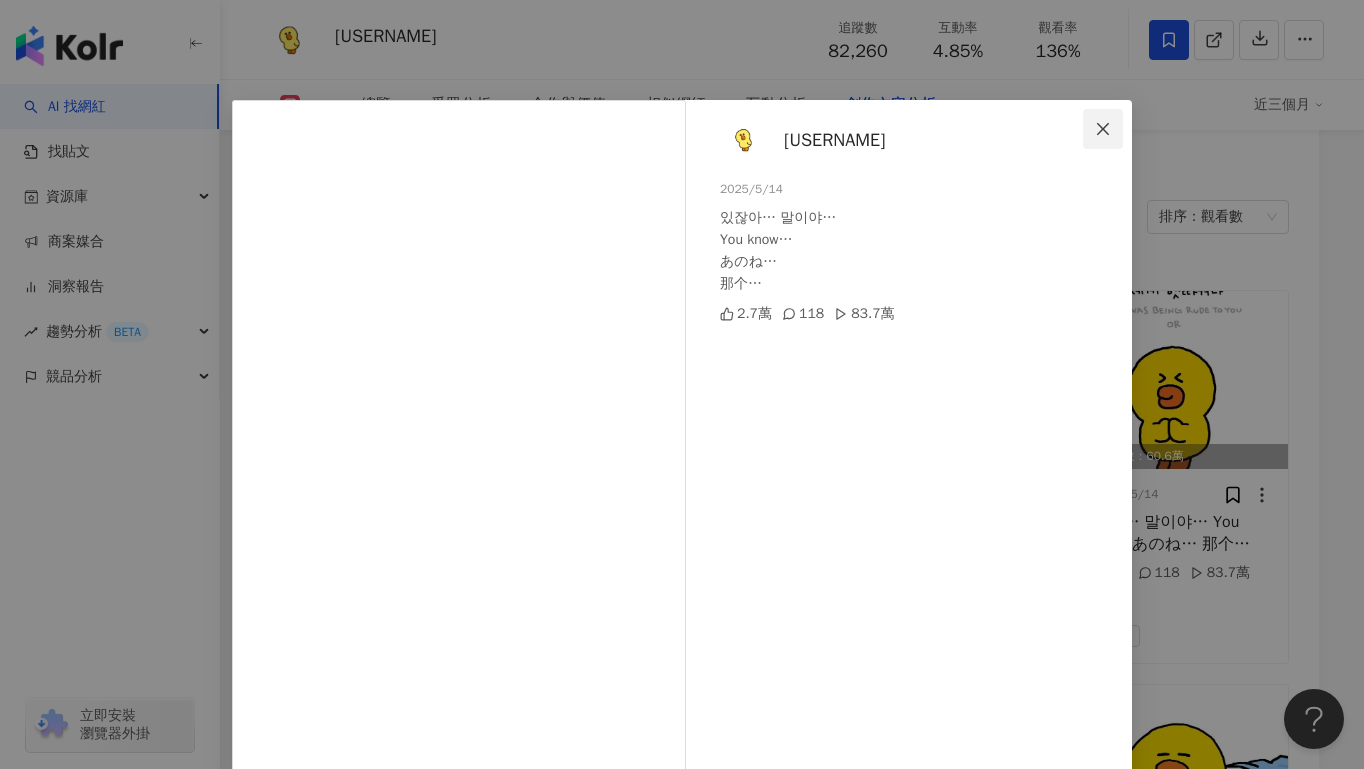 click at bounding box center (1103, 129) 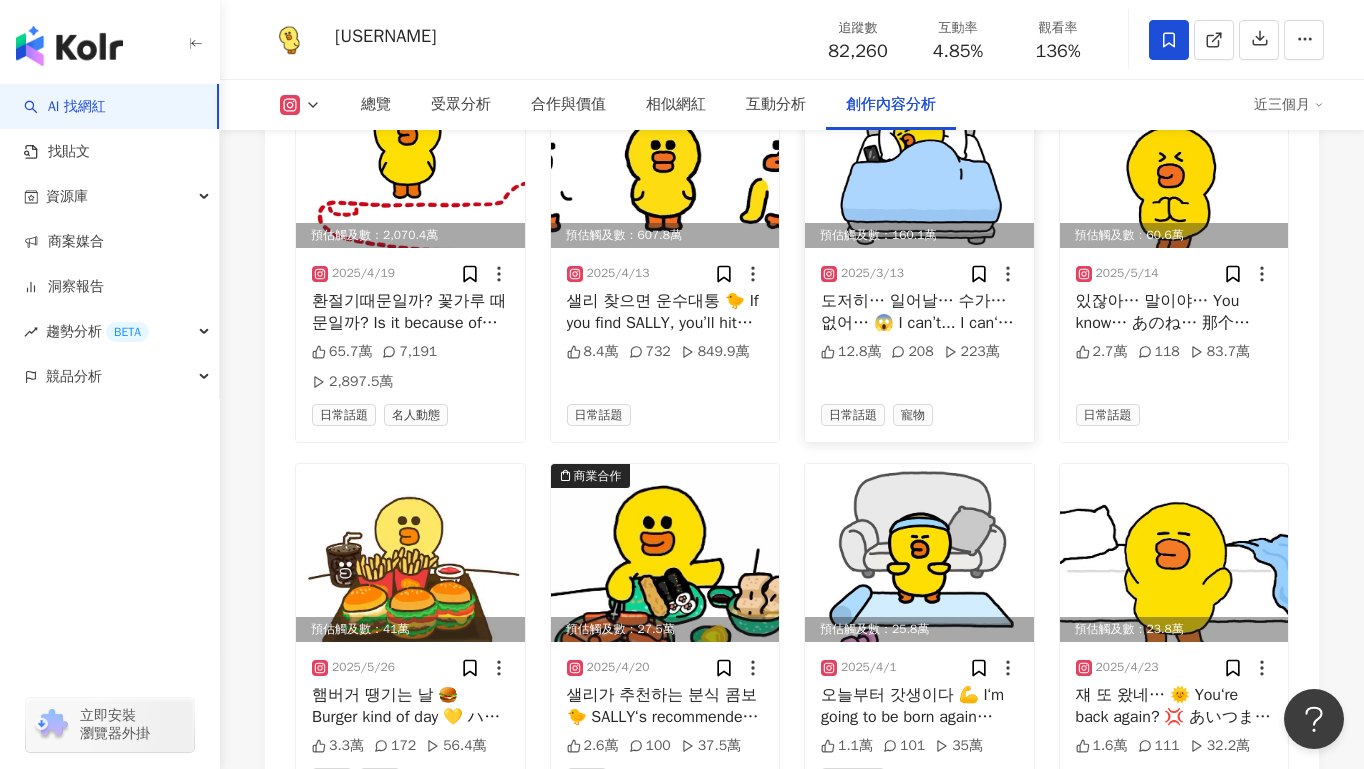 scroll, scrollTop: 6253, scrollLeft: 0, axis: vertical 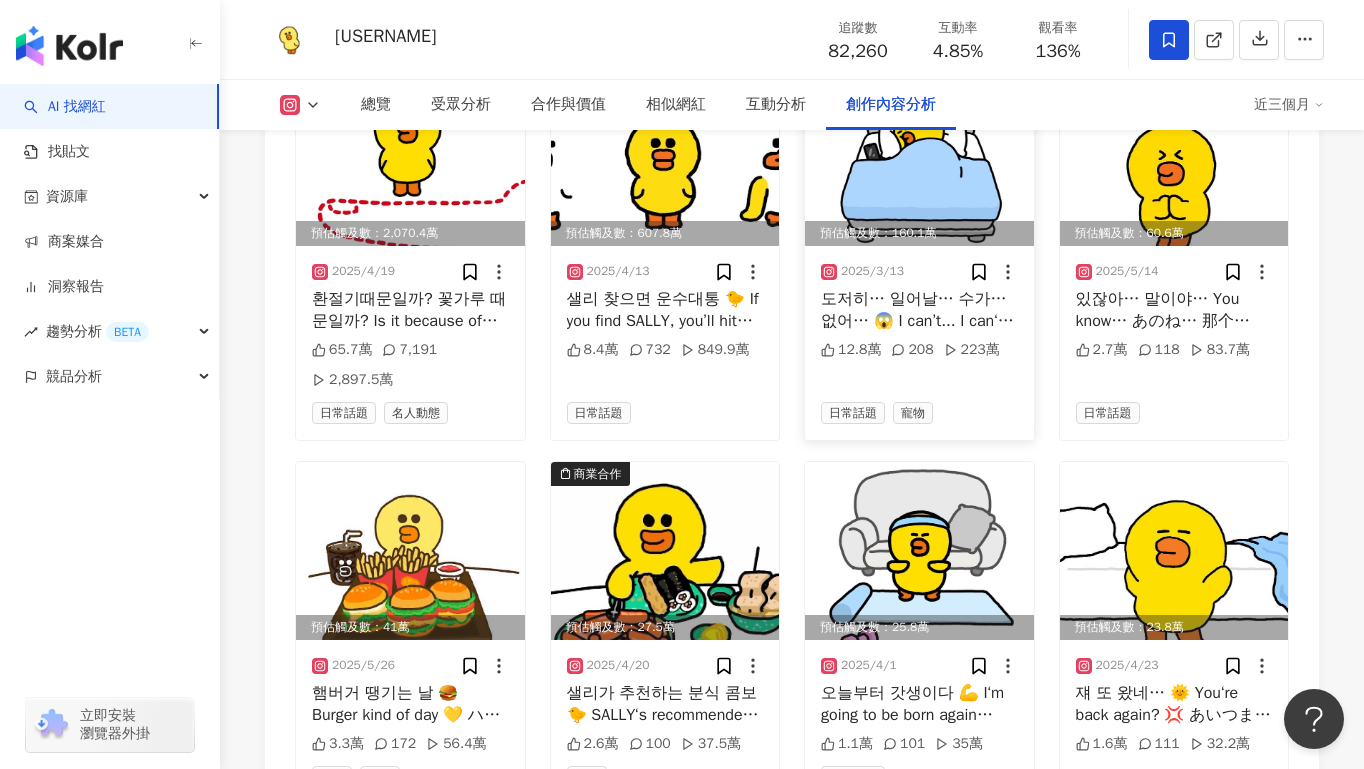 click at bounding box center (919, 157) 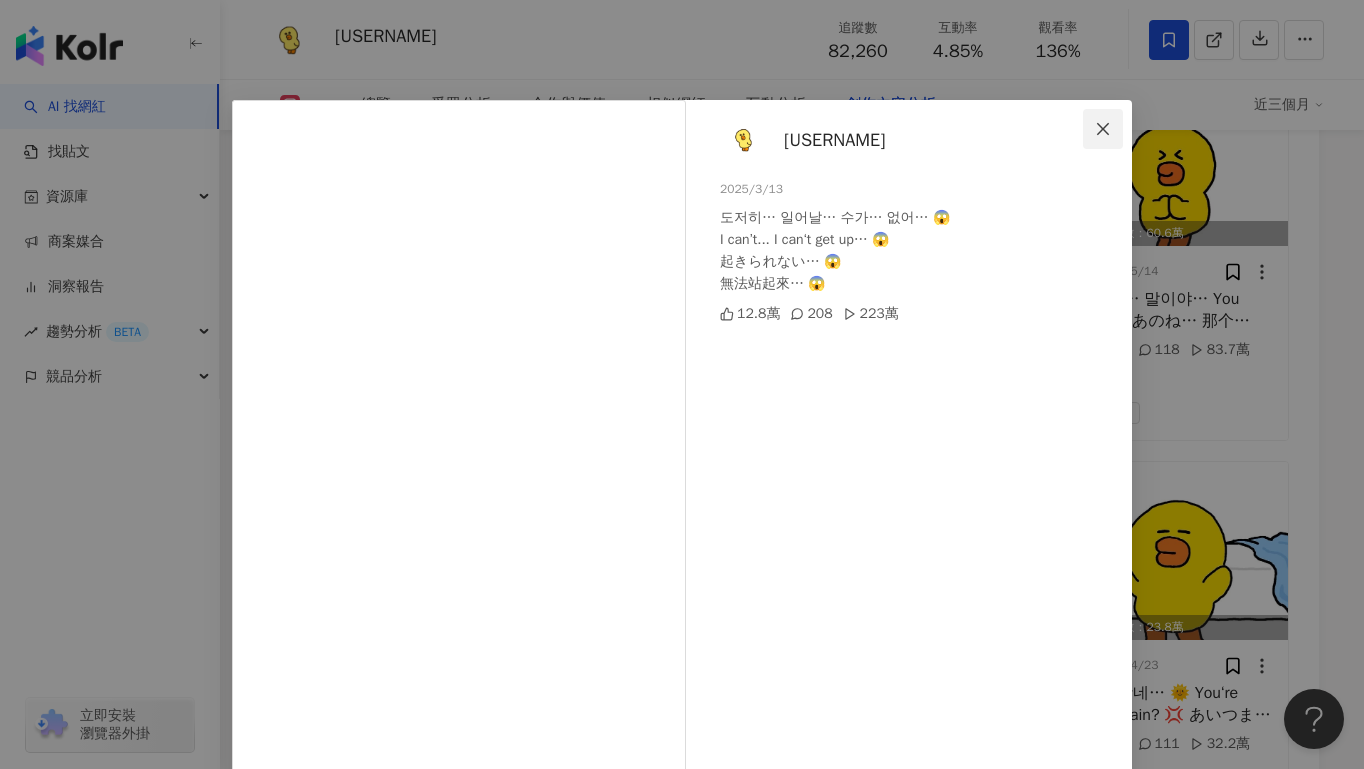 click 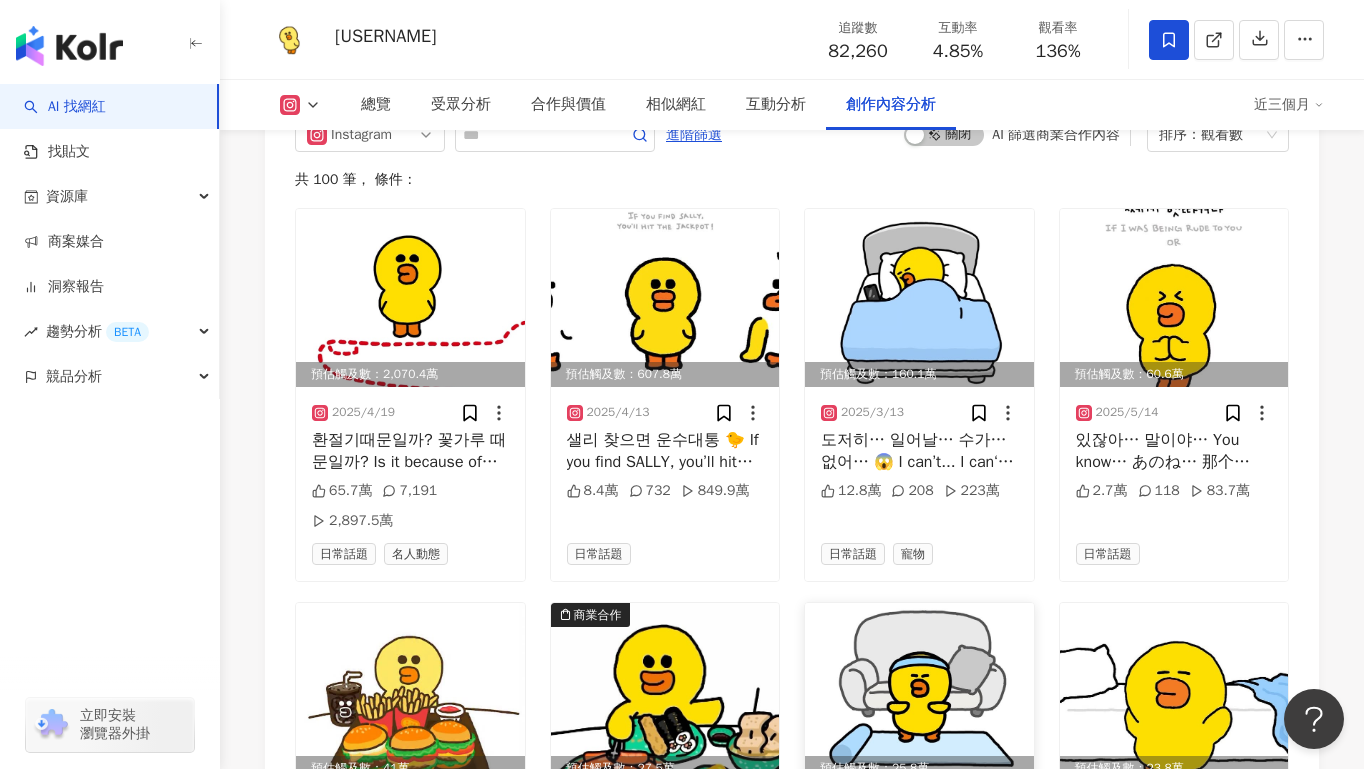 scroll, scrollTop: 6110, scrollLeft: 0, axis: vertical 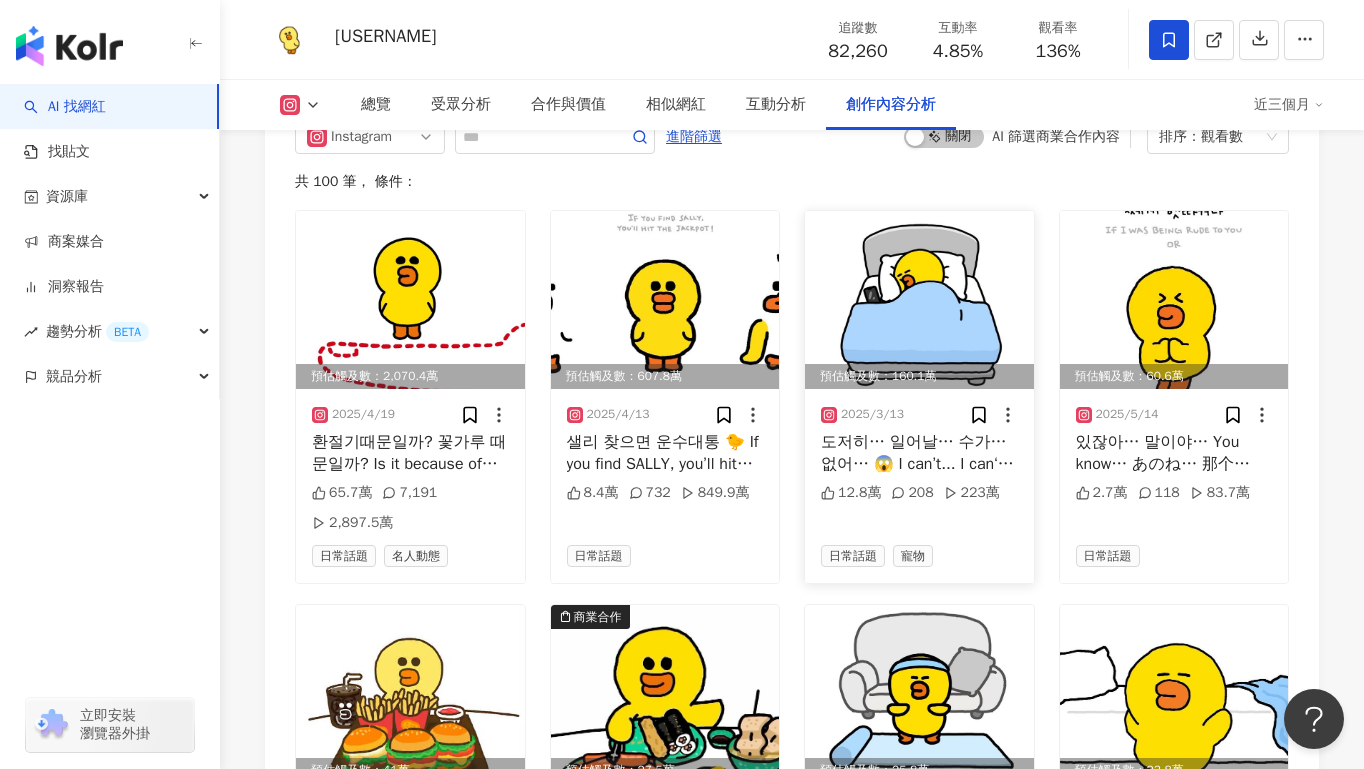 click at bounding box center (919, 300) 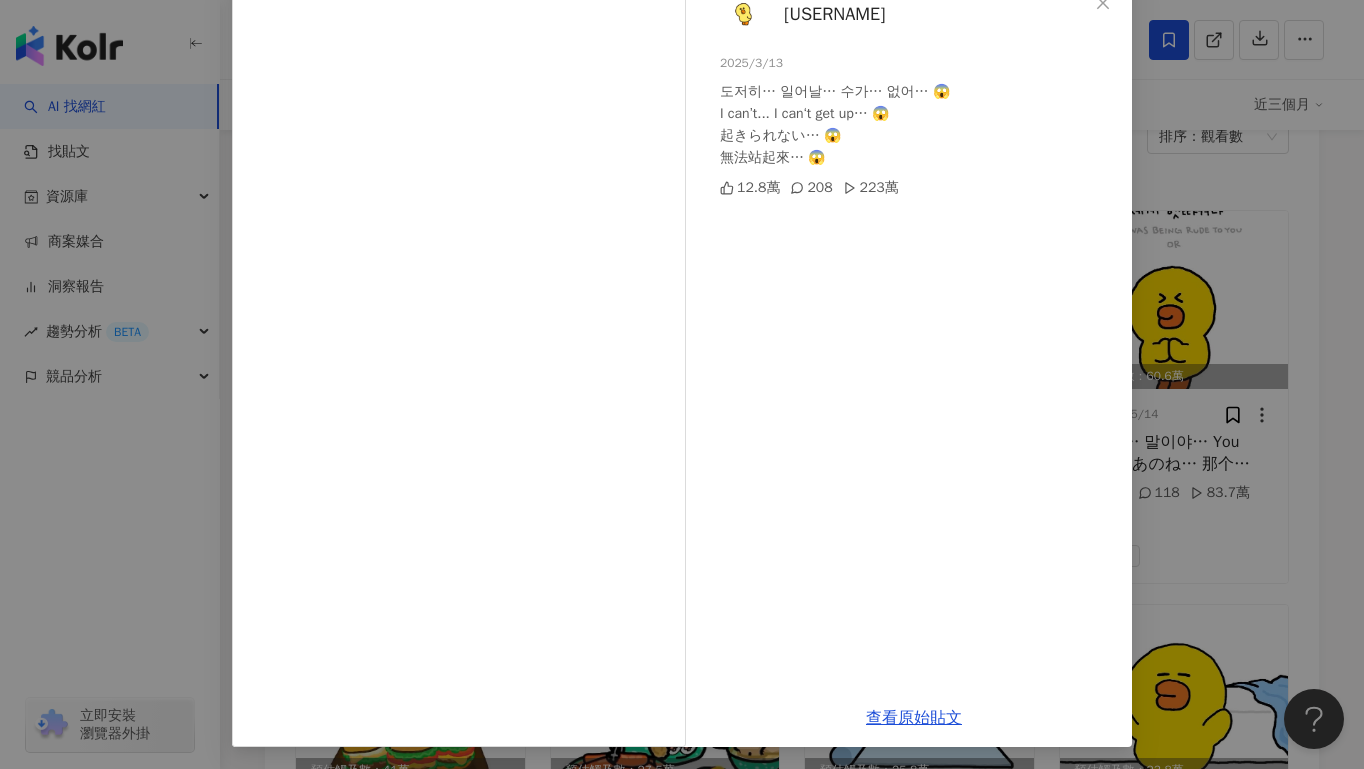scroll, scrollTop: 128, scrollLeft: 0, axis: vertical 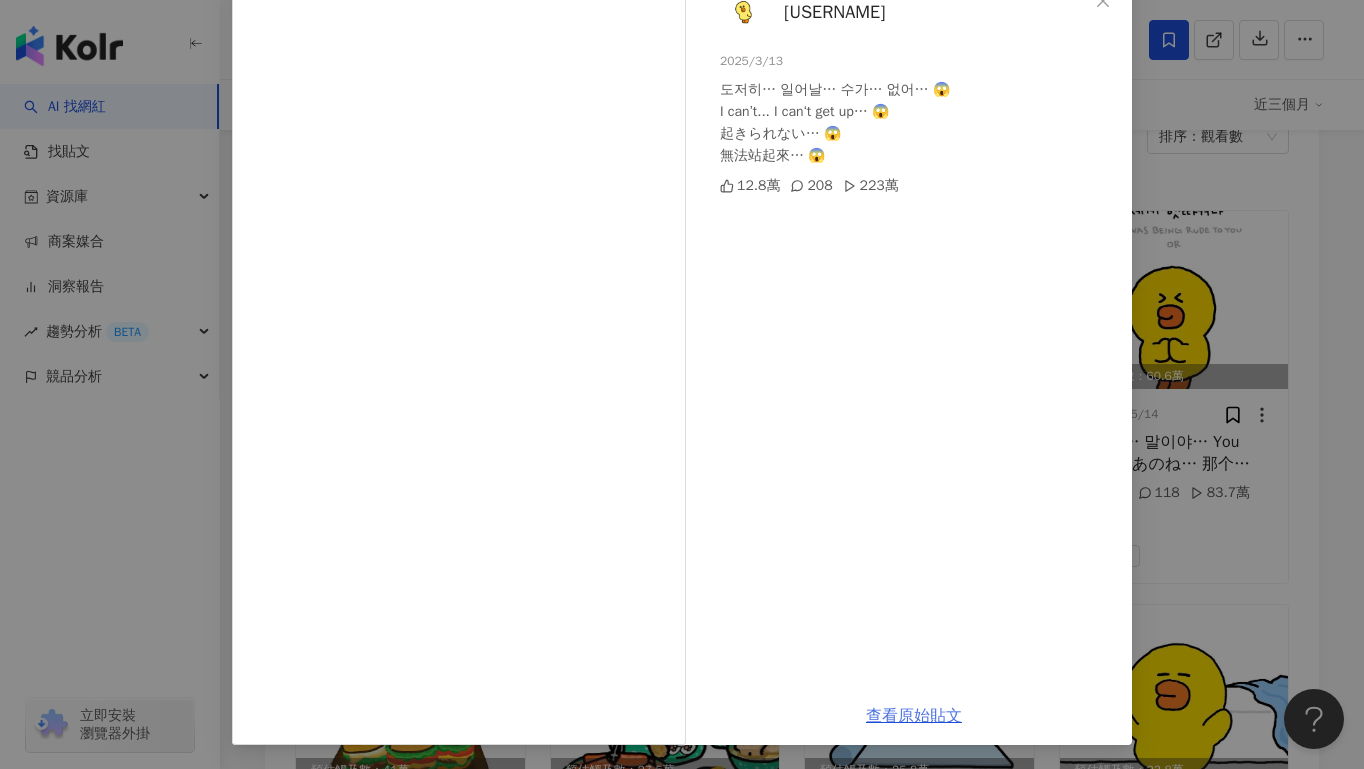 click on "查看原始貼文" at bounding box center [914, 716] 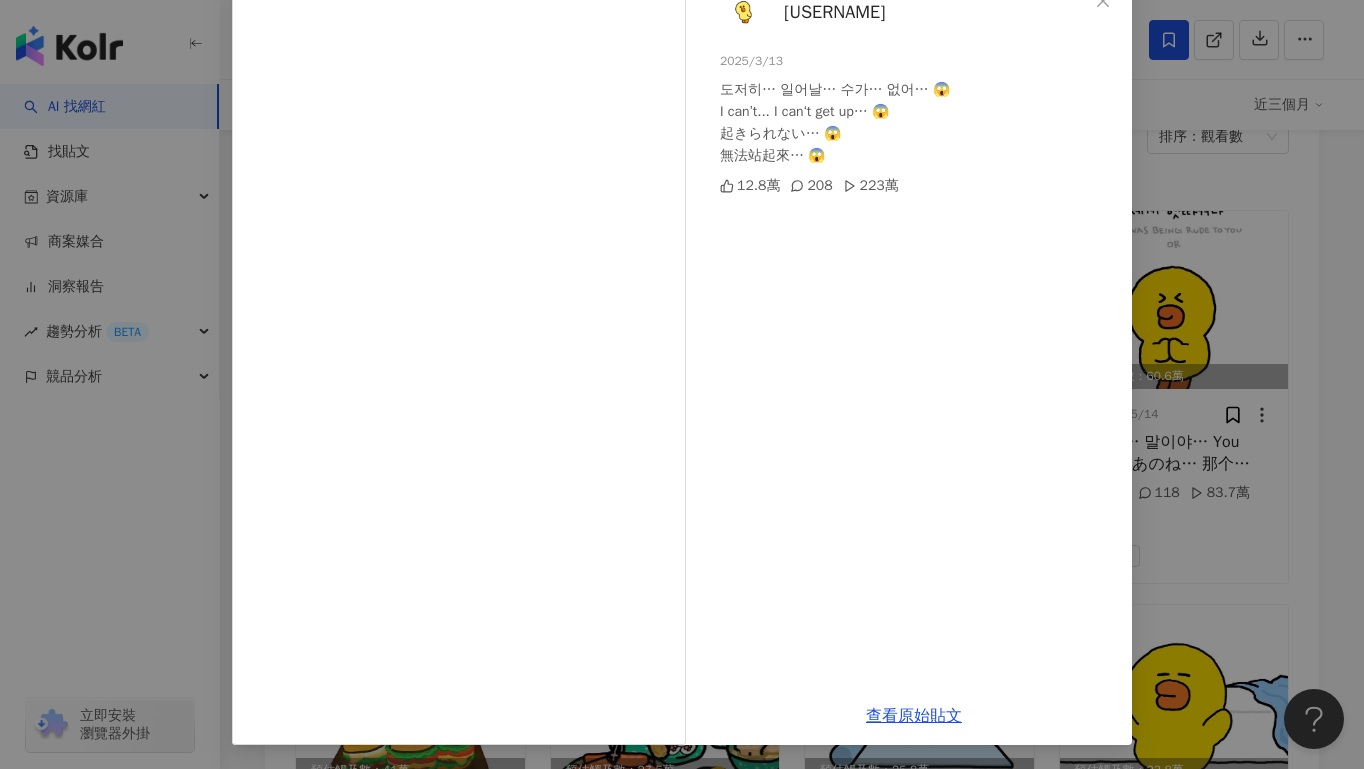 click on "myway.sally 2025/3/13 도저히… 일어날… 수가… 없어… 😱
I can’t... I can‘t get up… 😱
起きられない… 😱
無法站起來… 😱 12.8萬 208 223萬 查看原始貼文" at bounding box center [682, 384] 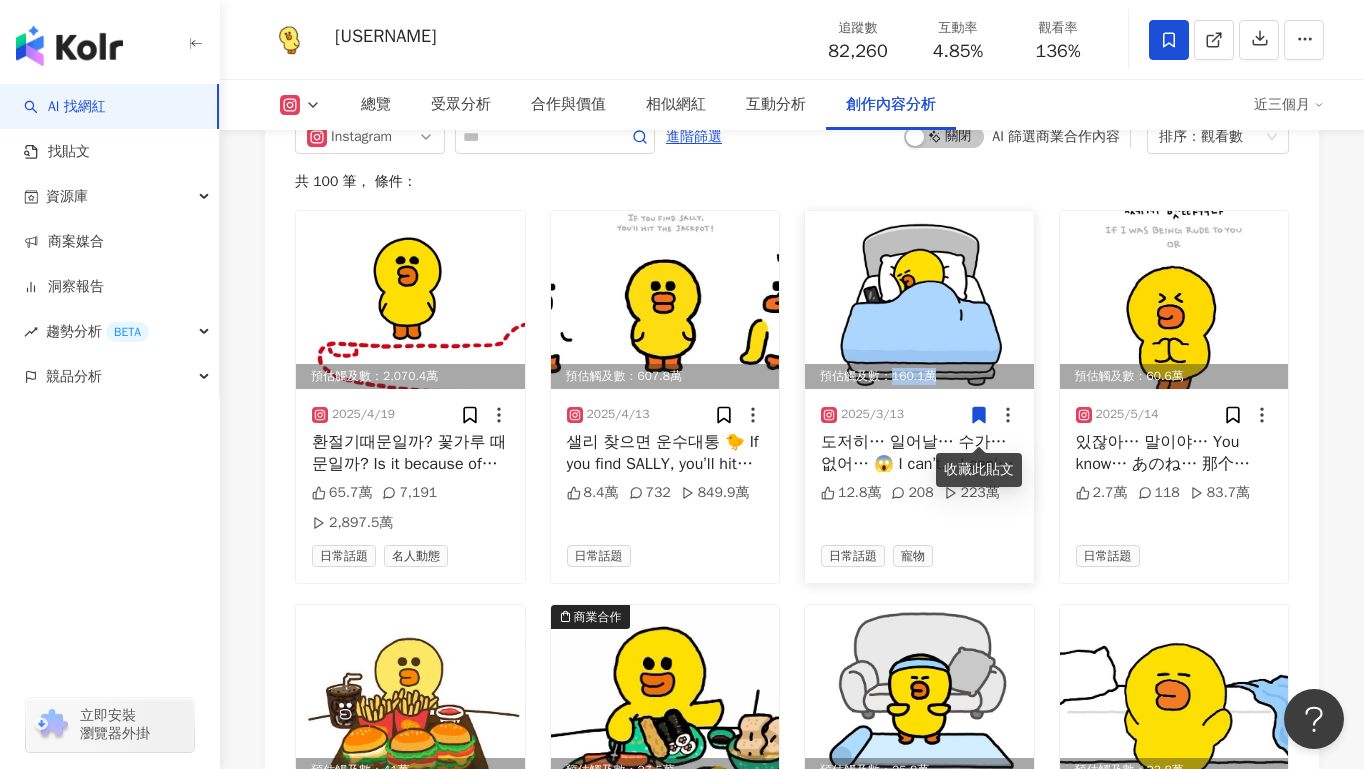 copy on "160.1萬" 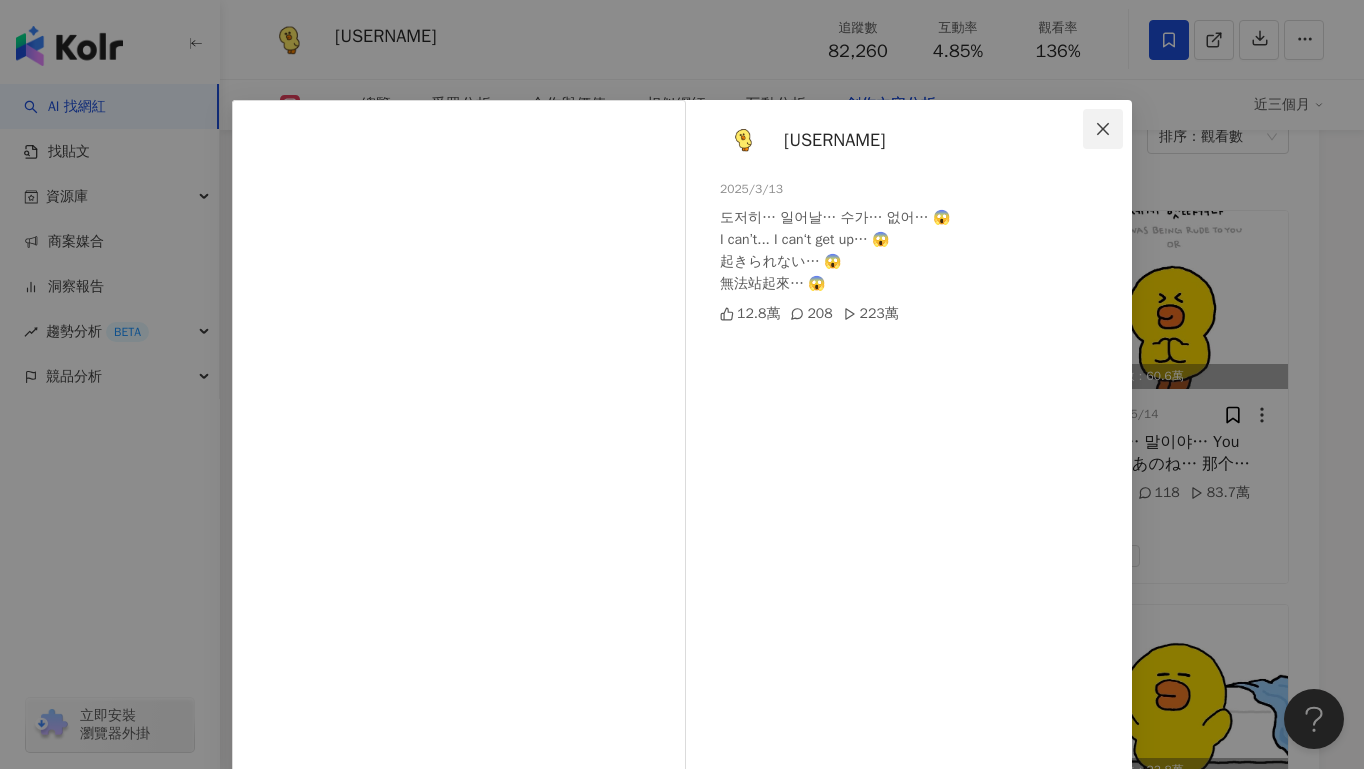 click 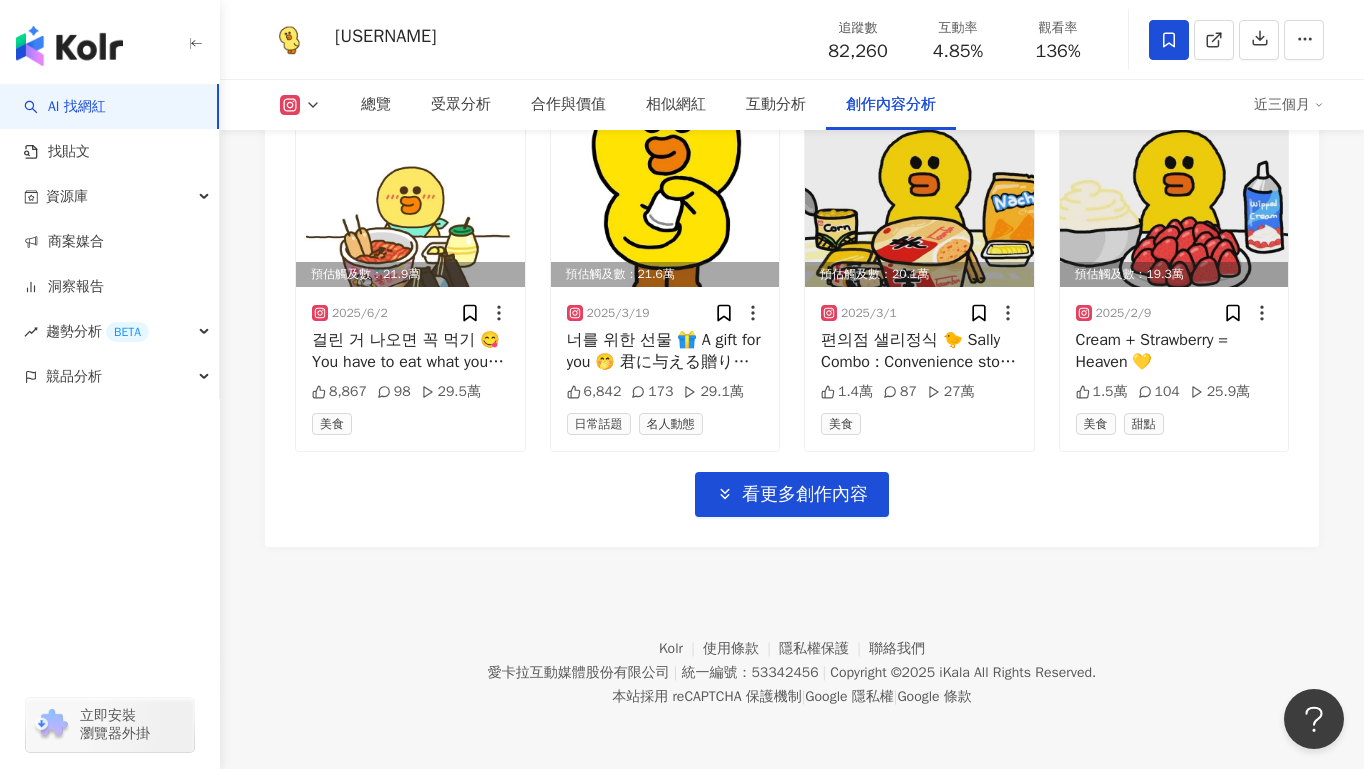 scroll, scrollTop: 6986, scrollLeft: 0, axis: vertical 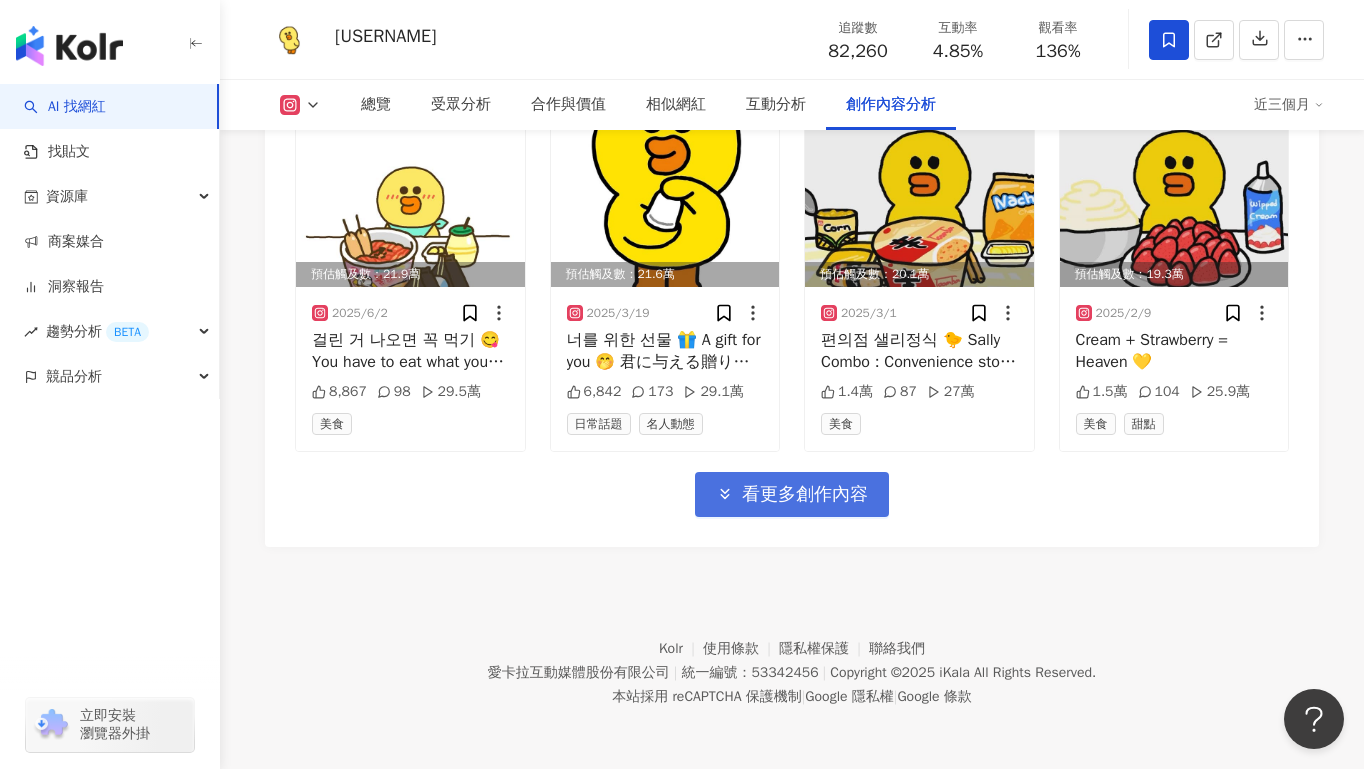 click on "看更多創作內容" at bounding box center (805, 495) 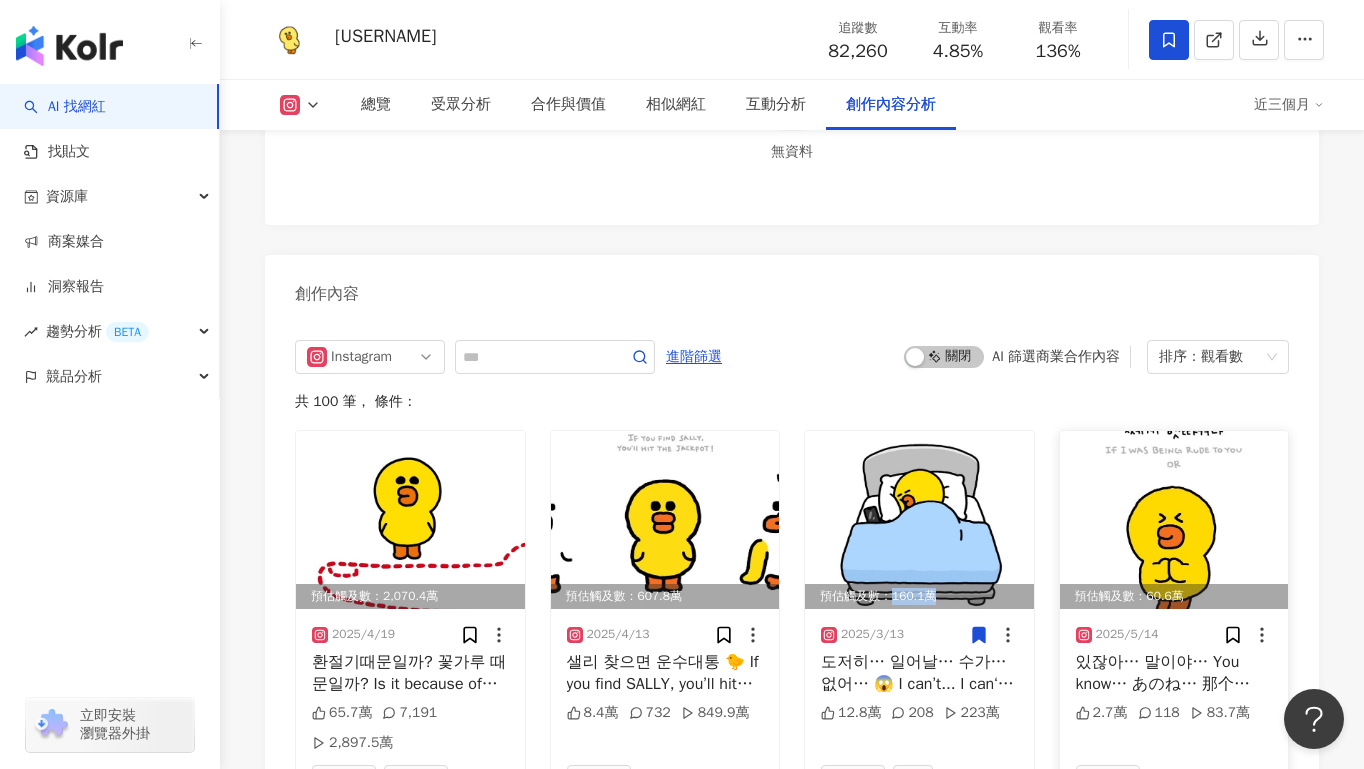scroll, scrollTop: 5933, scrollLeft: 0, axis: vertical 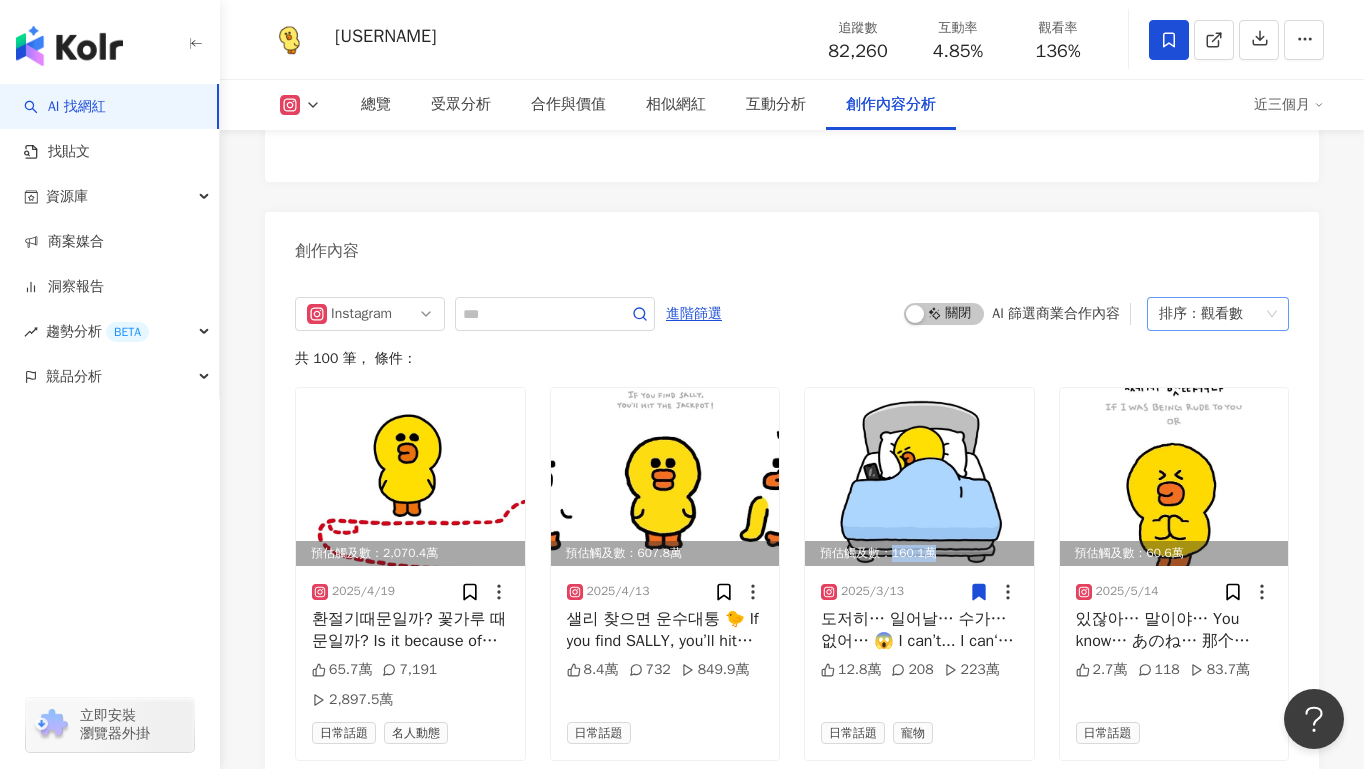 click on "觀看數" at bounding box center (1222, 314) 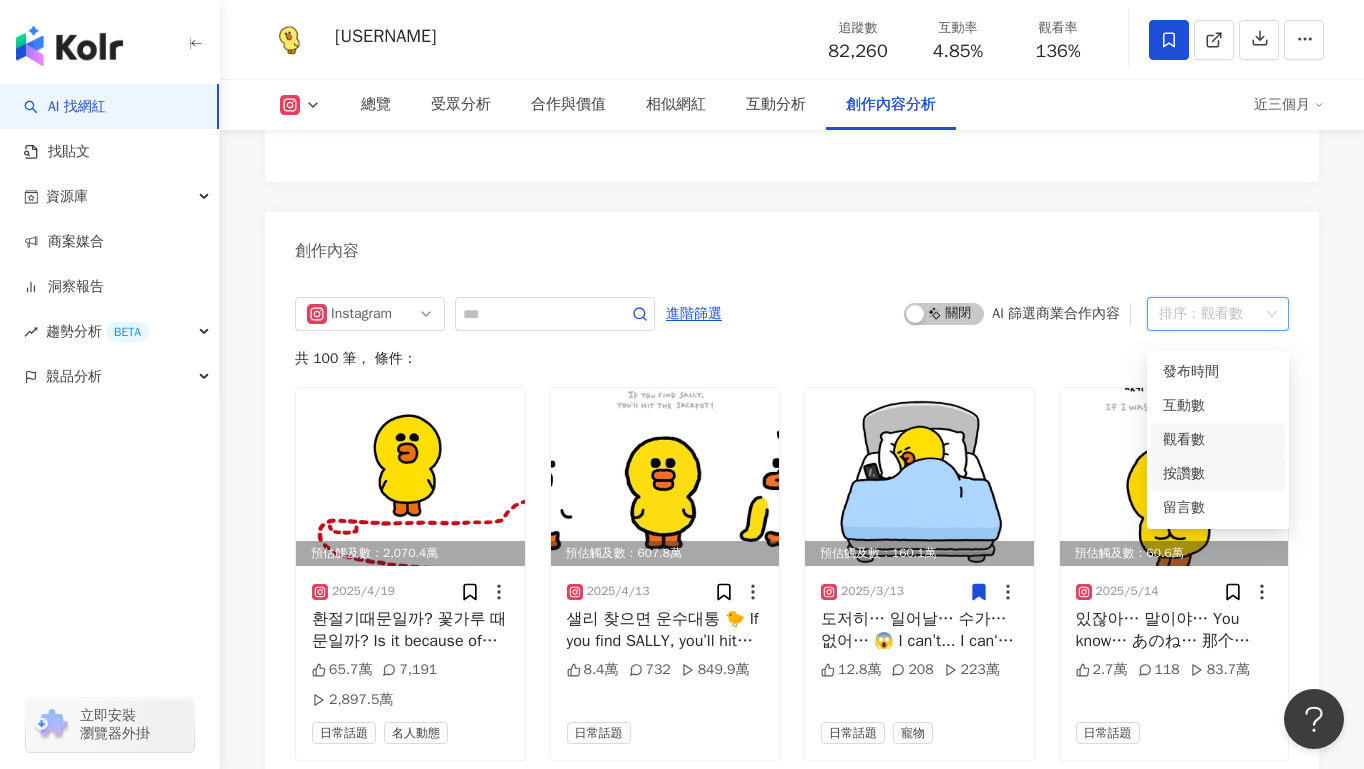 click on "按讚數" at bounding box center (1218, 474) 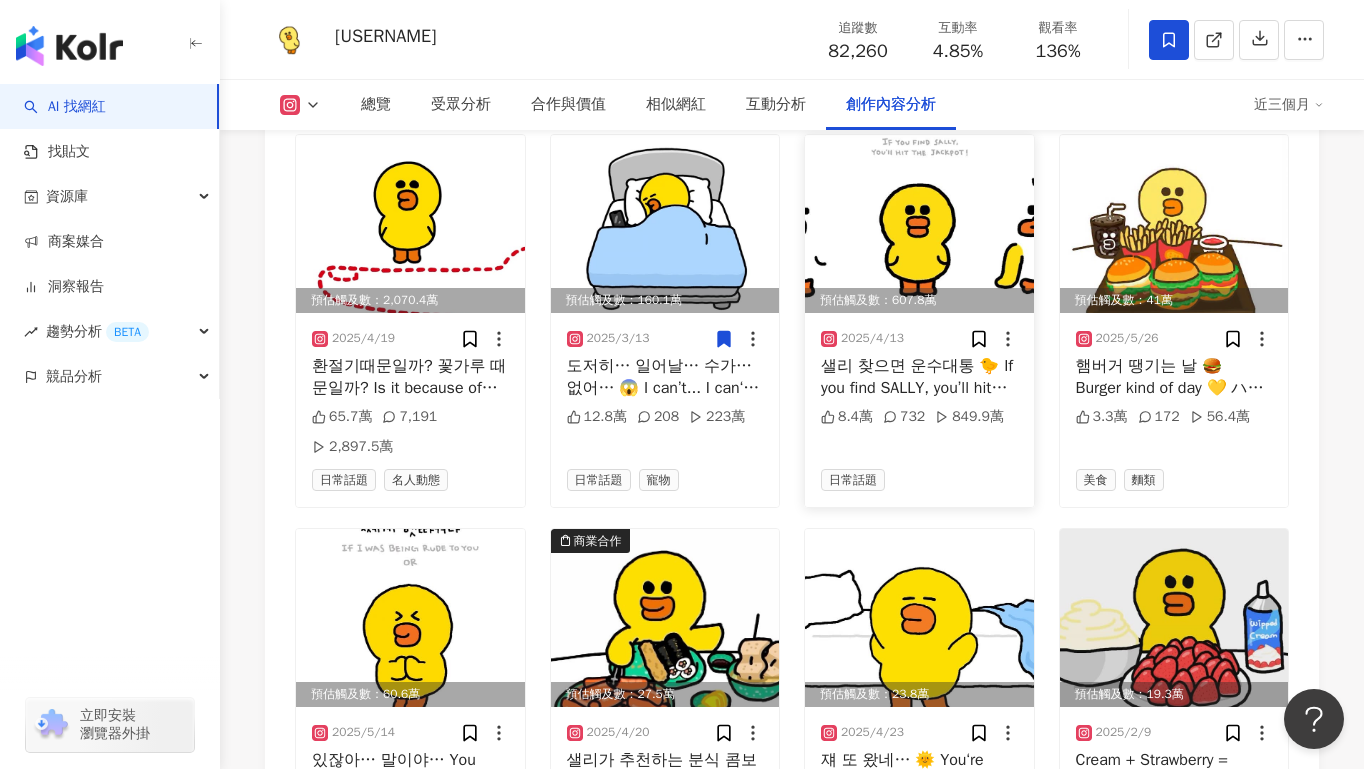 scroll, scrollTop: 6078, scrollLeft: 0, axis: vertical 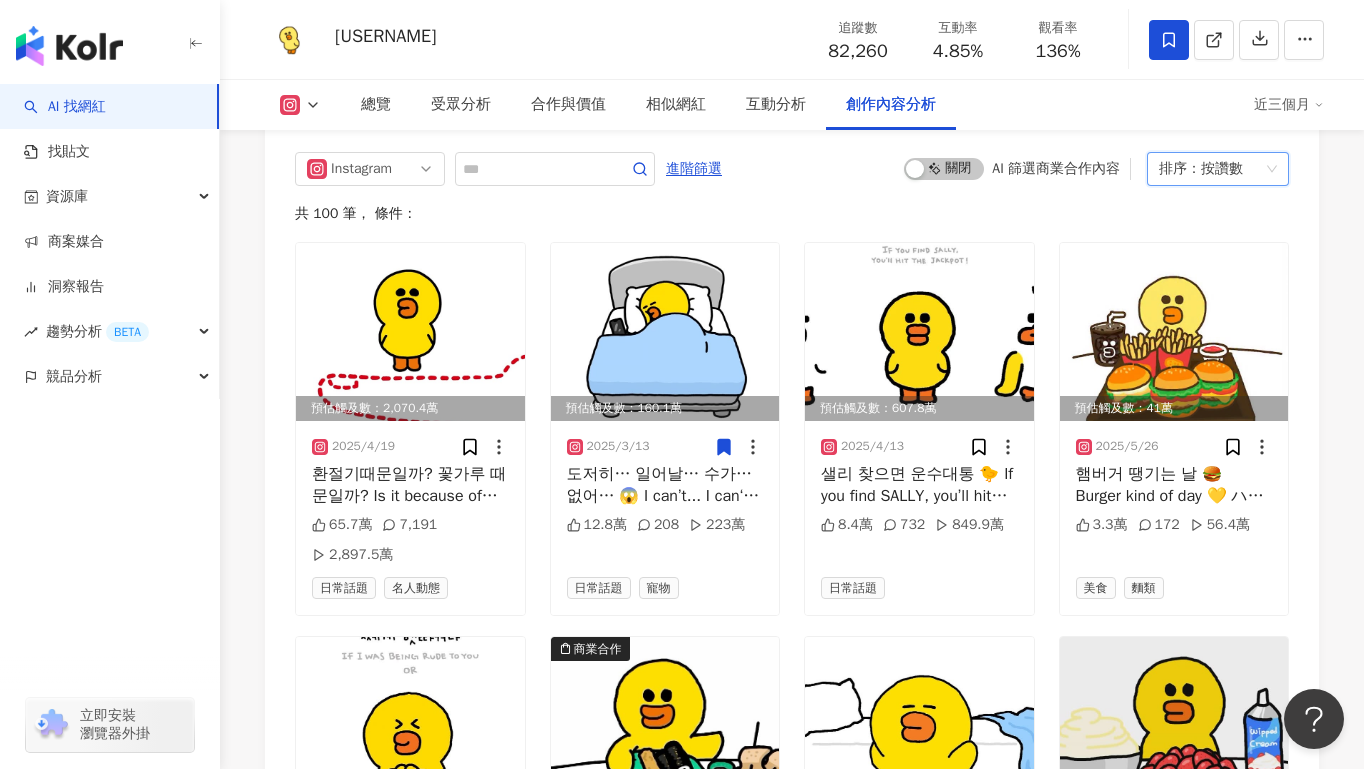 click on "排序： 按讚數" at bounding box center [1209, 169] 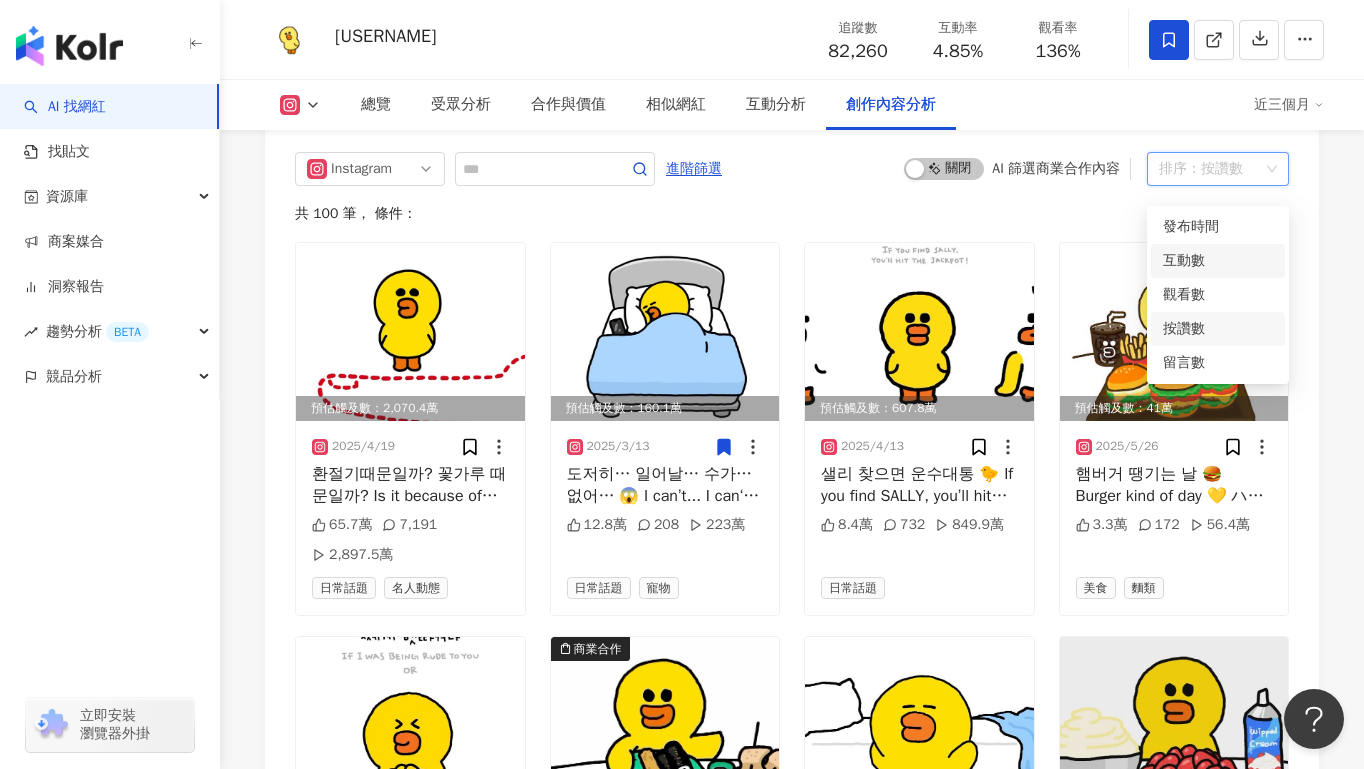 click on "互動數" at bounding box center [1218, 261] 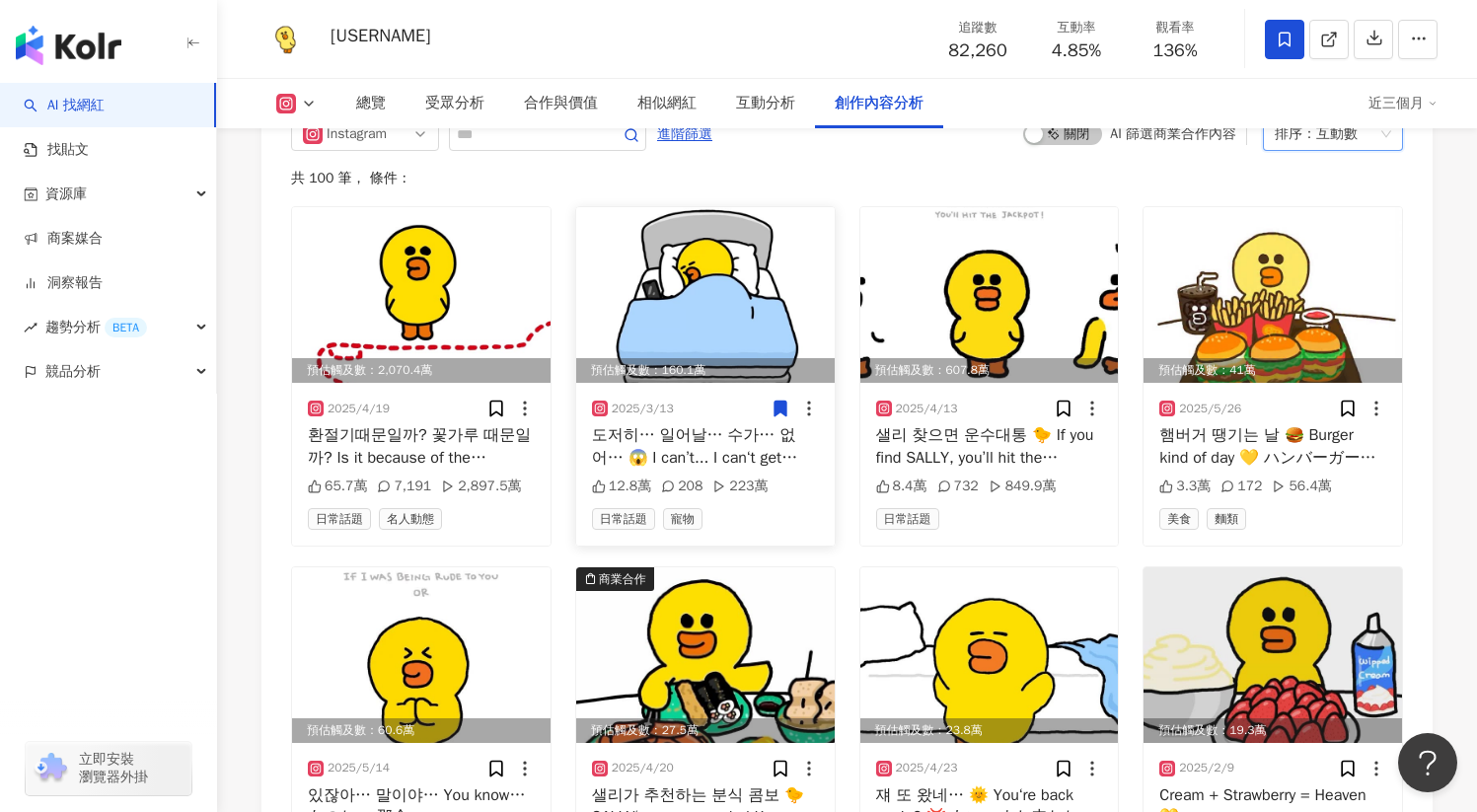 scroll, scrollTop: 6049, scrollLeft: 0, axis: vertical 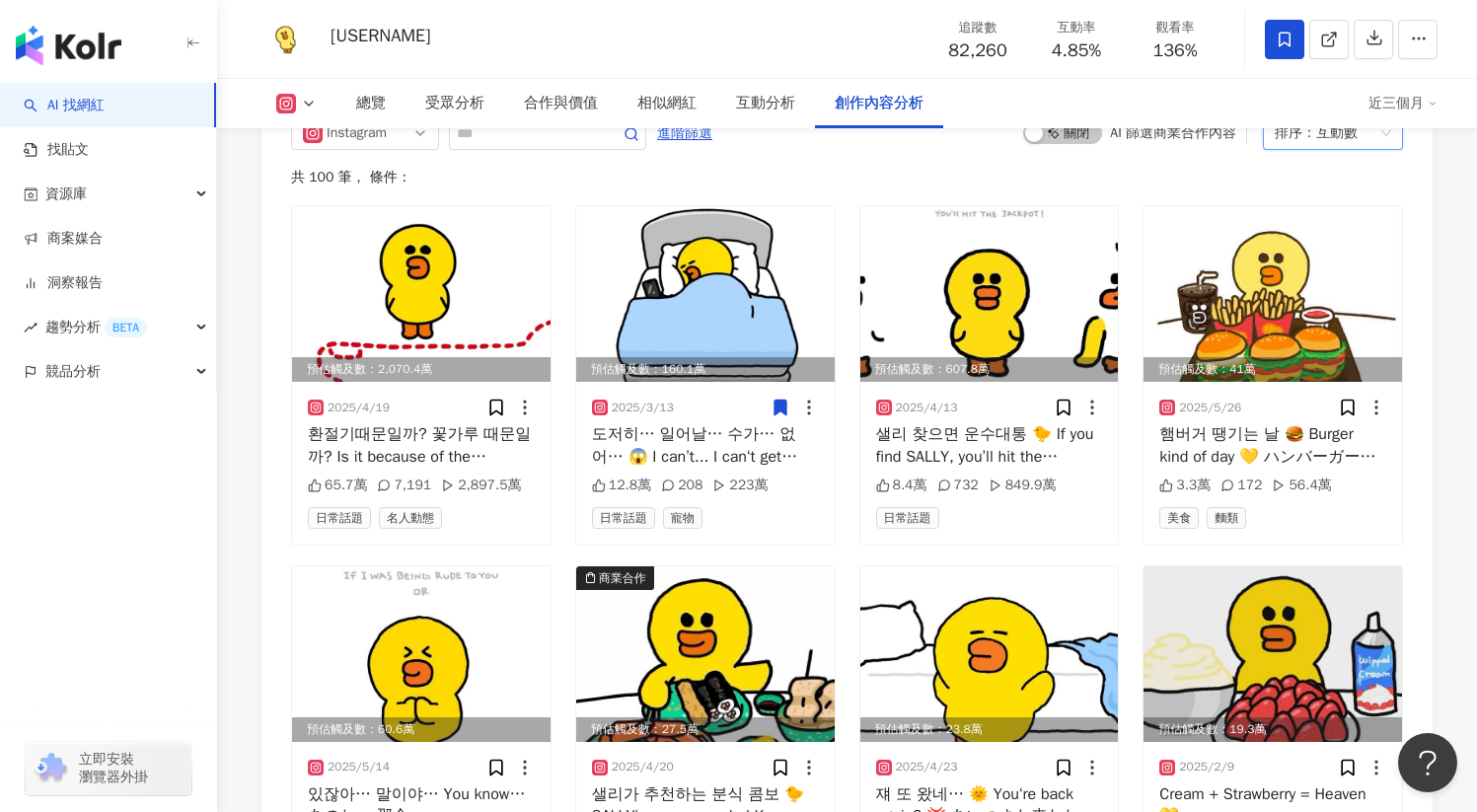 click on "互動數" at bounding box center (1337, 133) 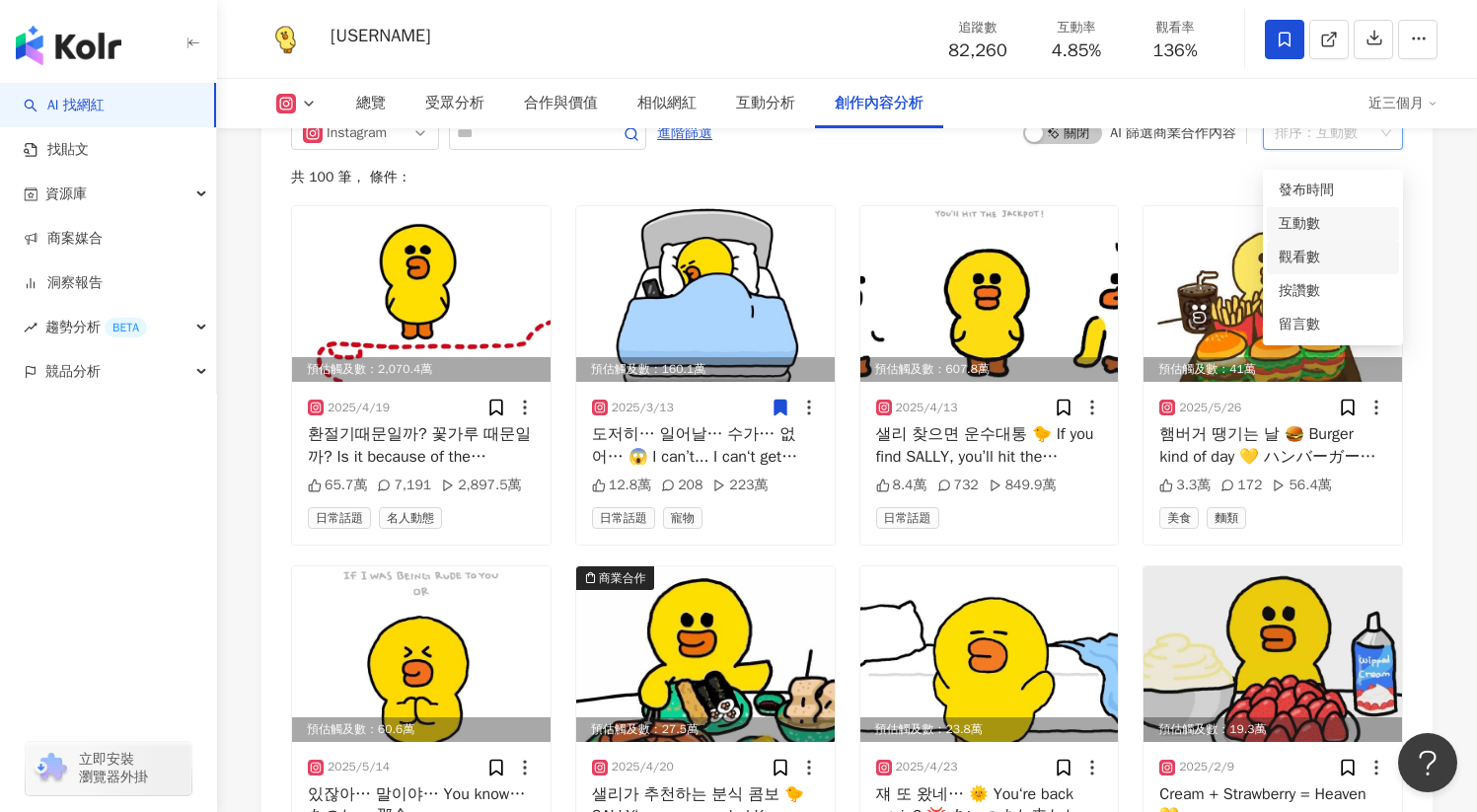 click on "觀看數" at bounding box center [1333, 258] 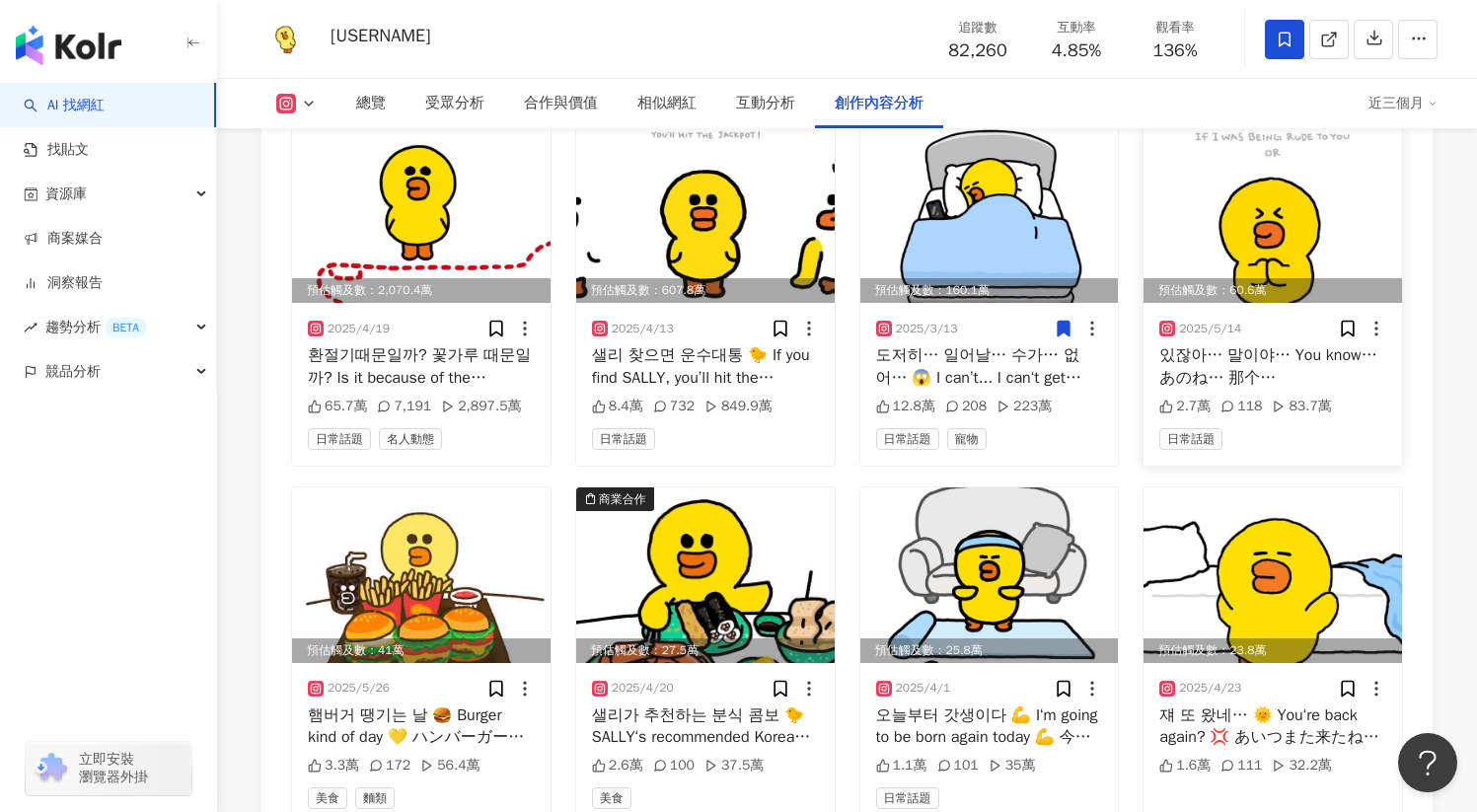 scroll, scrollTop: 6133, scrollLeft: 0, axis: vertical 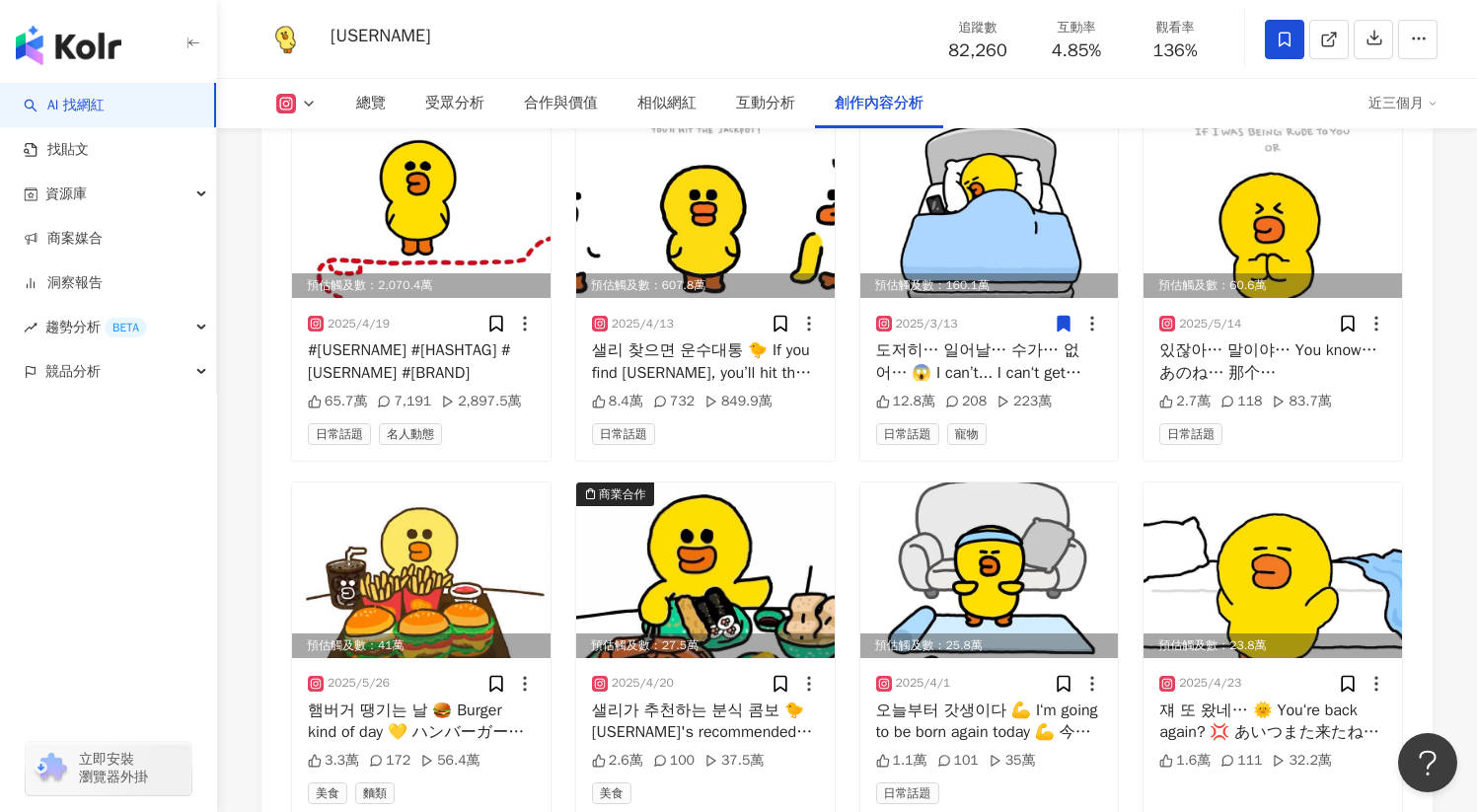 click on "近三個月" at bounding box center [1403, 104] 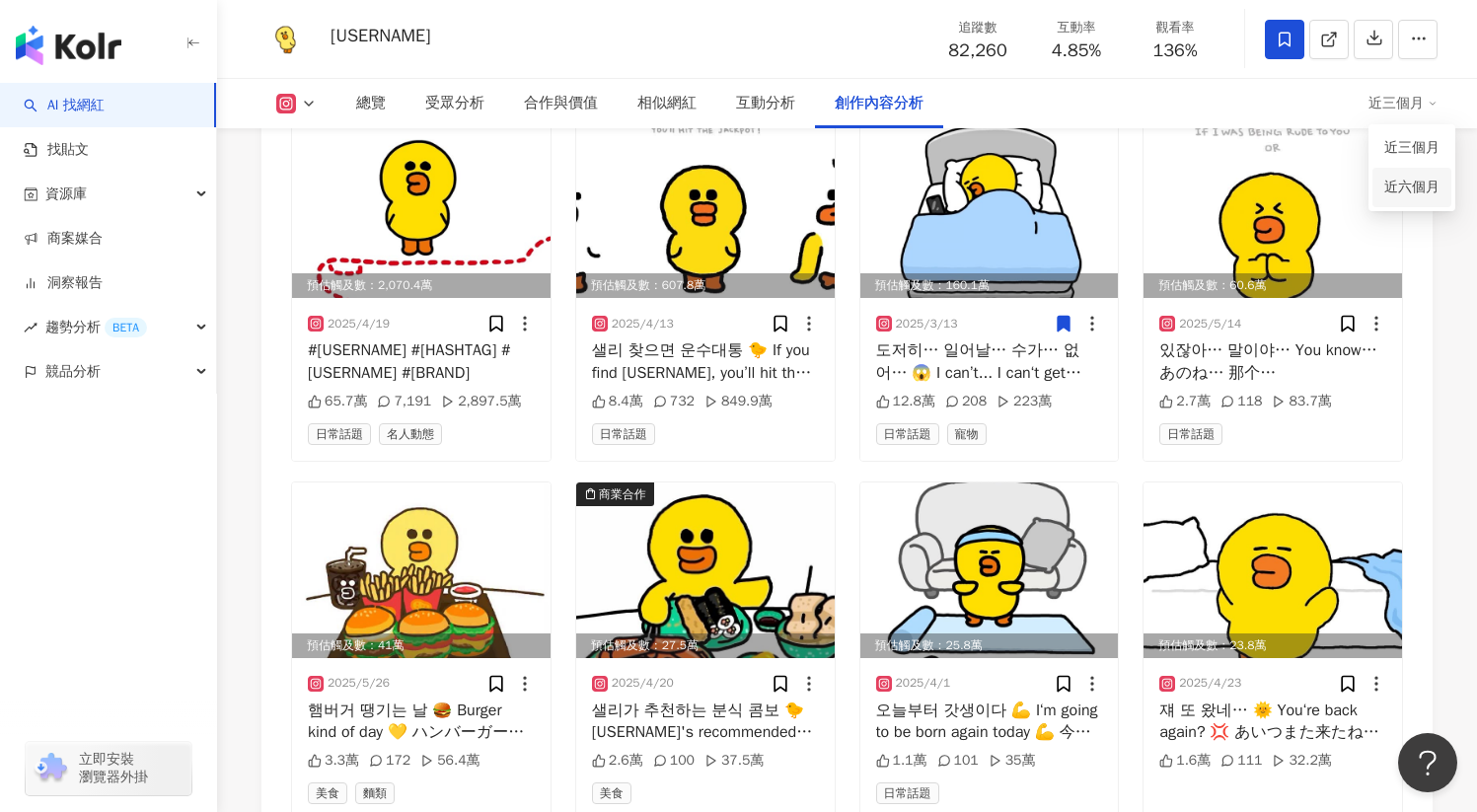 click on "近六個月" at bounding box center (1412, 187) 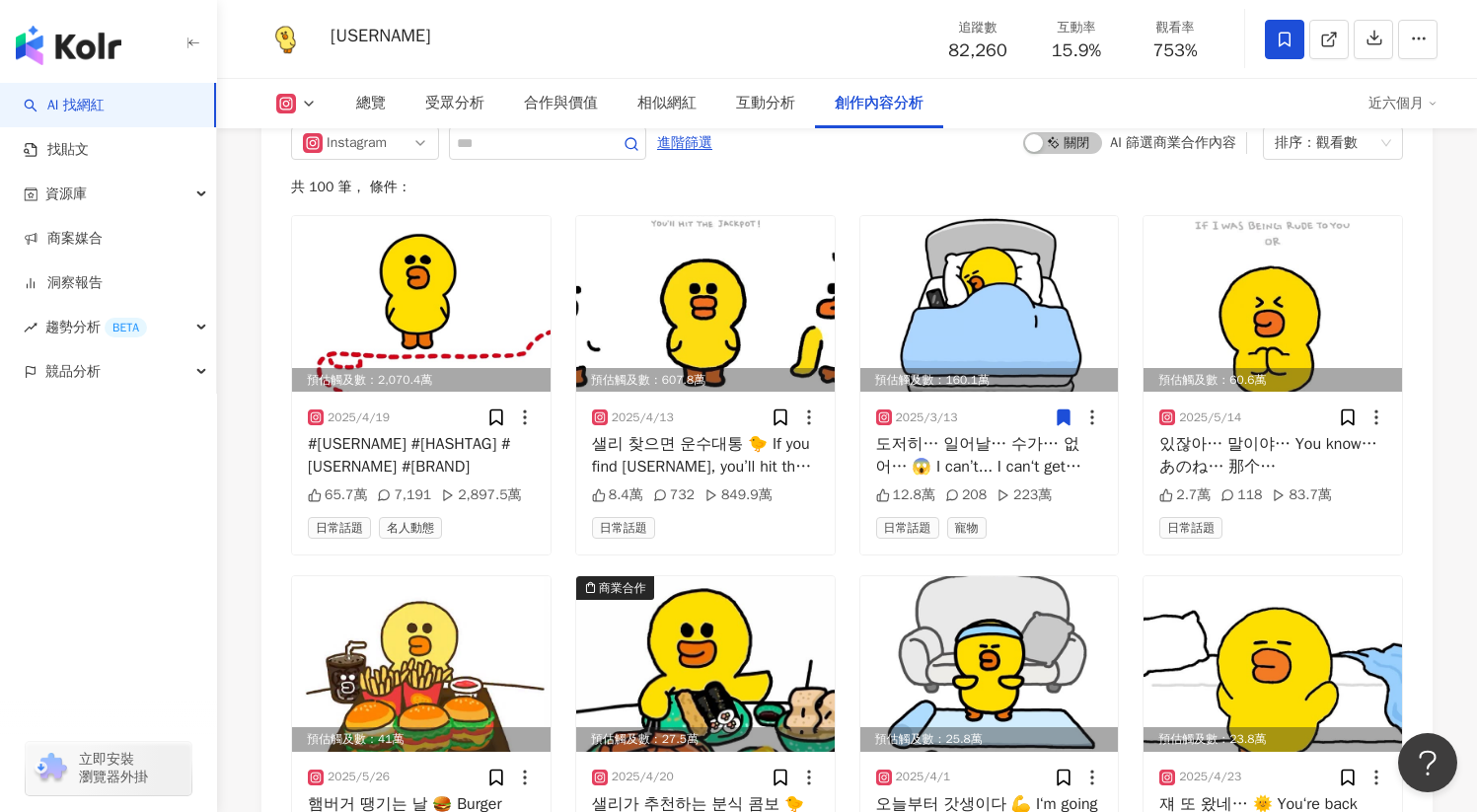 scroll, scrollTop: 6226, scrollLeft: 0, axis: vertical 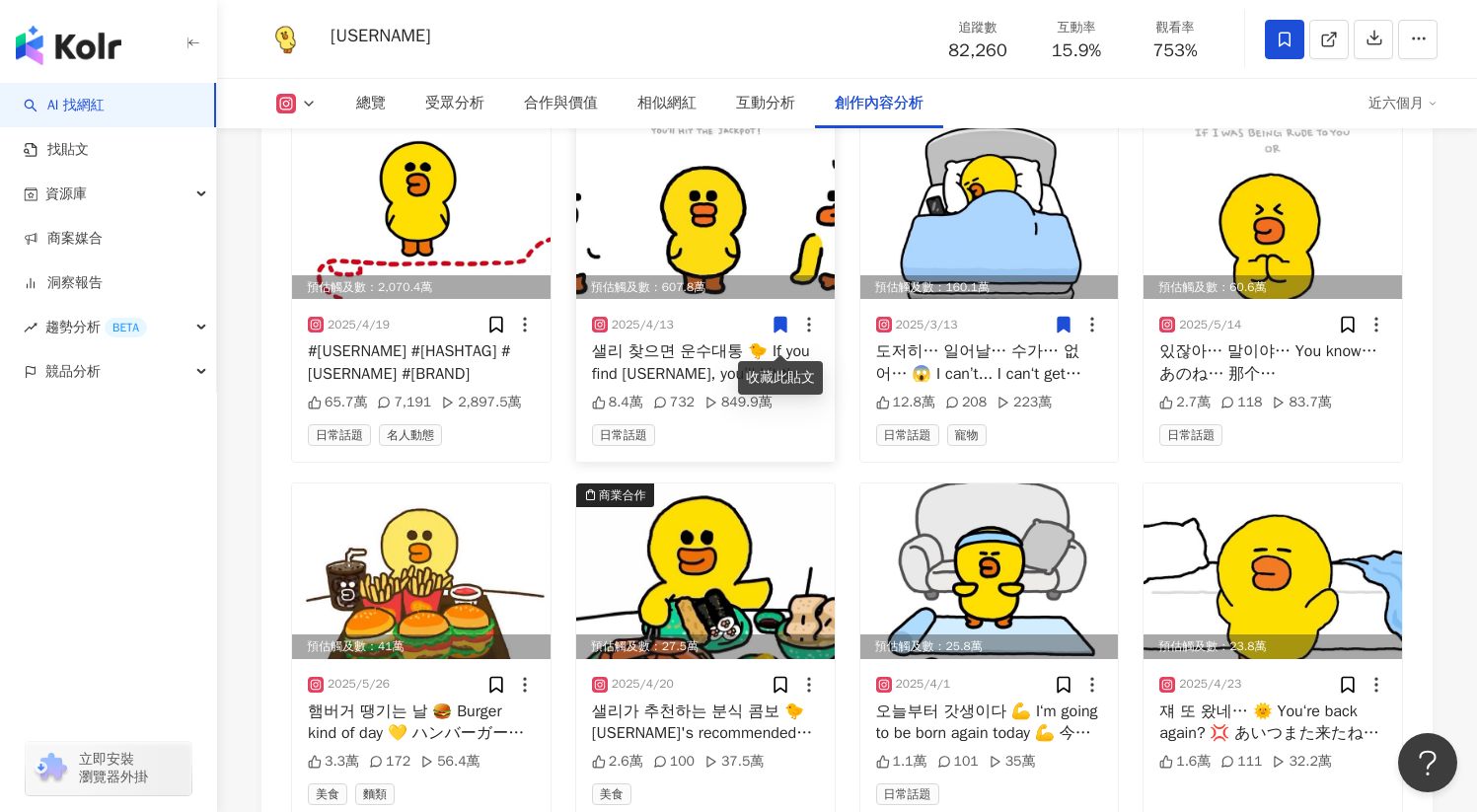 click at bounding box center [705, 211] 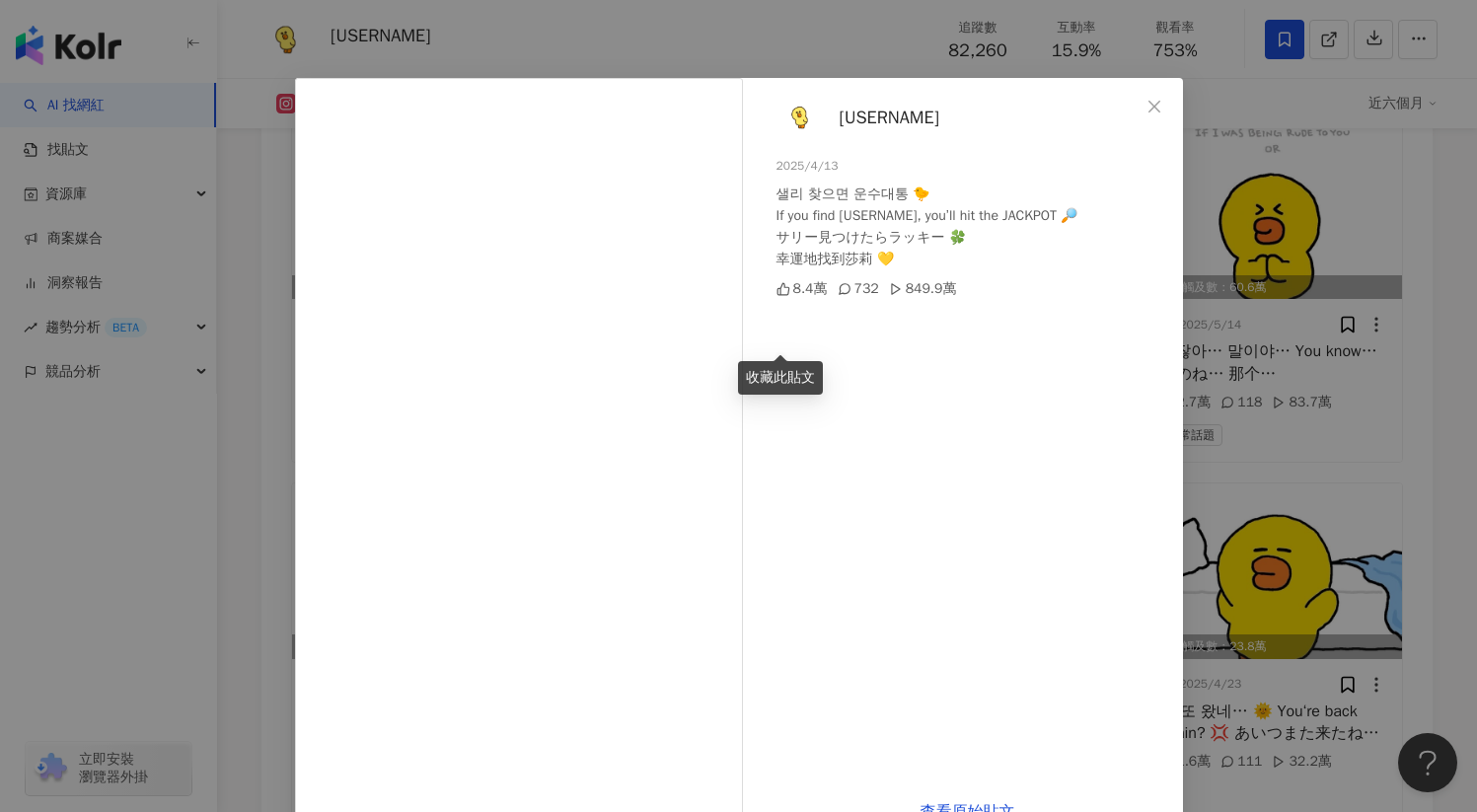 scroll, scrollTop: 73, scrollLeft: 0, axis: vertical 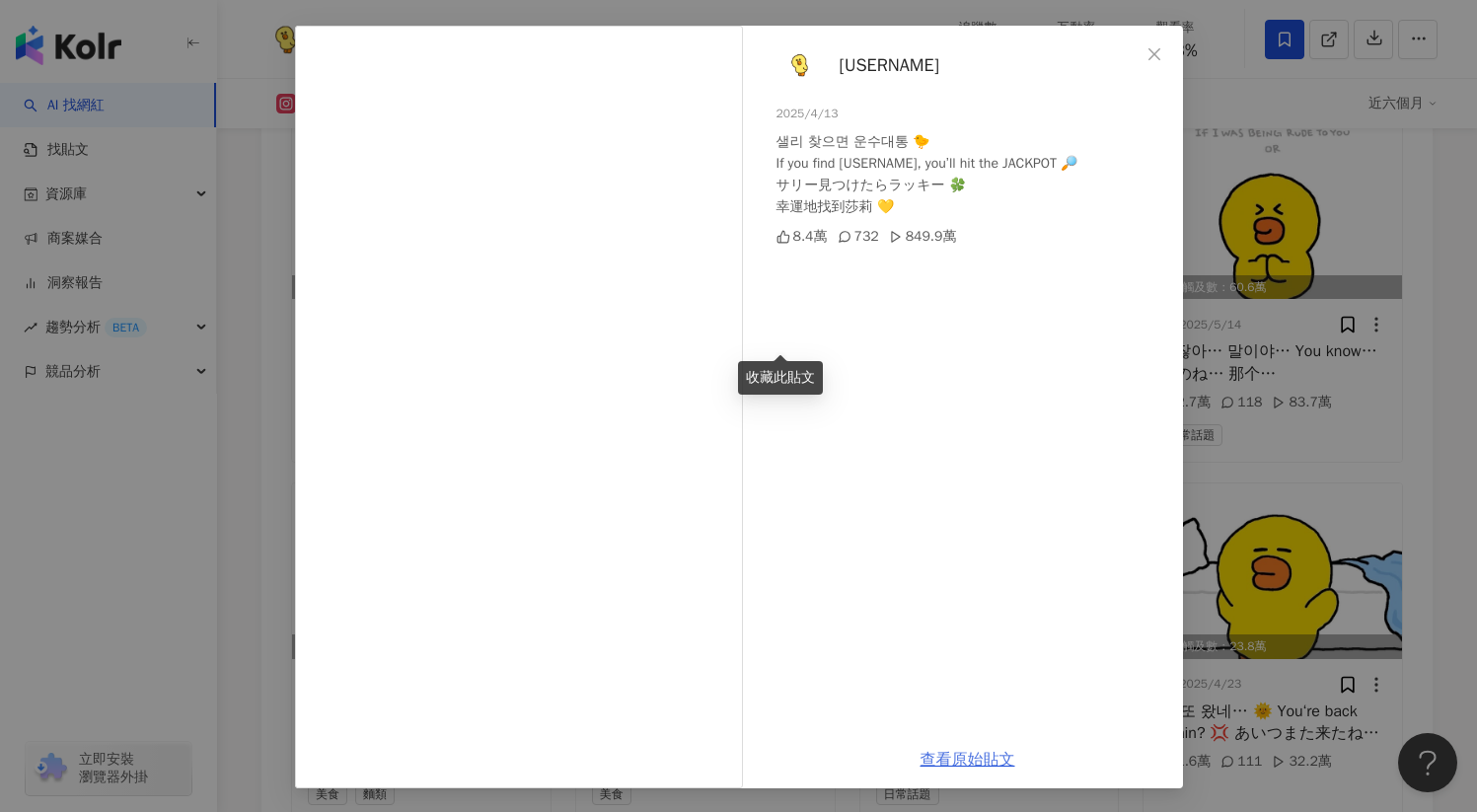 click on "查看原始貼文" at bounding box center (968, 760) 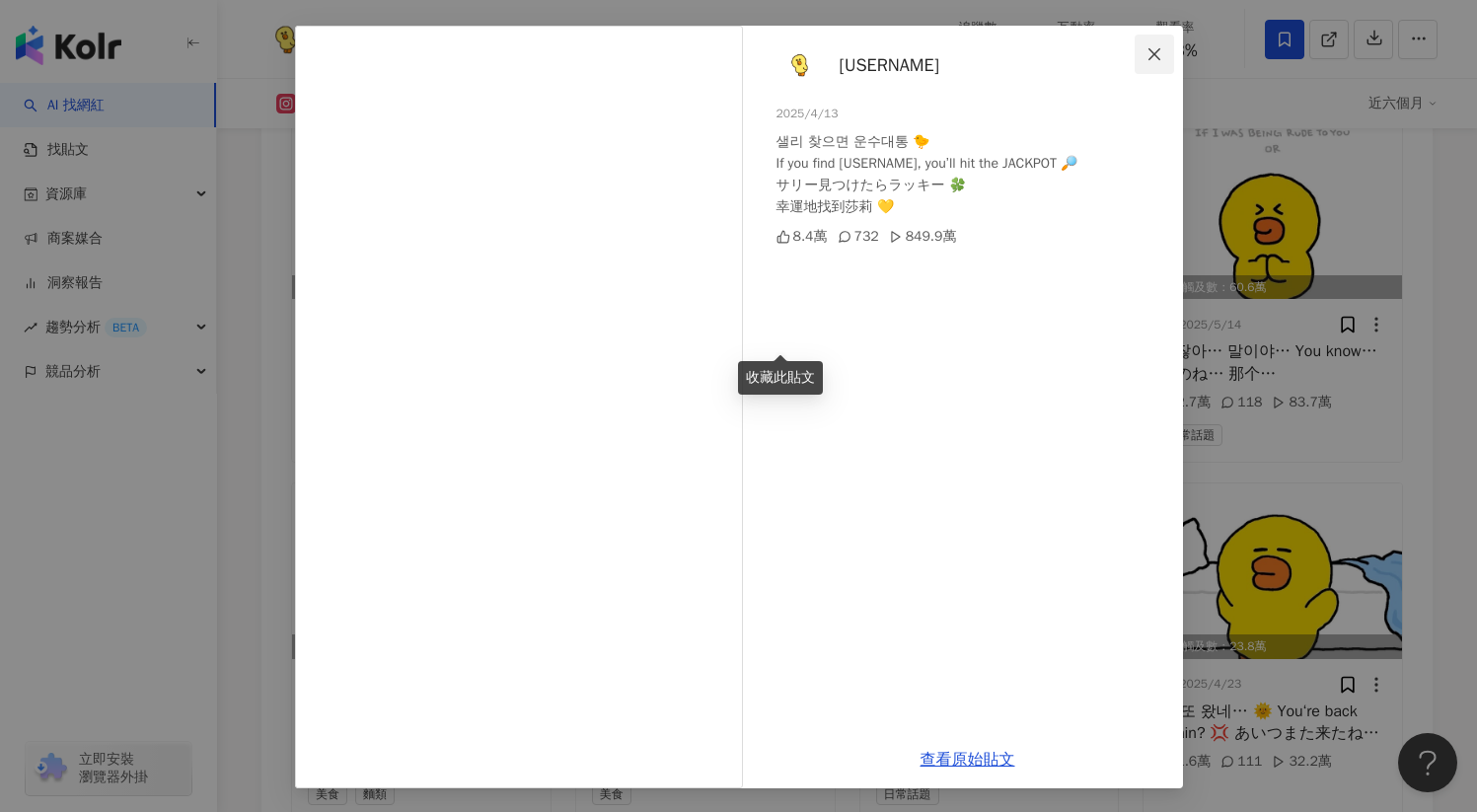 click at bounding box center (1154, 54) 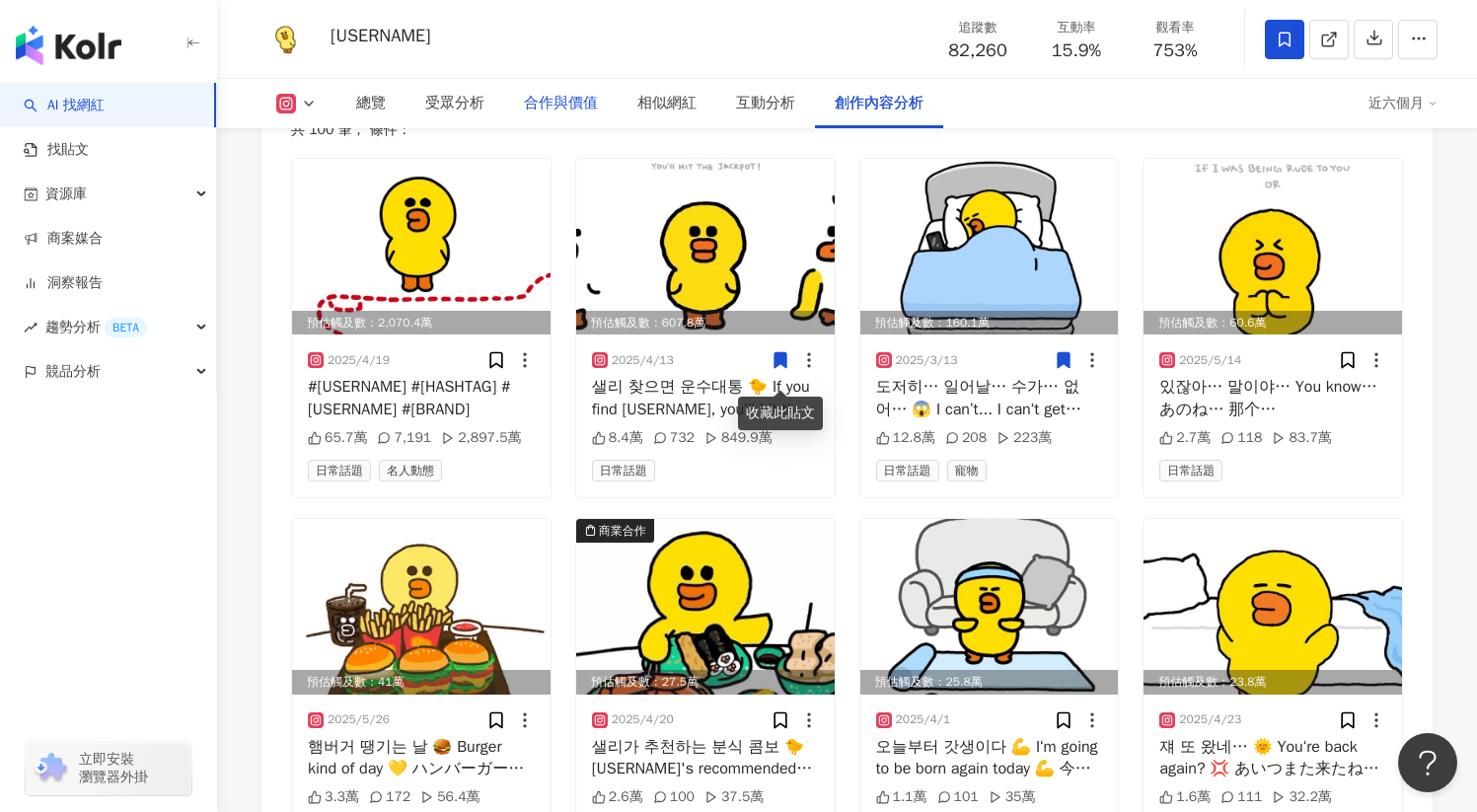 scroll, scrollTop: 6048, scrollLeft: 0, axis: vertical 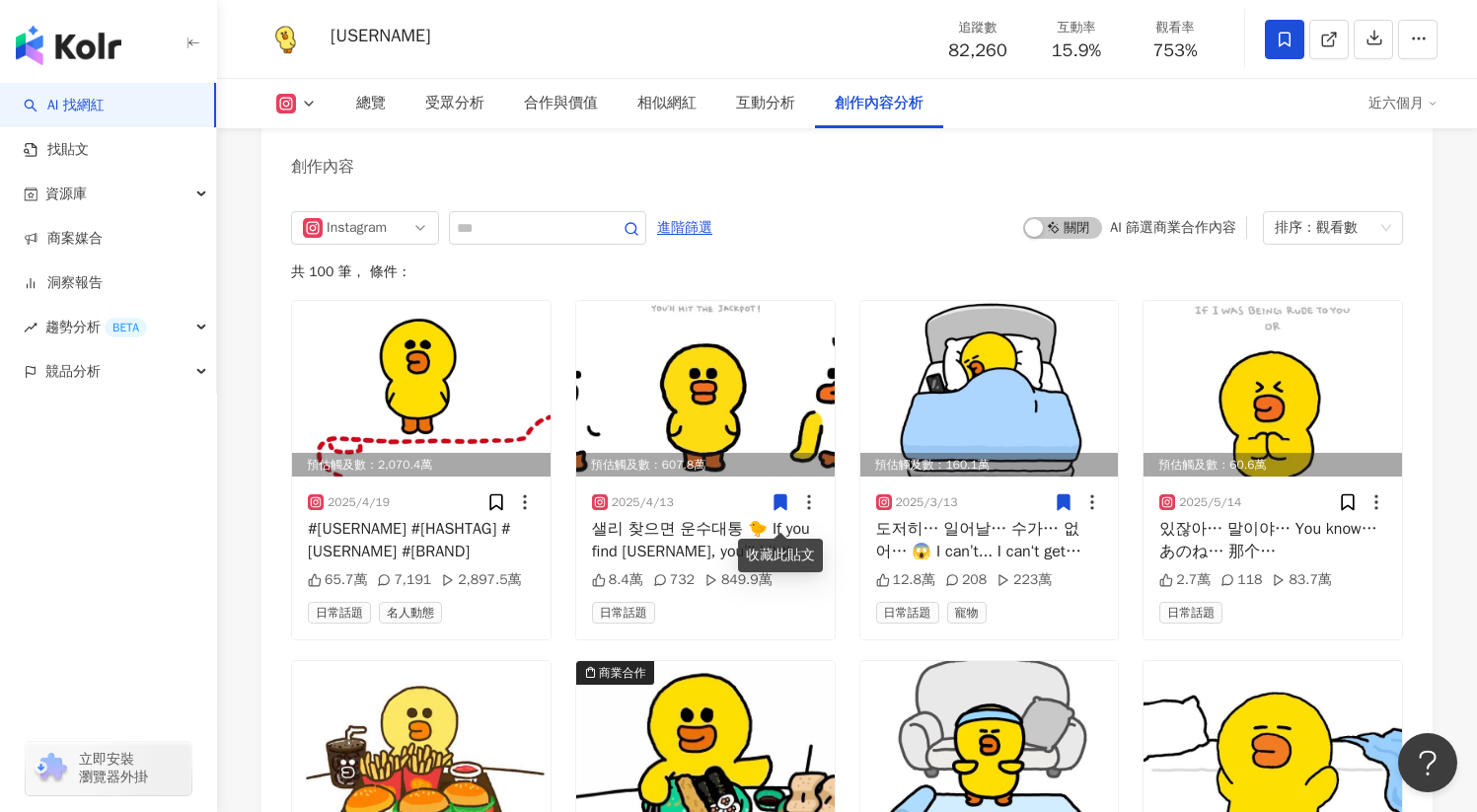 click at bounding box center (68, 45) 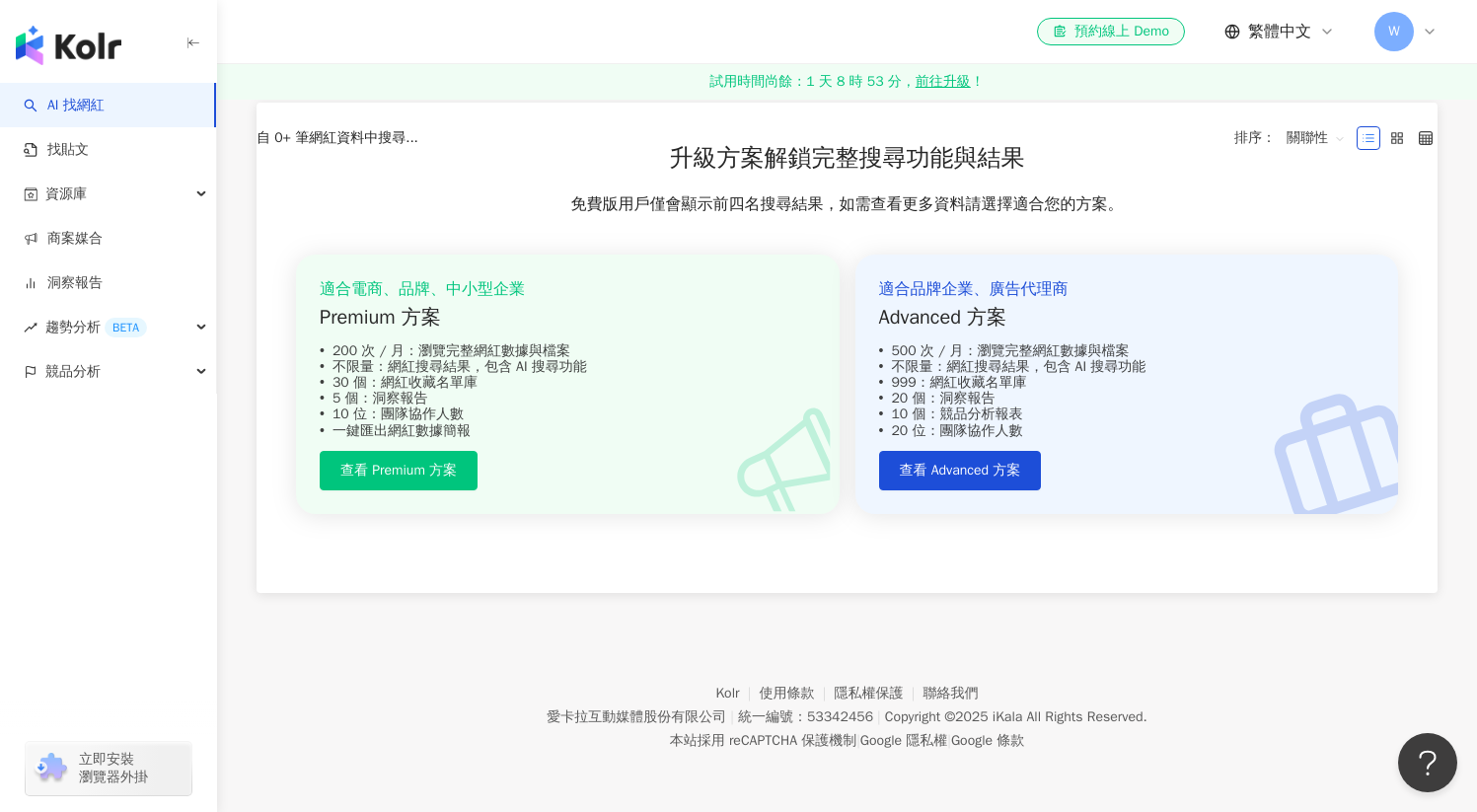 scroll, scrollTop: 0, scrollLeft: 0, axis: both 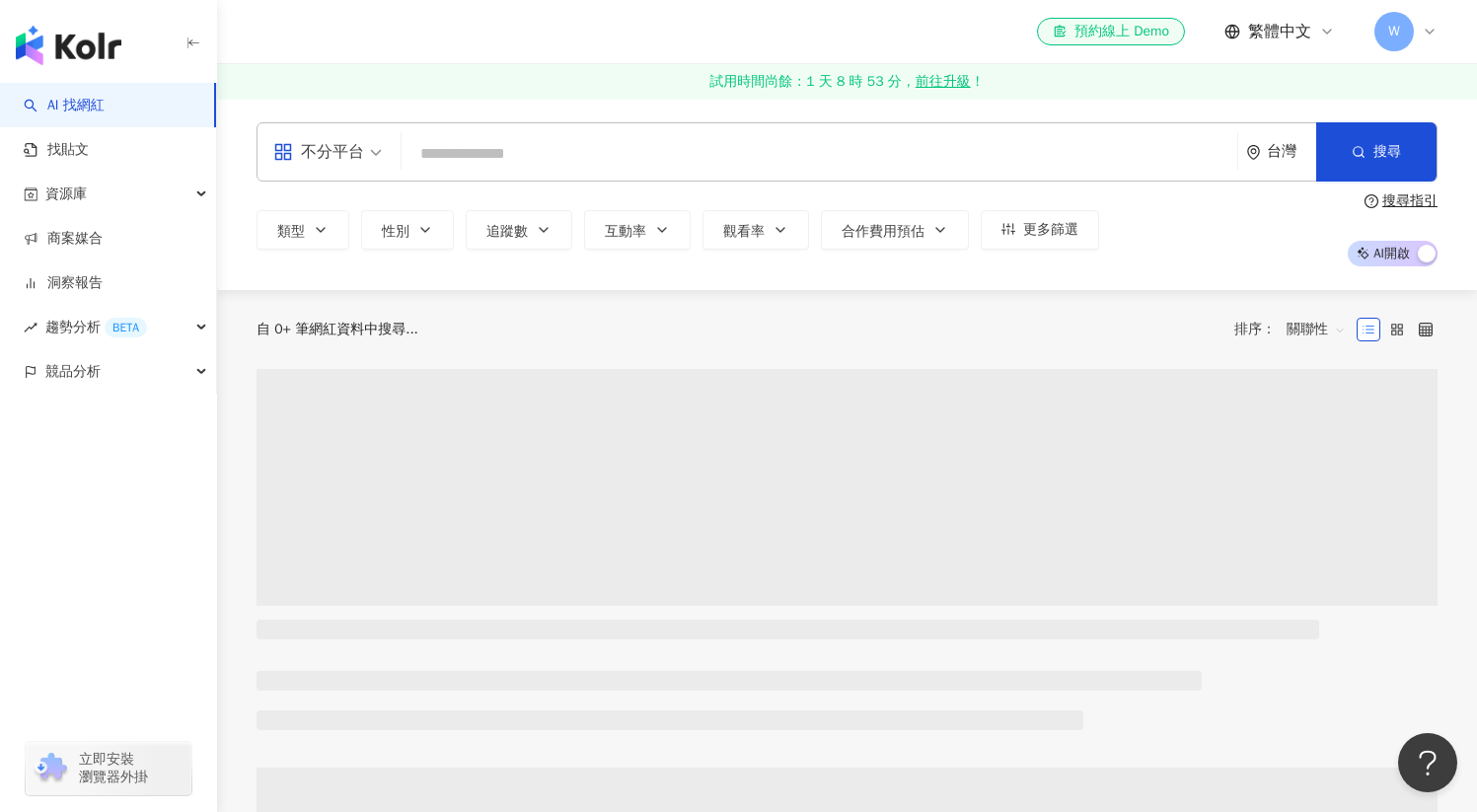 click at bounding box center (819, 154) 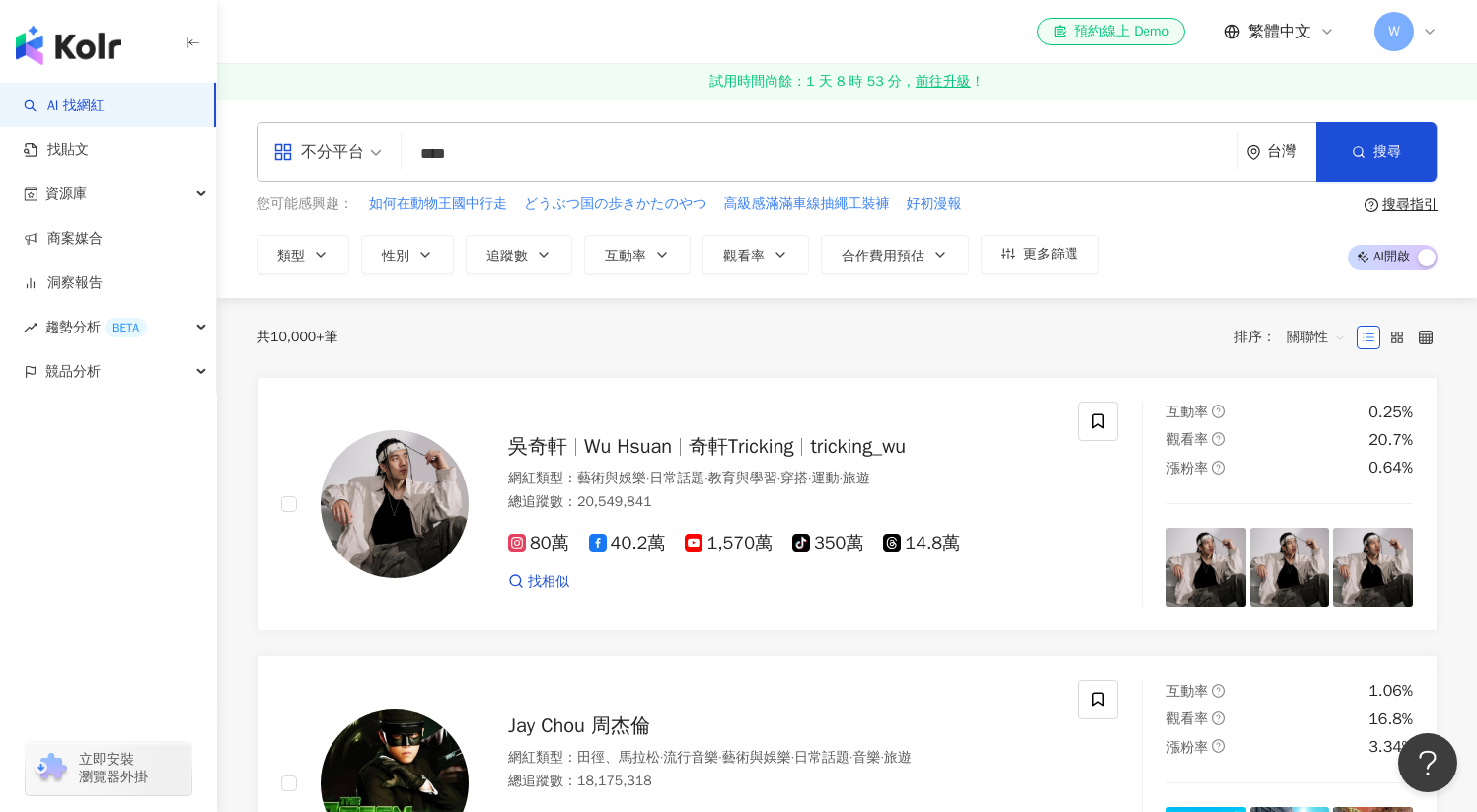 type on "****" 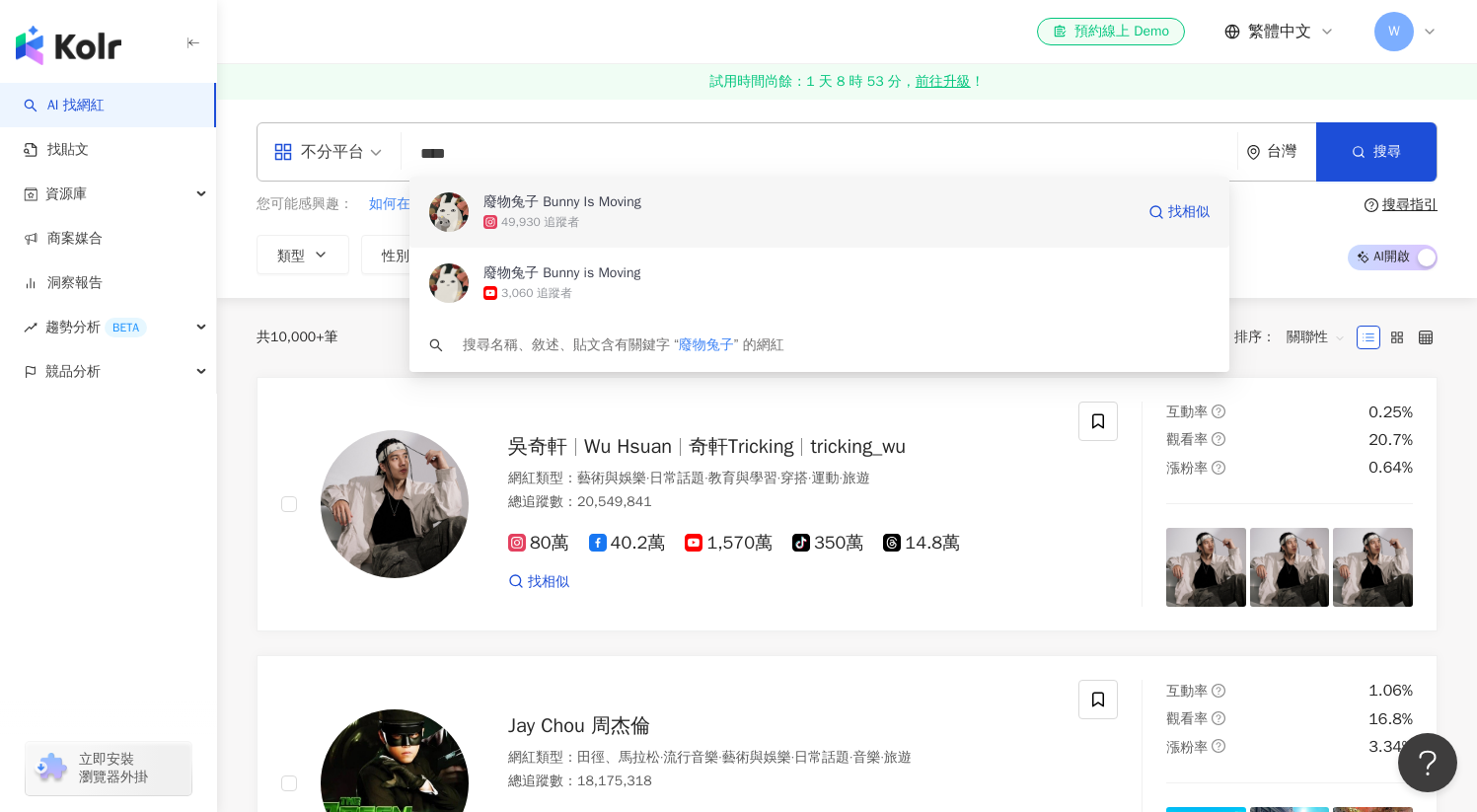 click on "49,930   追蹤者" at bounding box center (540, 222) 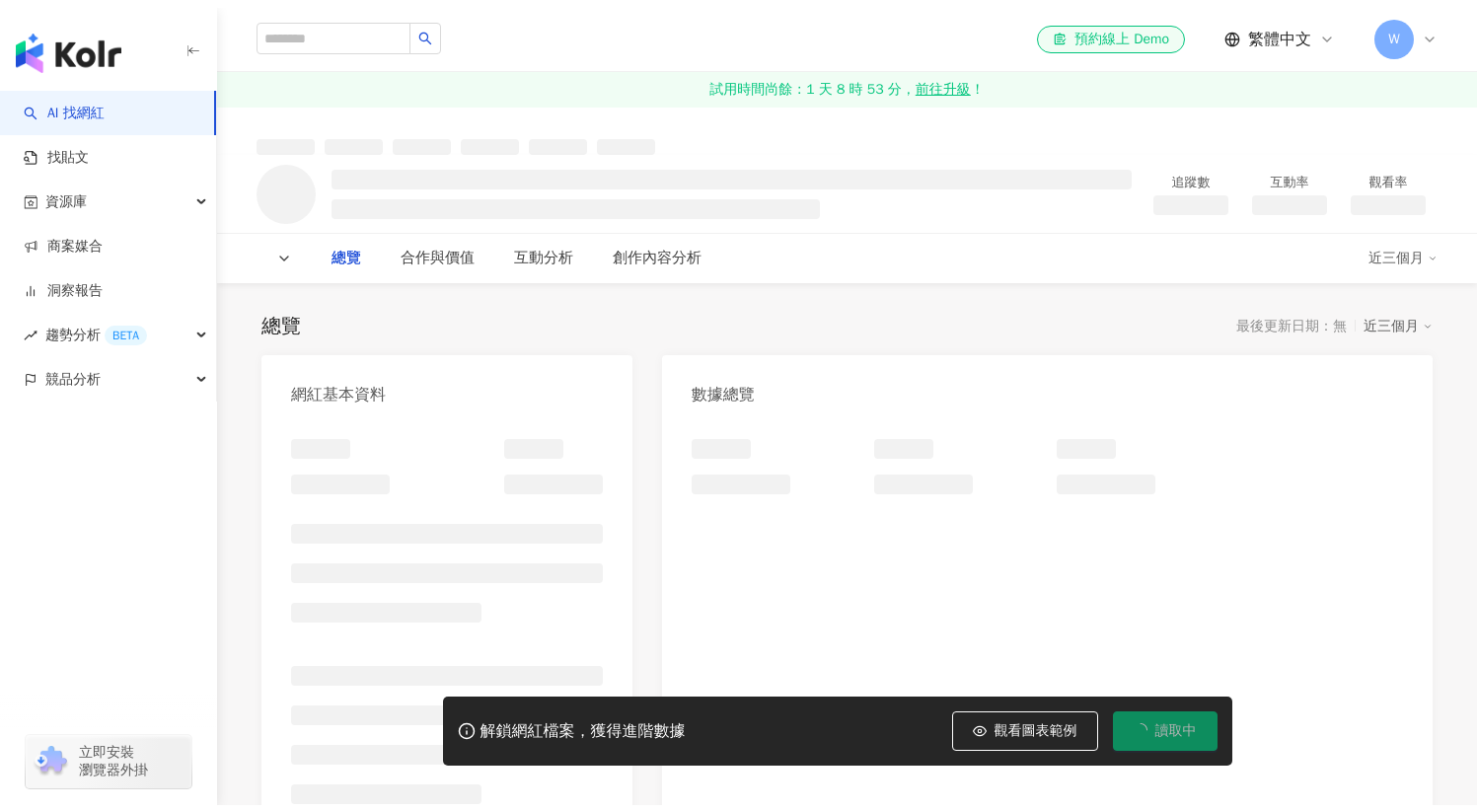 scroll, scrollTop: 0, scrollLeft: 0, axis: both 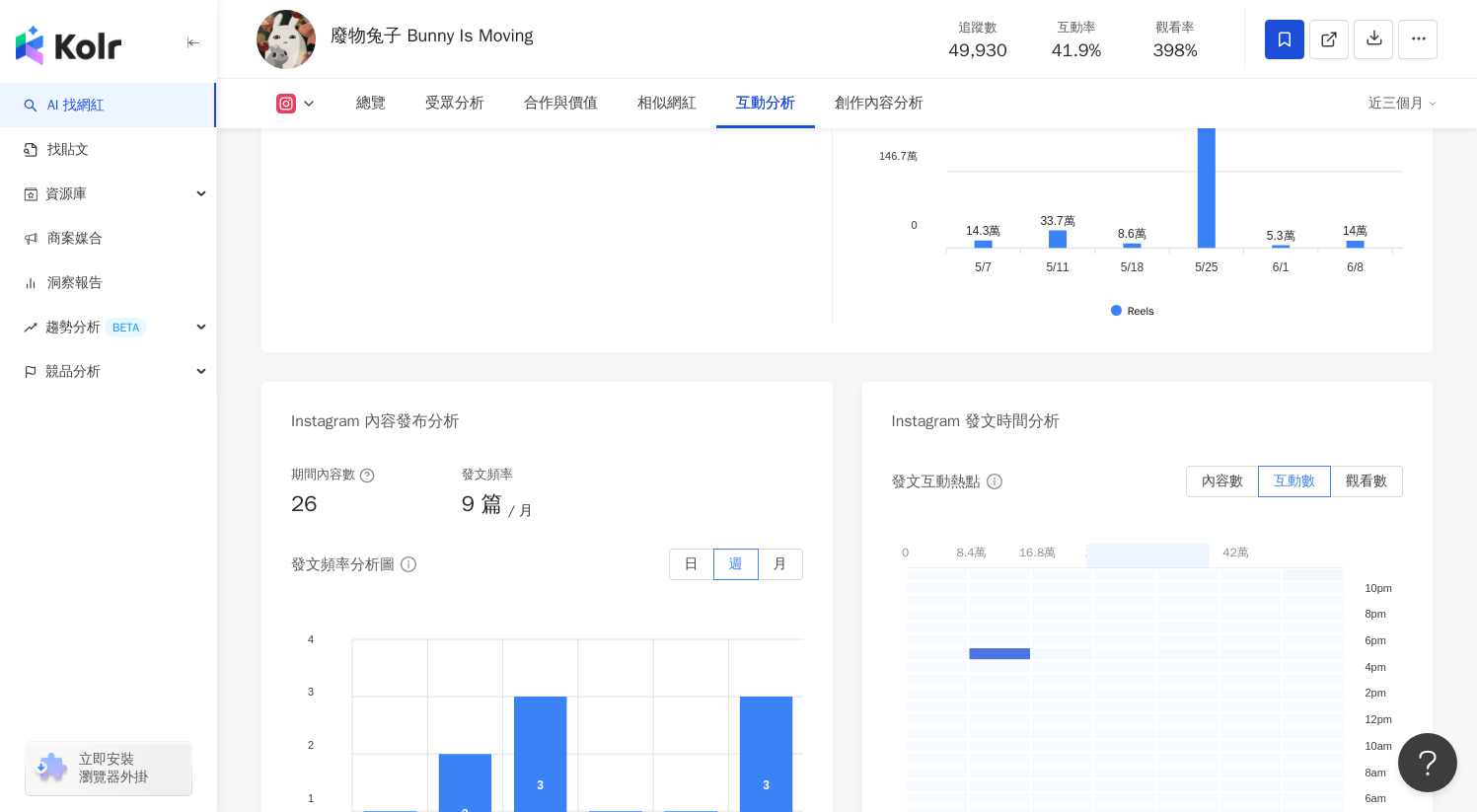 click on "近三個月" at bounding box center (1403, 104) 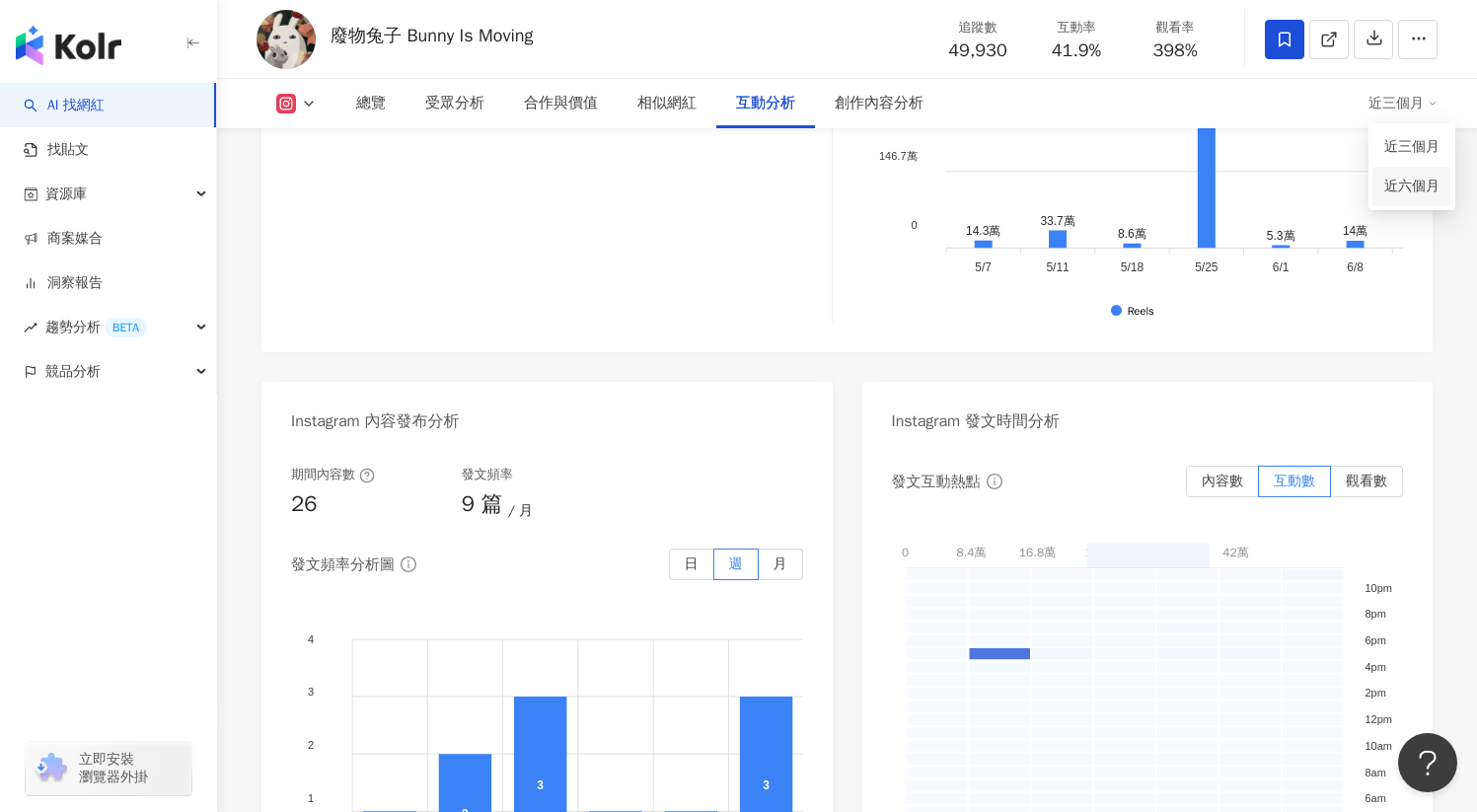 click on "近六個月" at bounding box center (1412, 186) 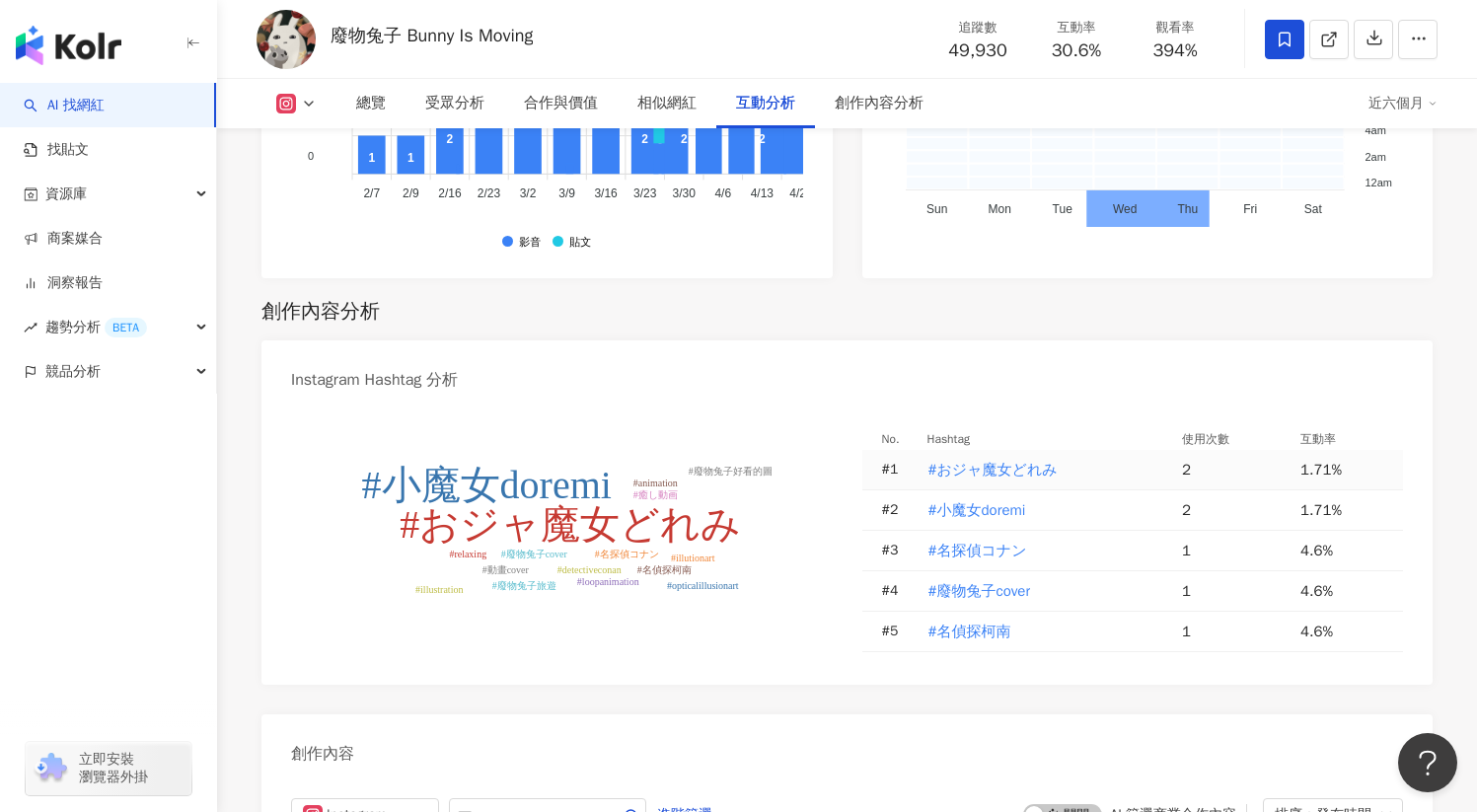 scroll, scrollTop: 6173, scrollLeft: 0, axis: vertical 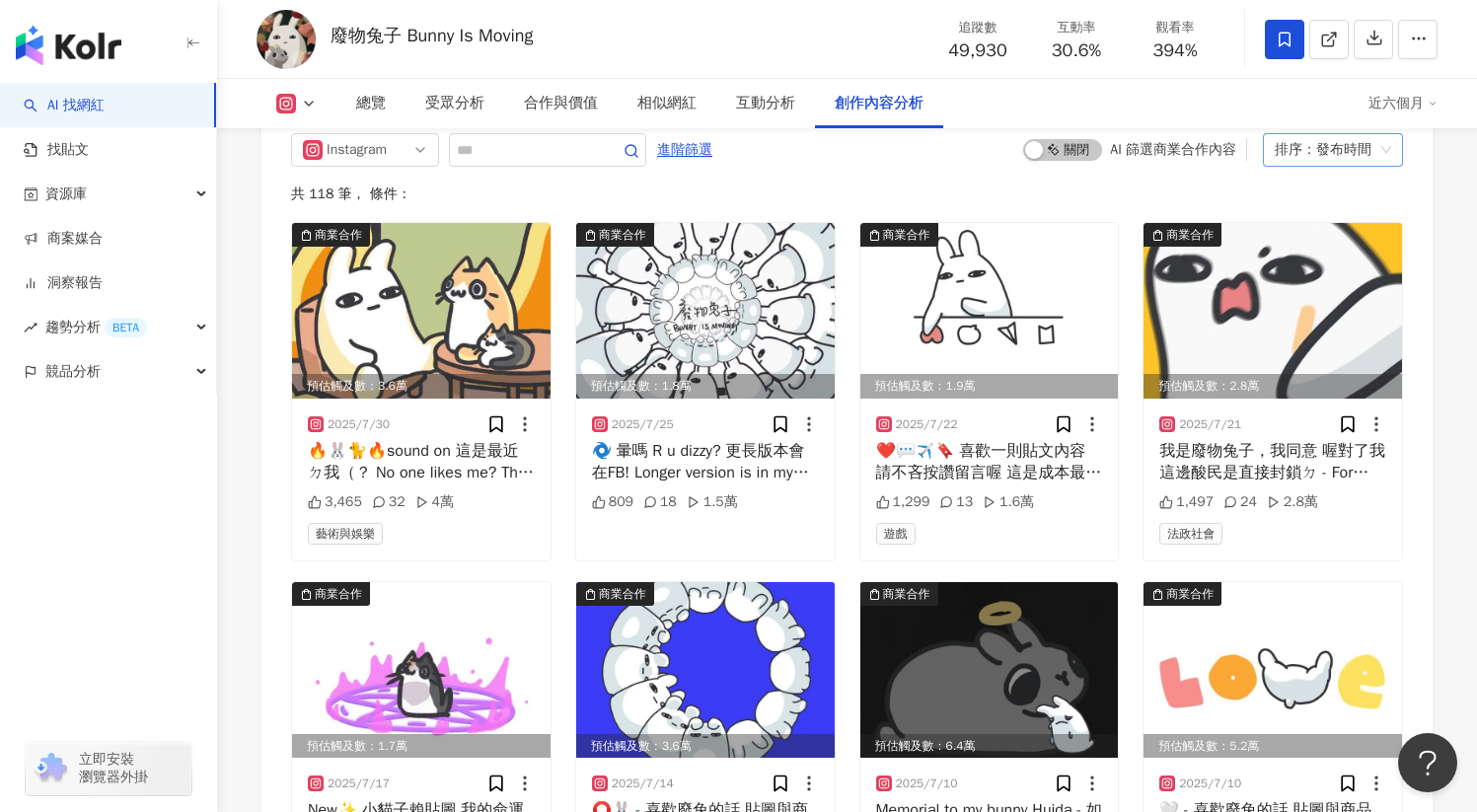 click on "排序：發布時間" at bounding box center [1324, 150] 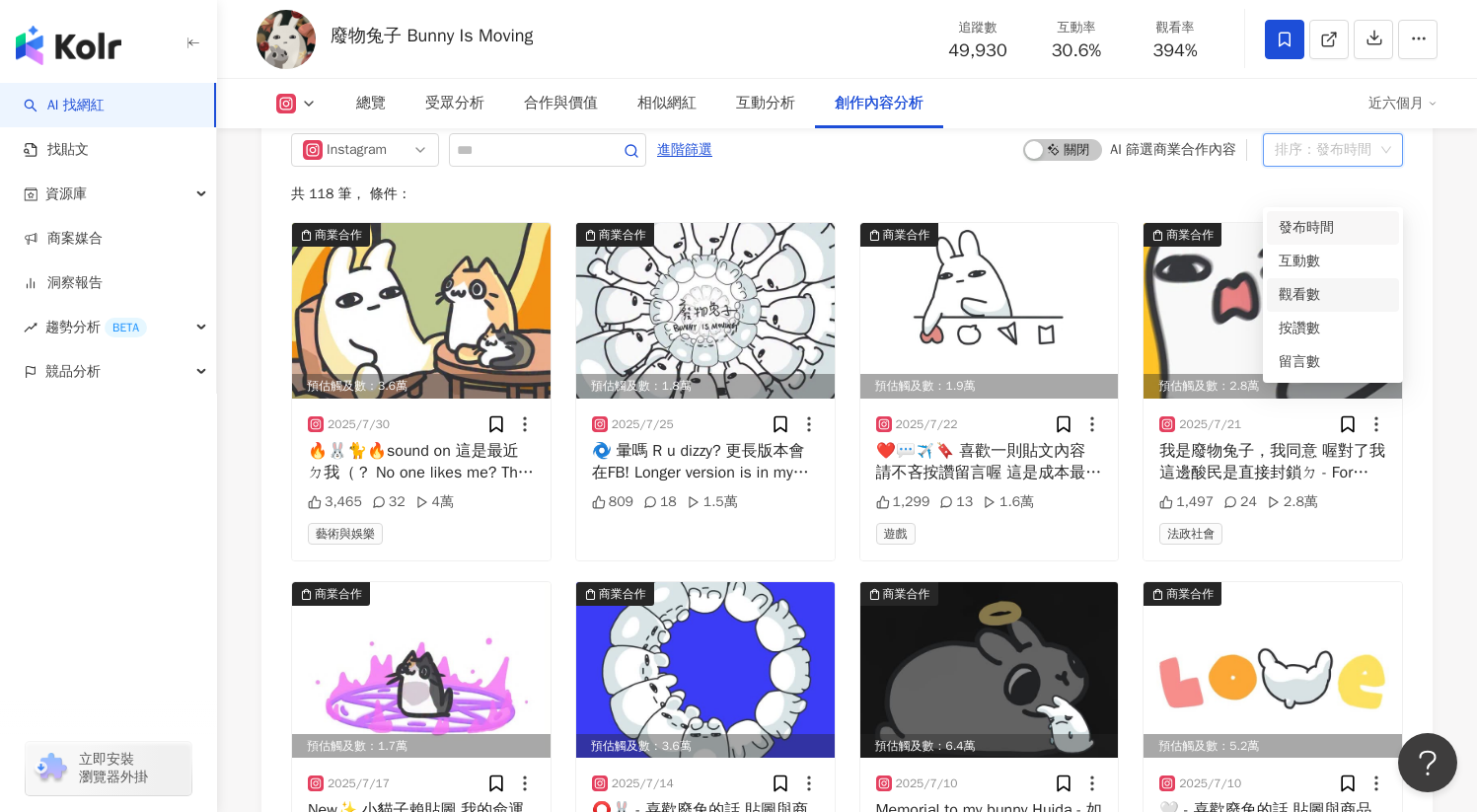 click on "觀看數" at bounding box center (1333, 295) 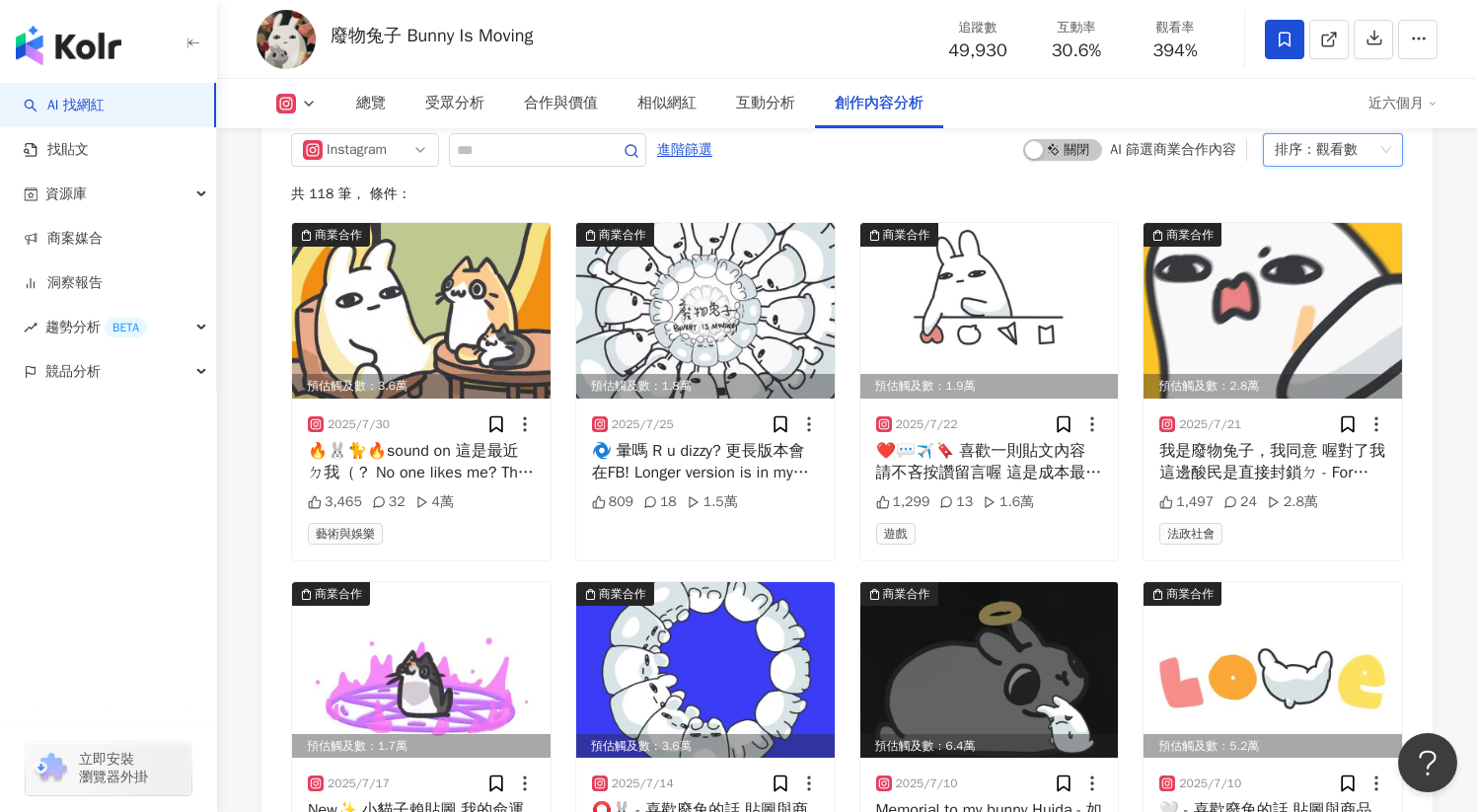 scroll, scrollTop: 6131, scrollLeft: 0, axis: vertical 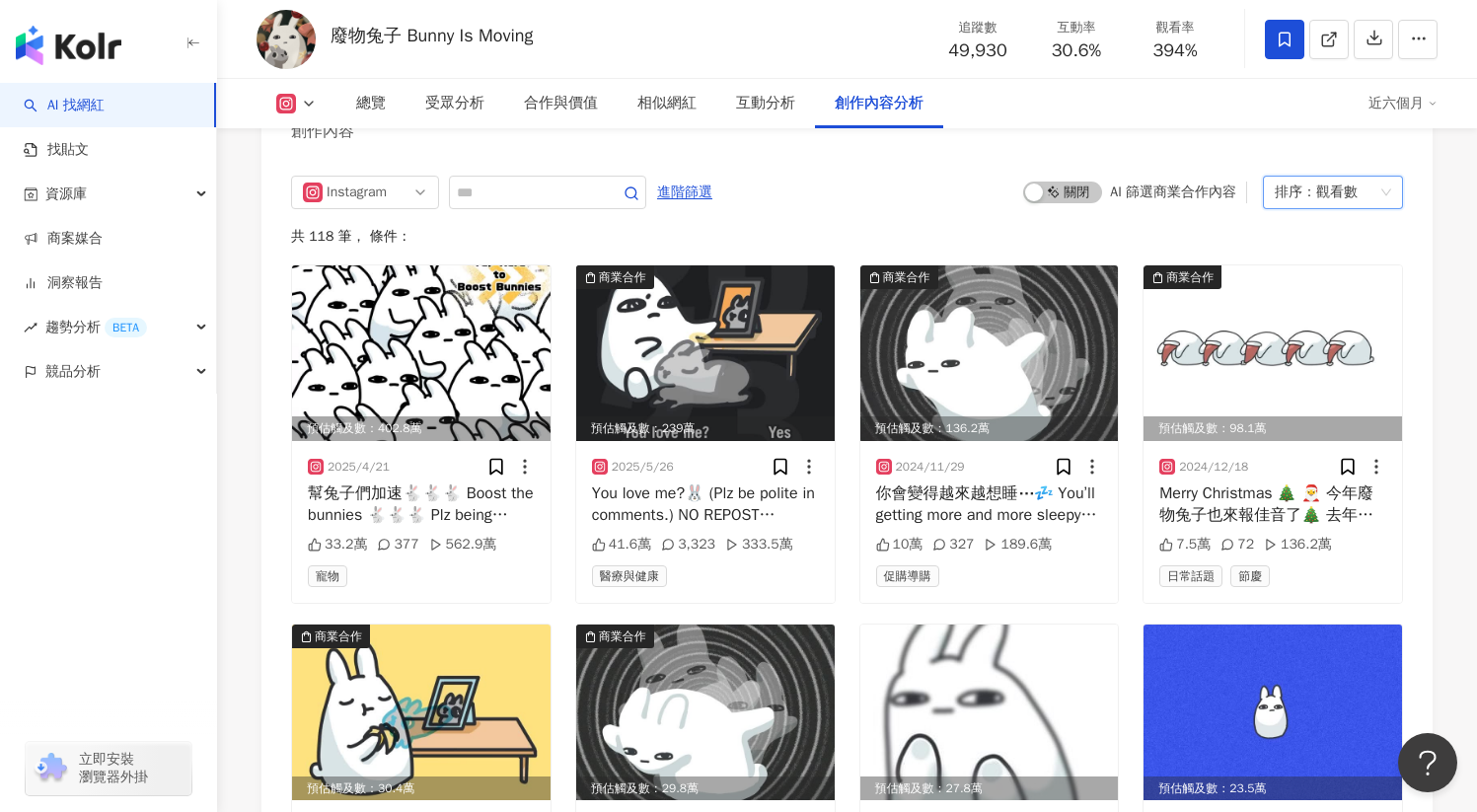 click on "排序： 觀看數" at bounding box center [1324, 192] 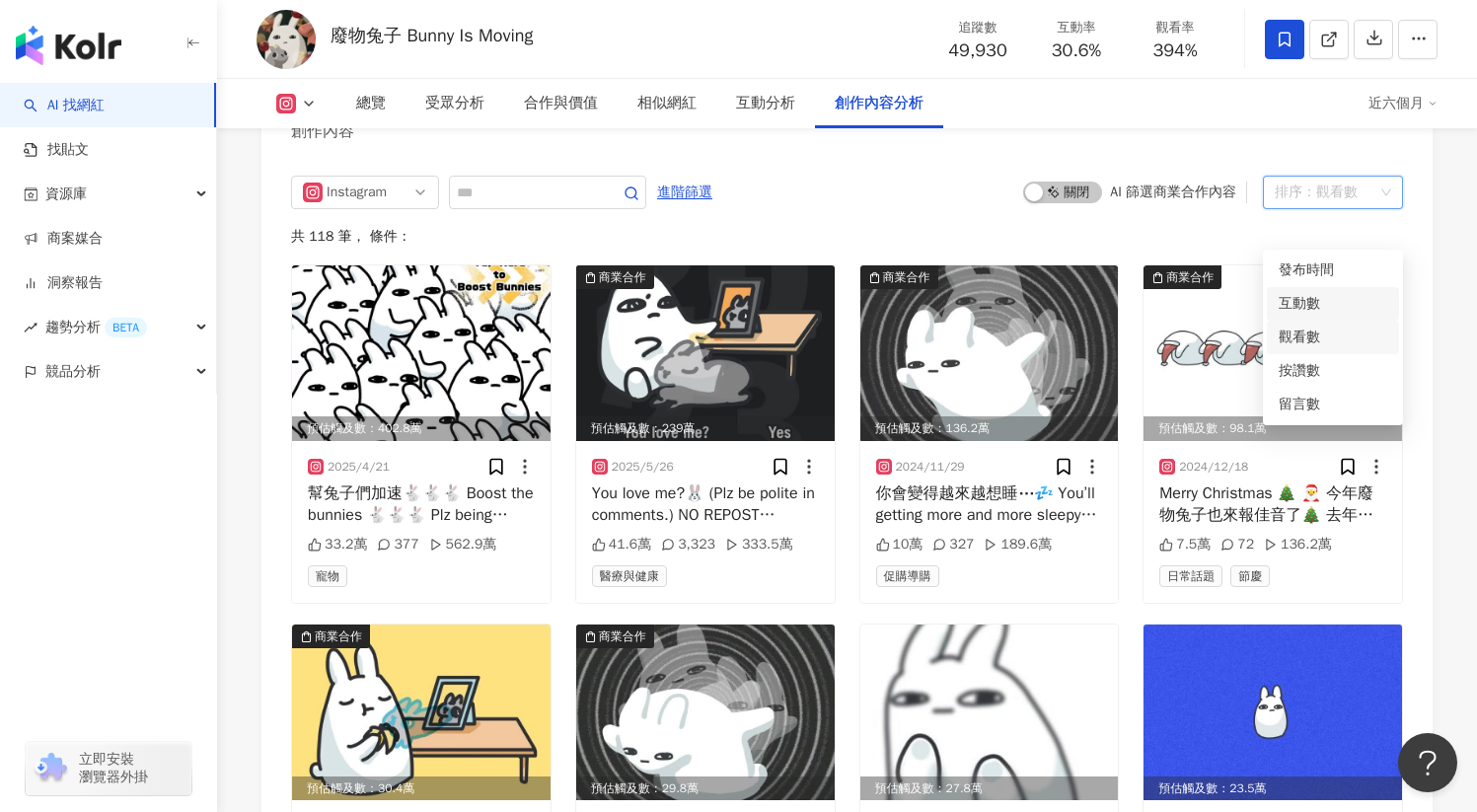 click on "互動數" at bounding box center [1333, 304] 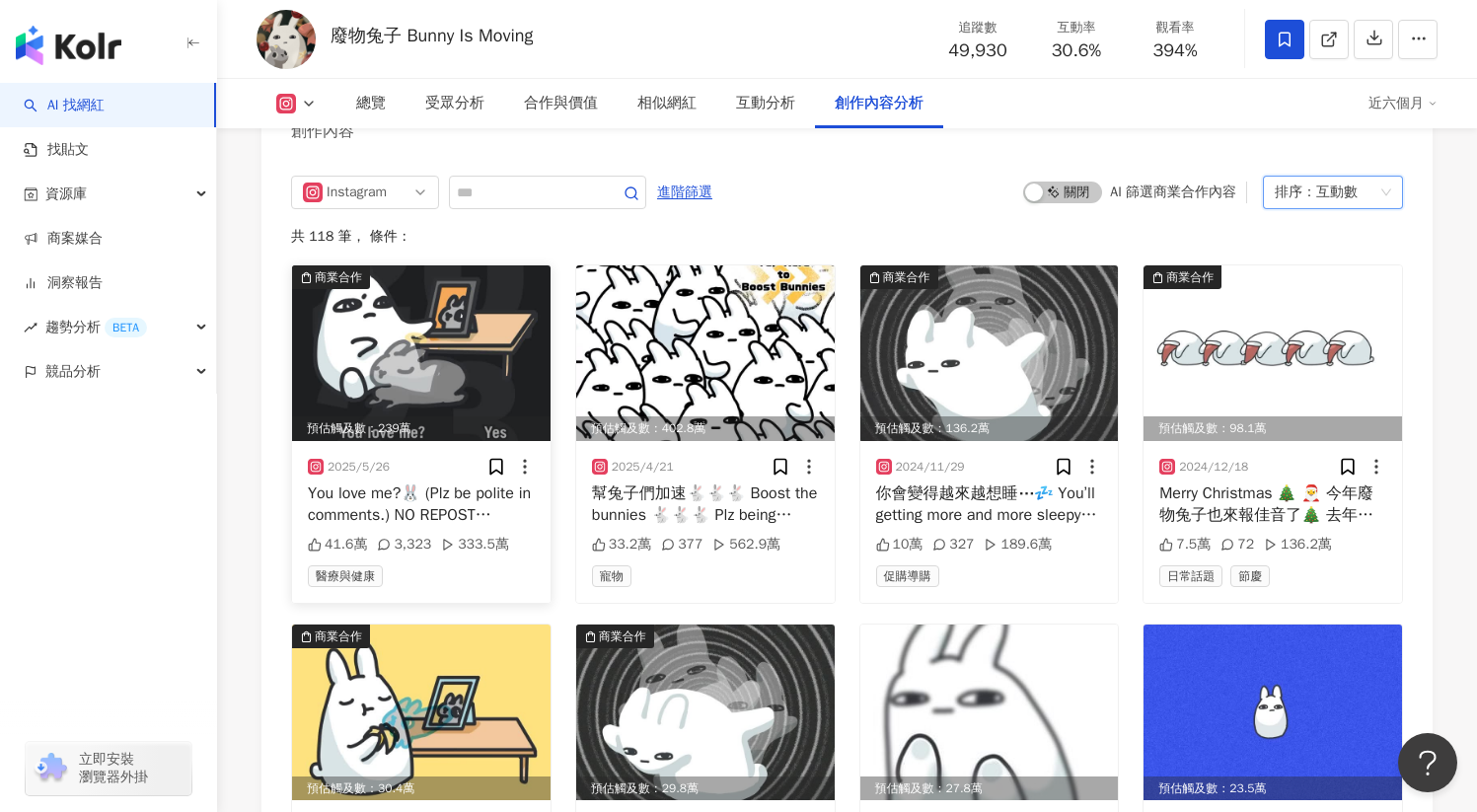 click on "You love me?🐰
(Plz be polite in comments.)
NO REPOST WITHOUT PERMISSION
Sadness will fade, love will stay.
Made this to memory my deer bunny @huidatherabbit
She had been with me for 9 years.
I gave everything I could give.
She passed in 2023 and now she lives in my heart forever ❤️‍🩹
-
If u like bunny…
Follow me on YouTube!
Support bunny on Patreon of Ko-Fi🐰
Every support means a lot 🐰" at bounding box center [421, 504] 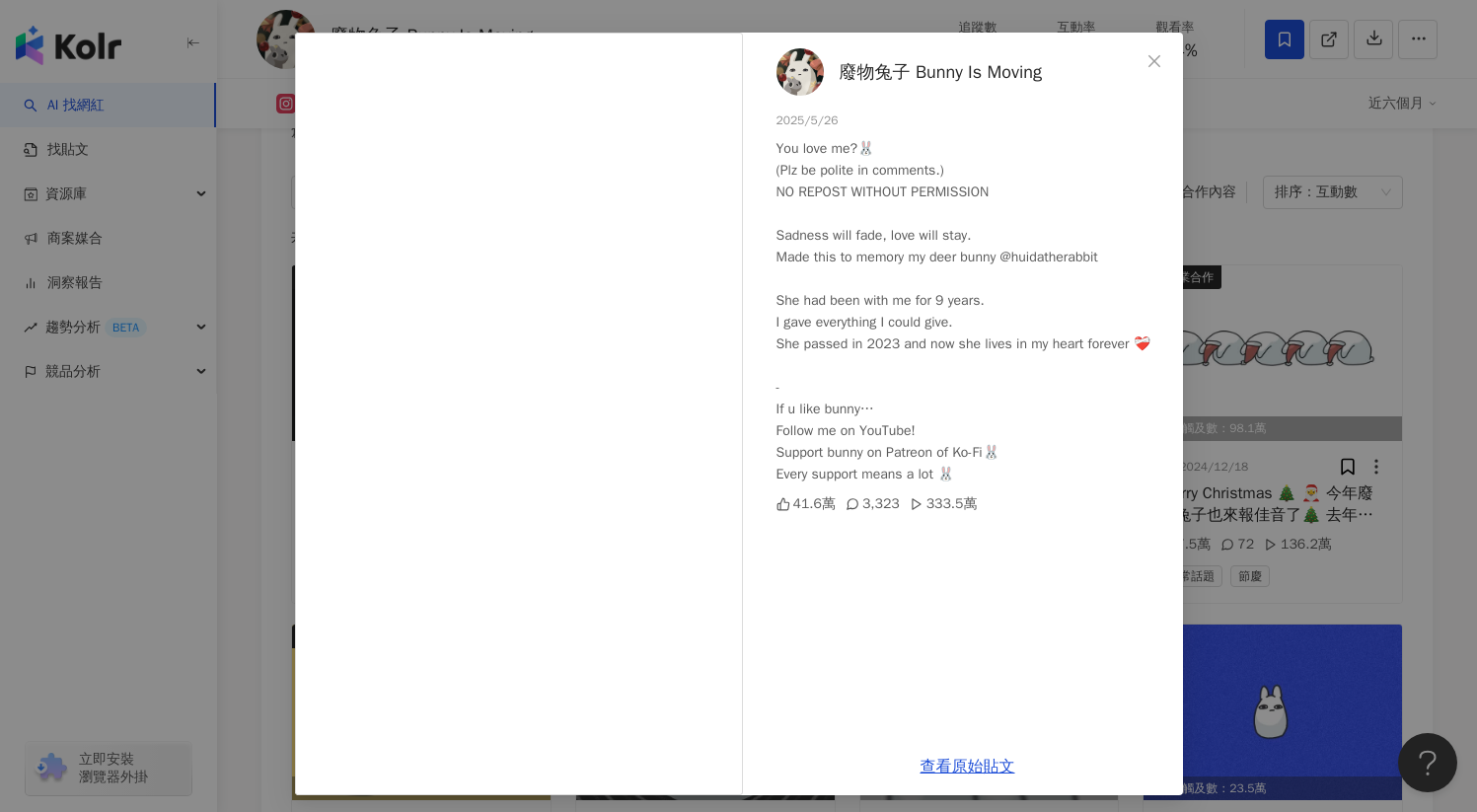 scroll, scrollTop: 73, scrollLeft: 0, axis: vertical 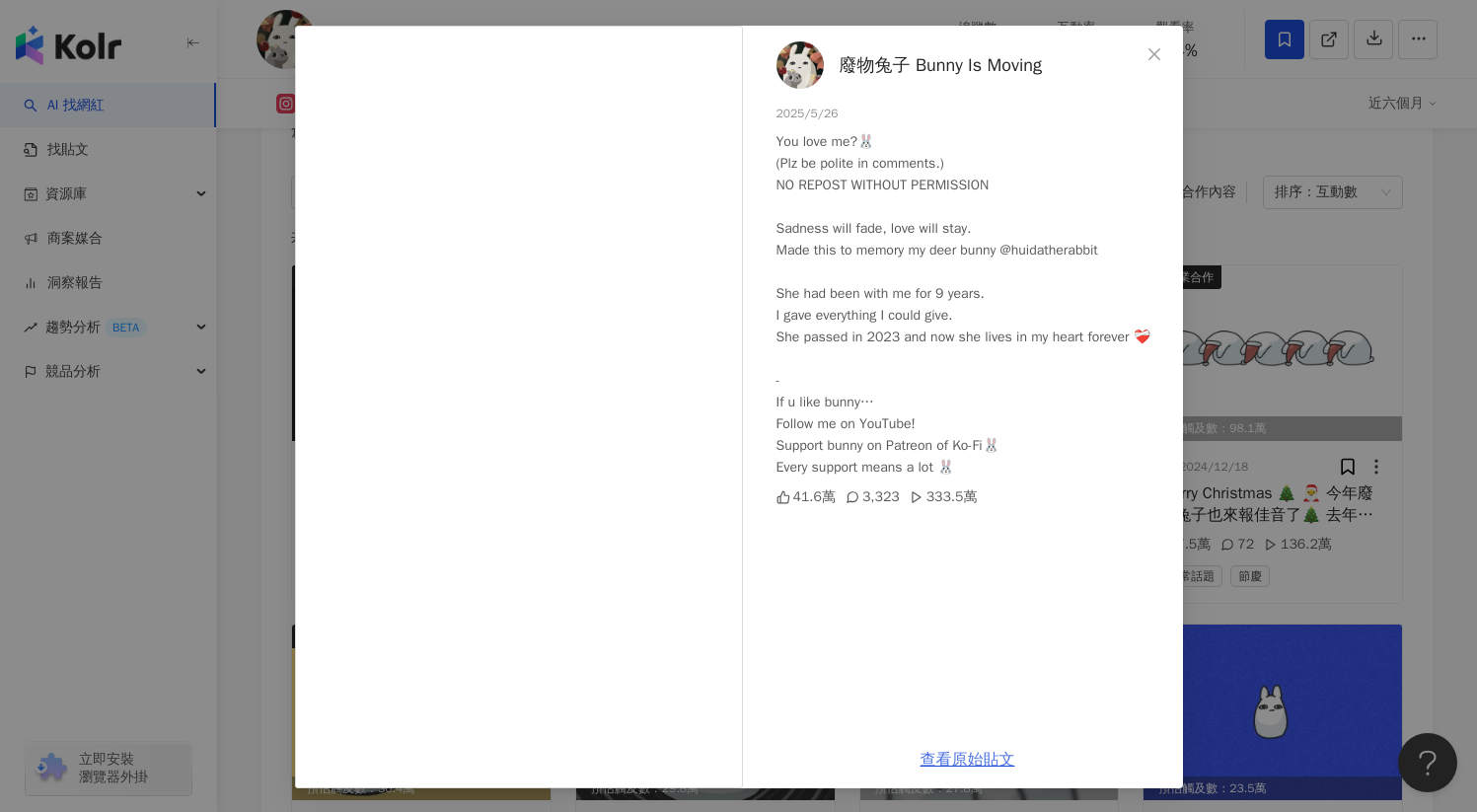 click on "查看原始貼文" at bounding box center (968, 760) 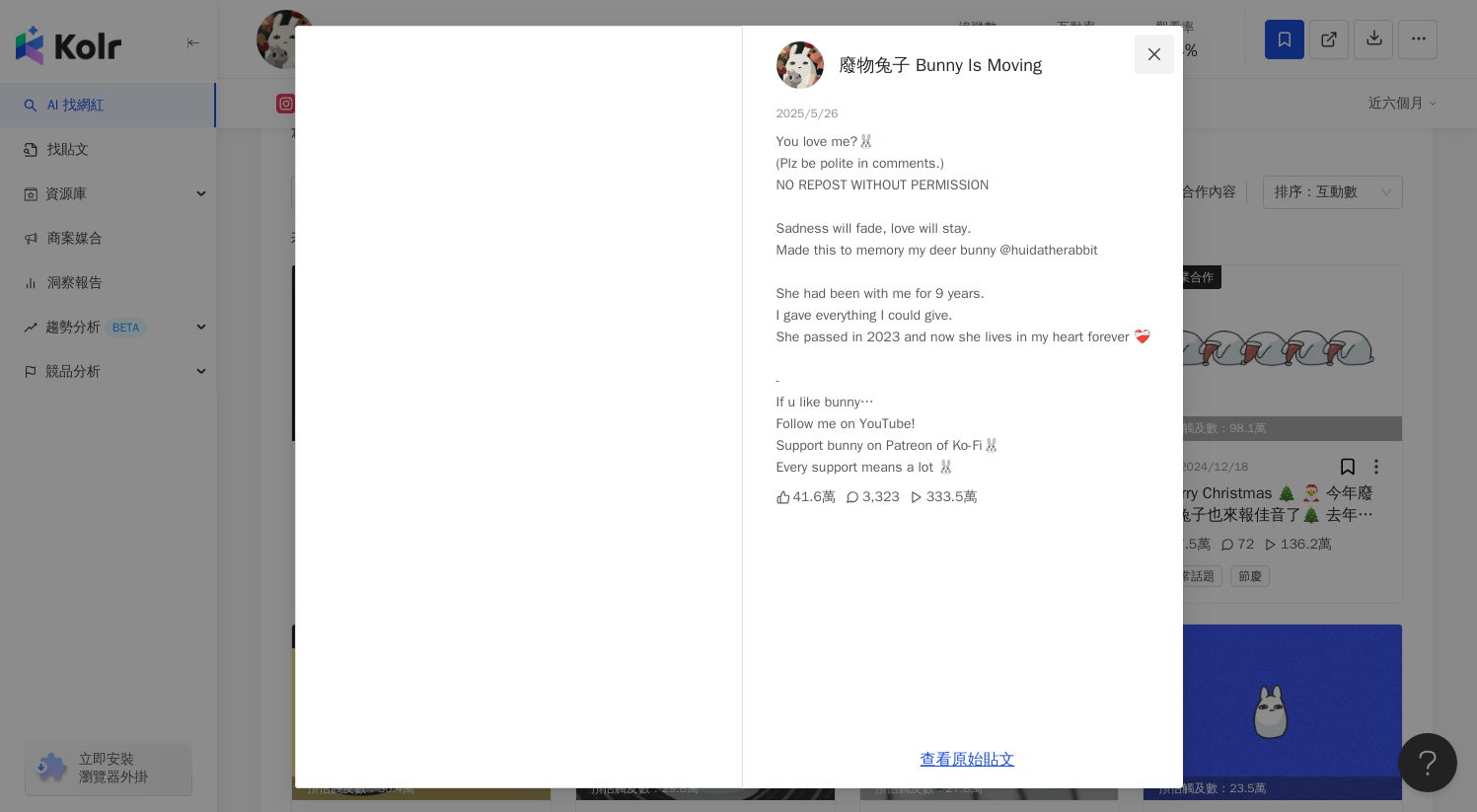 click 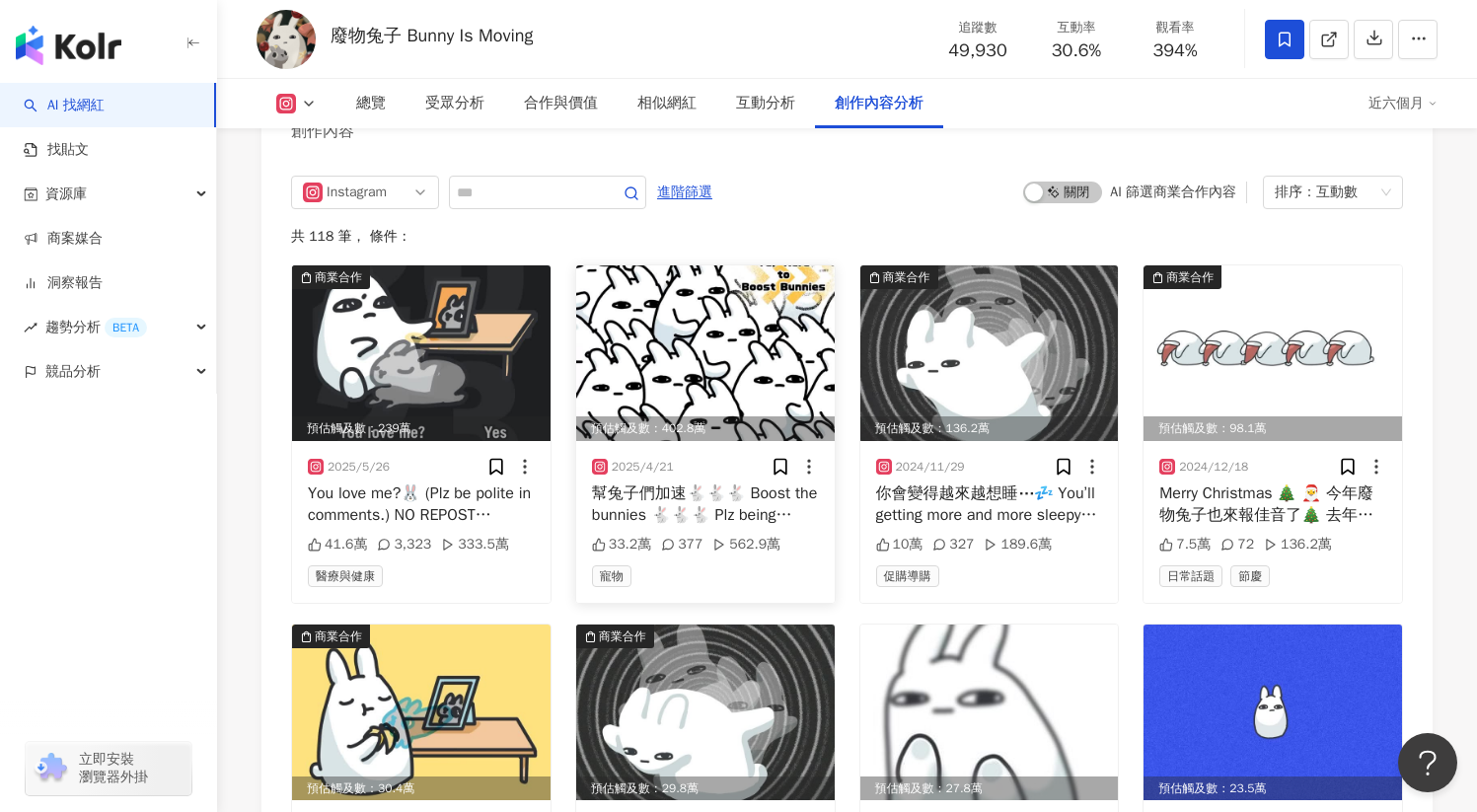click at bounding box center [705, 353] 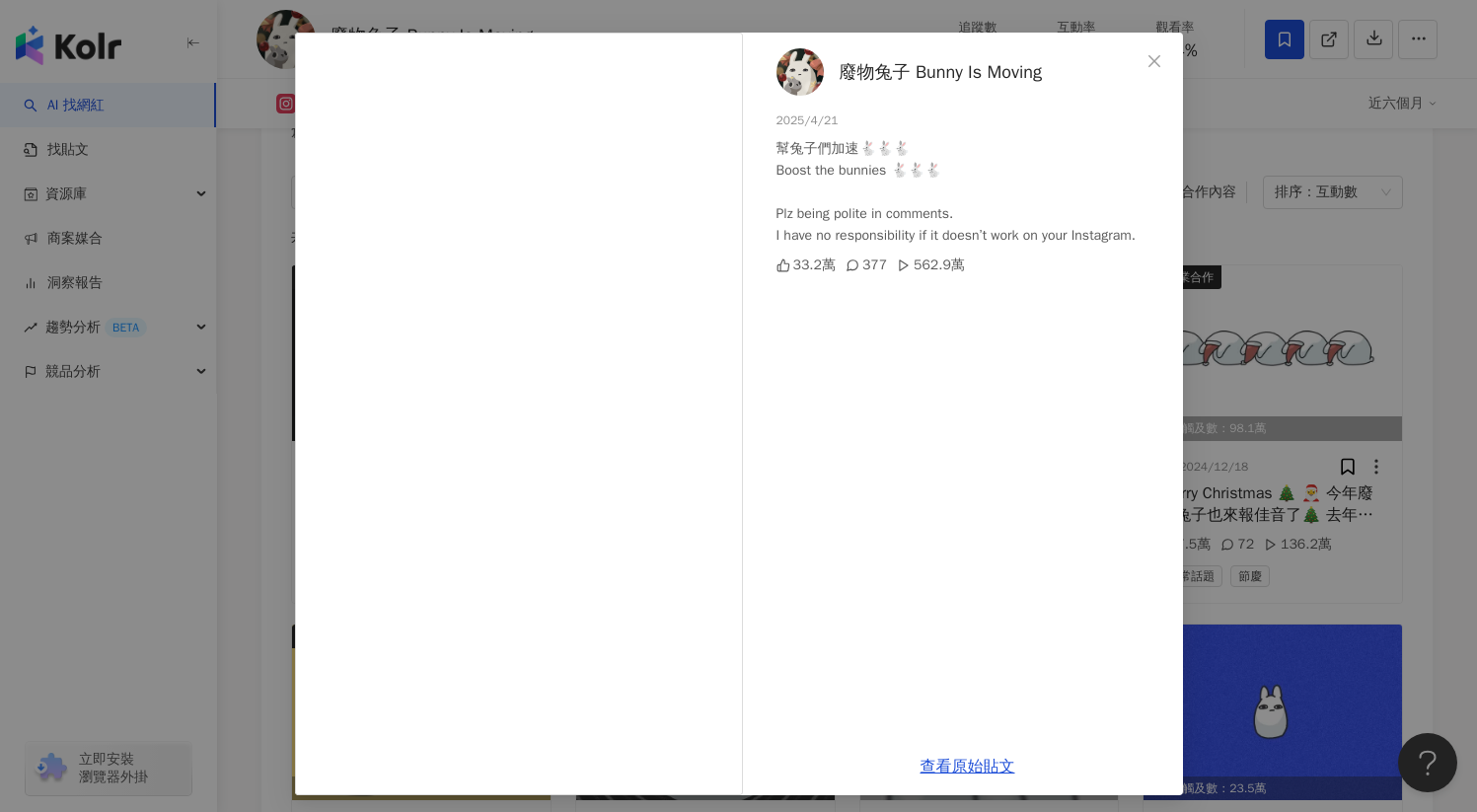 scroll, scrollTop: 73, scrollLeft: 0, axis: vertical 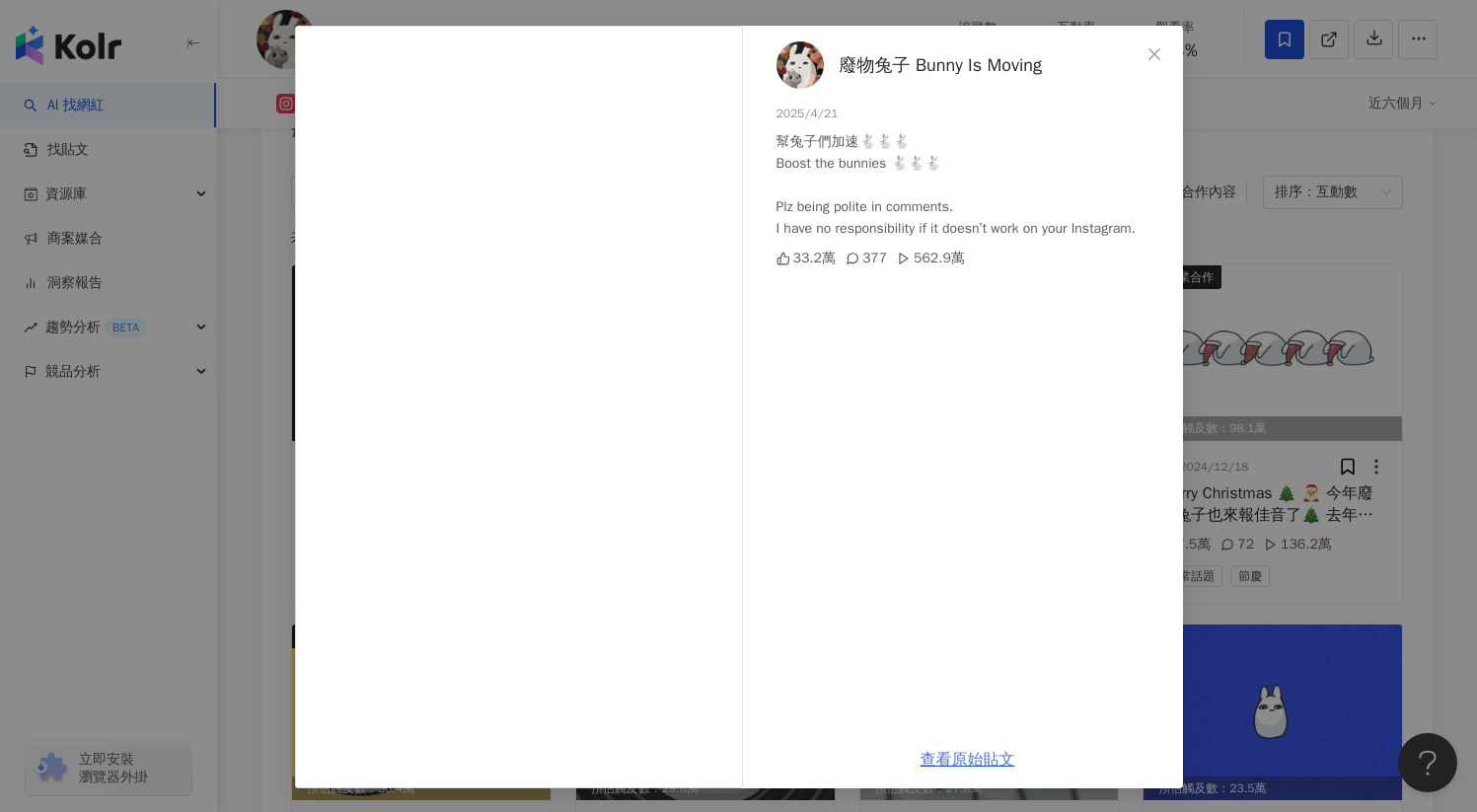 click on "查看原始貼文" at bounding box center (968, 760) 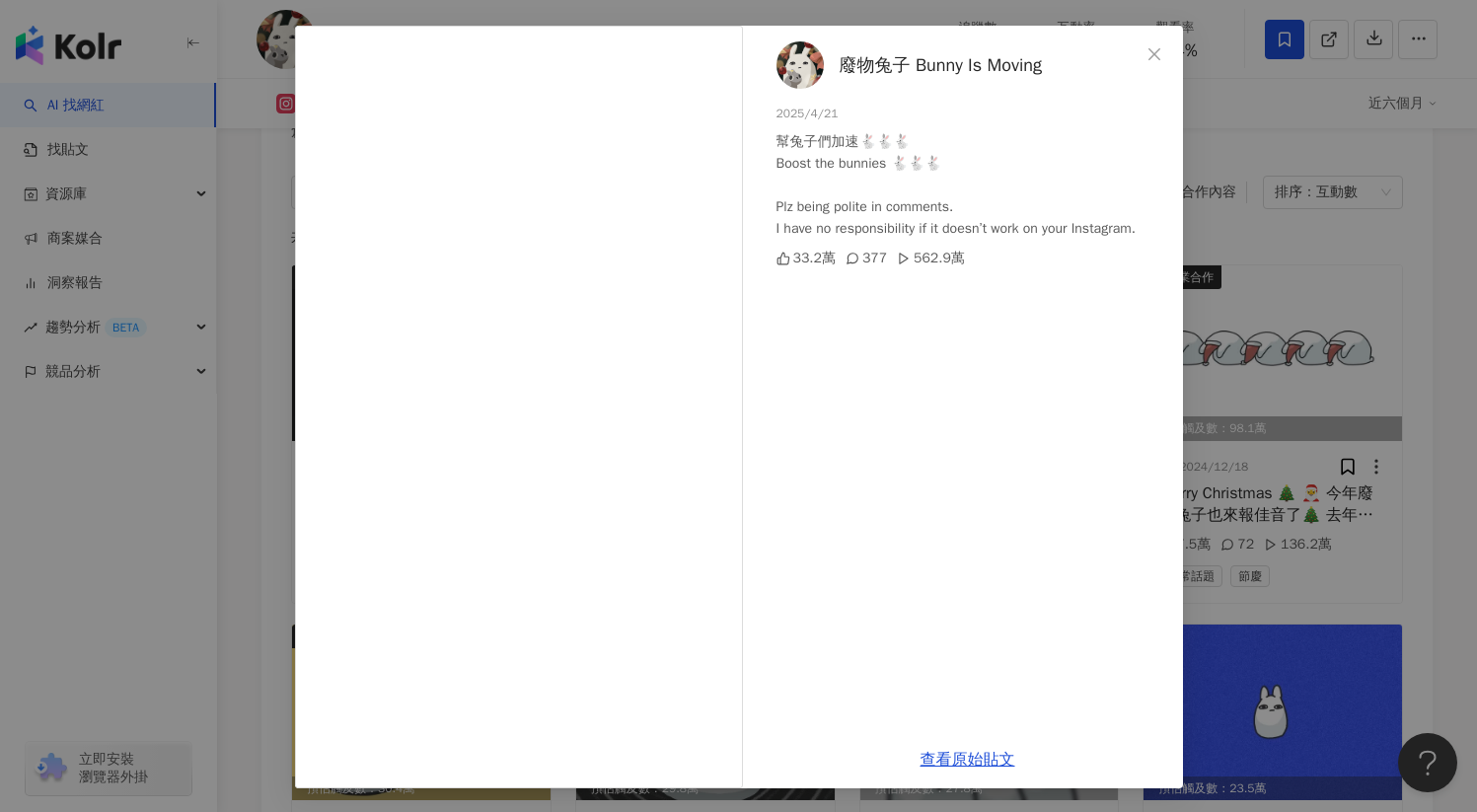 click 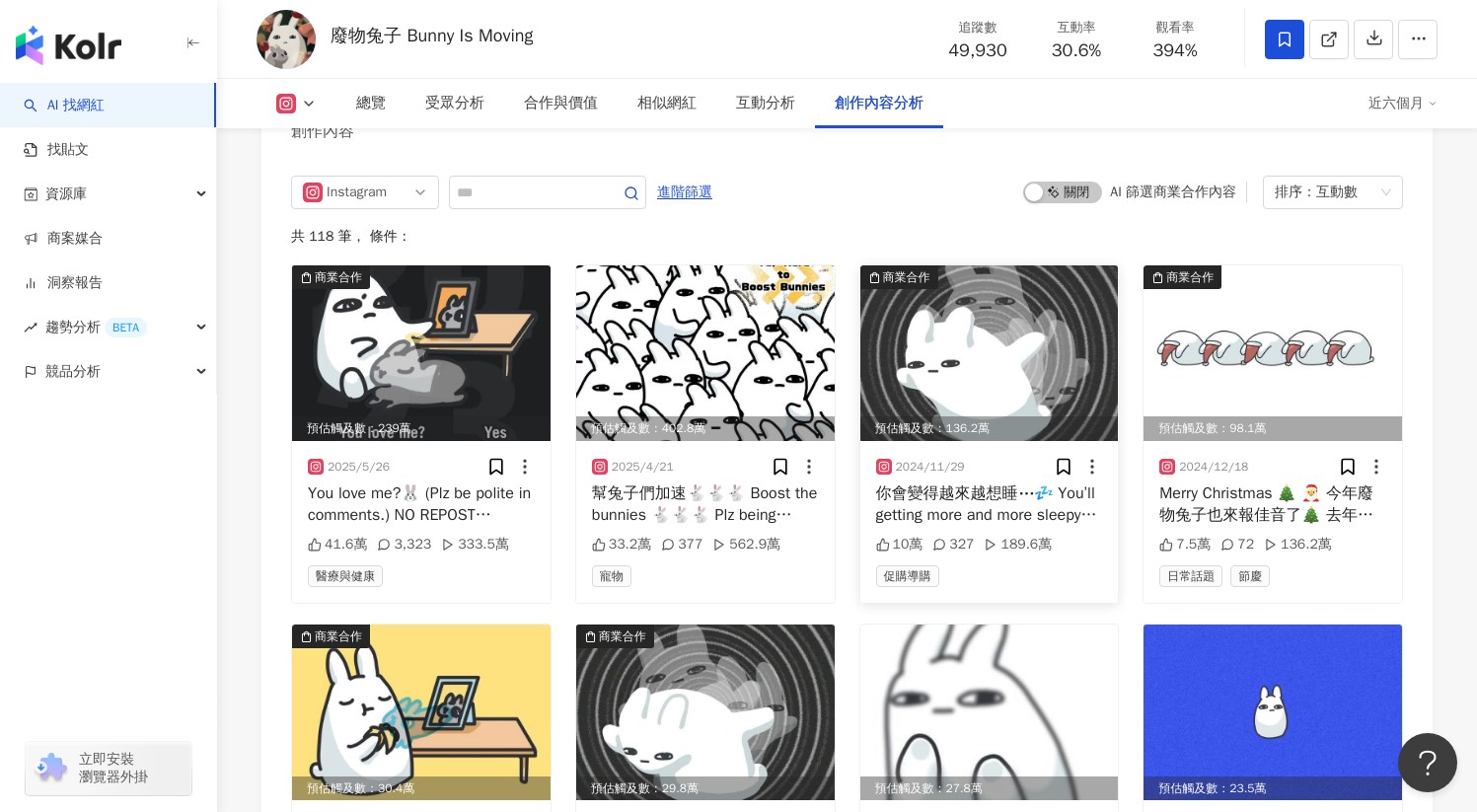 click at bounding box center (990, 353) 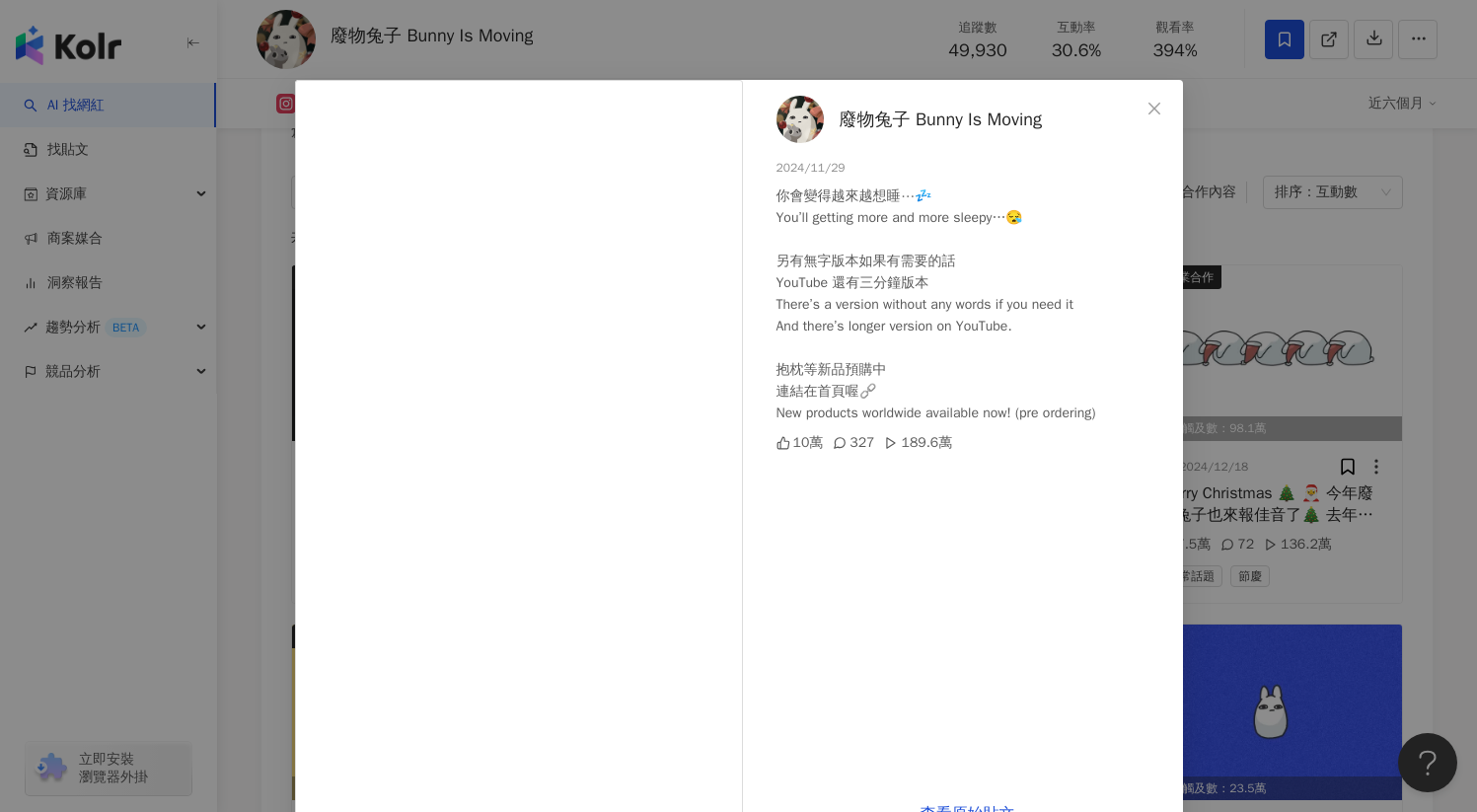 scroll, scrollTop: 73, scrollLeft: 0, axis: vertical 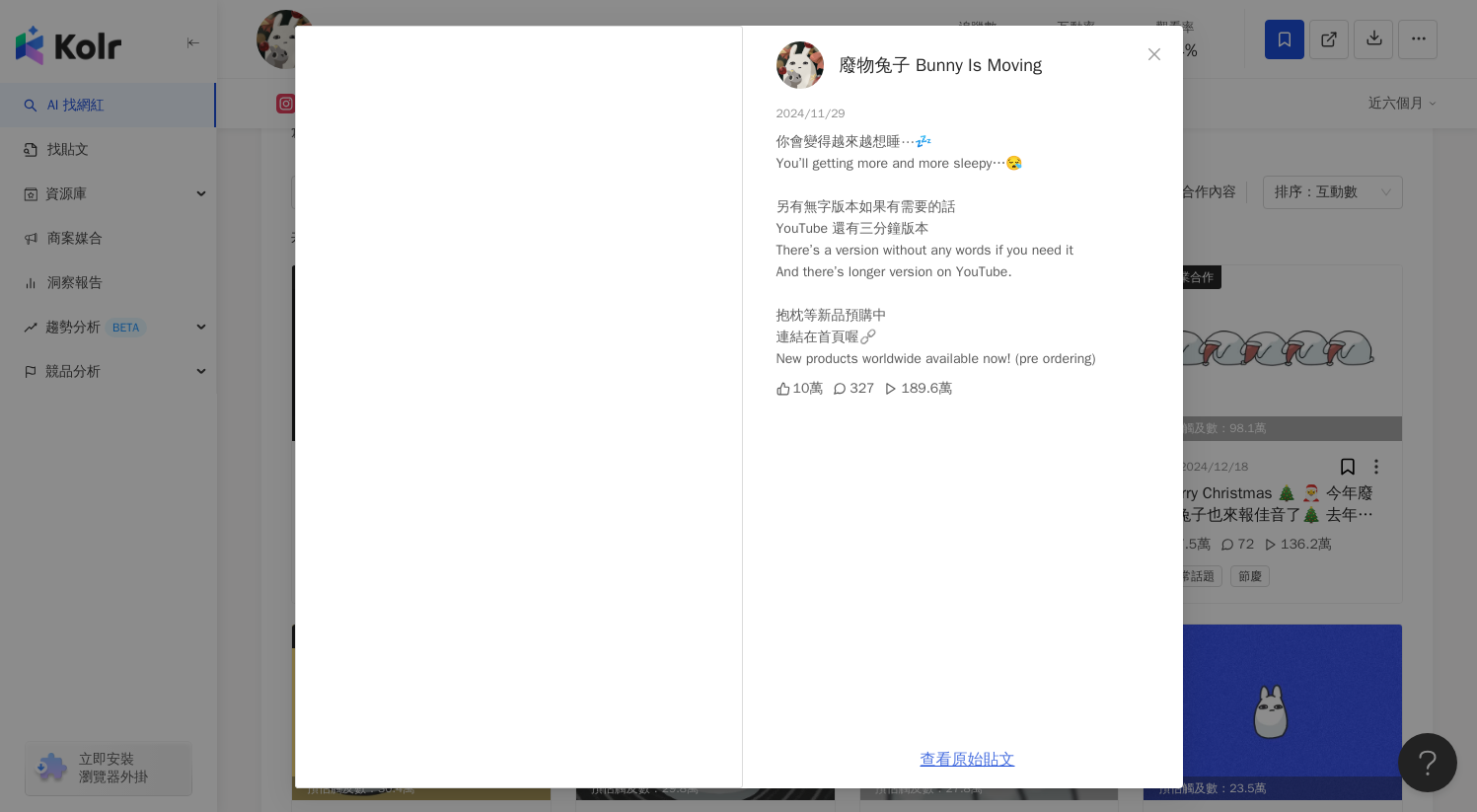 click on "查看原始貼文" at bounding box center [968, 760] 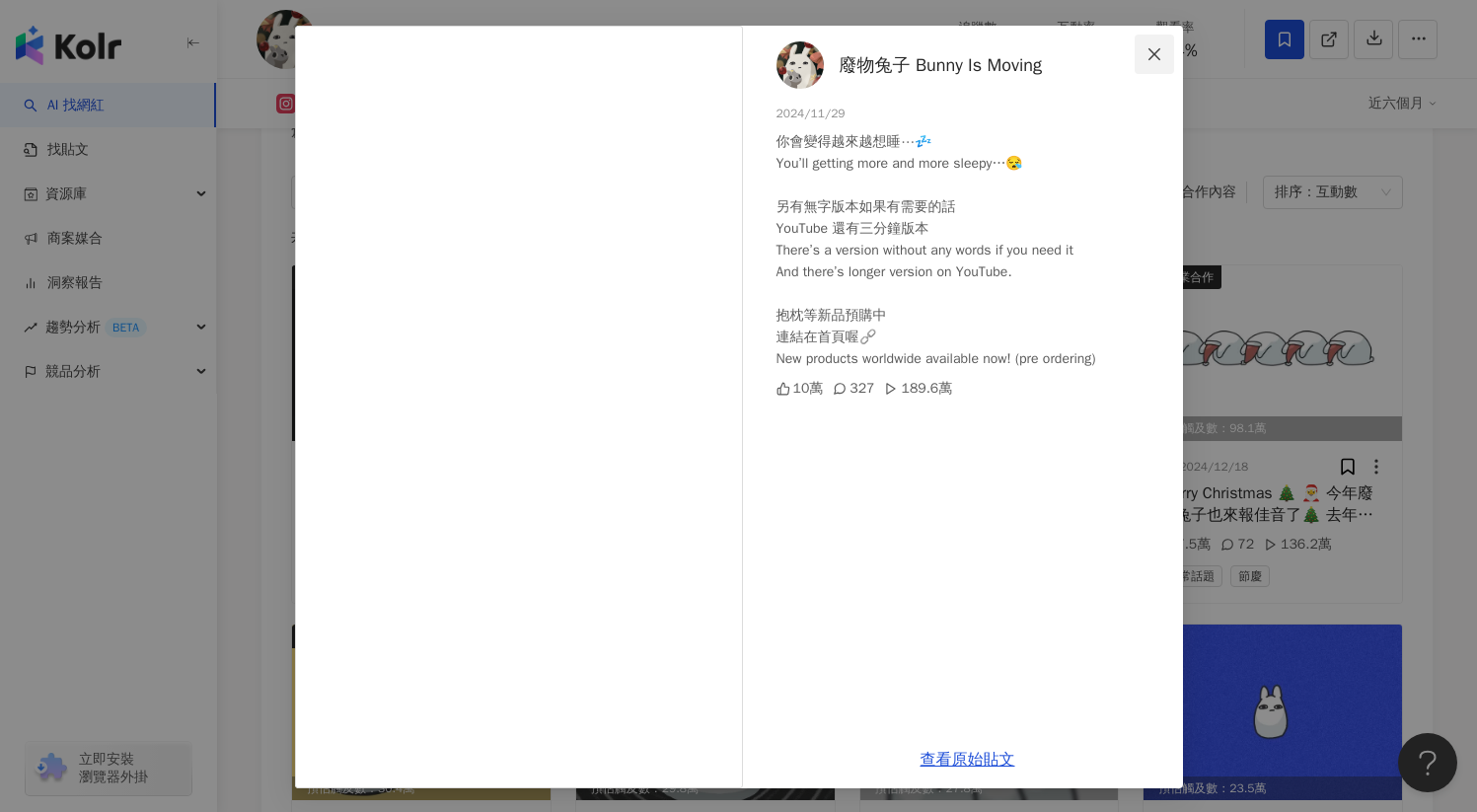 click 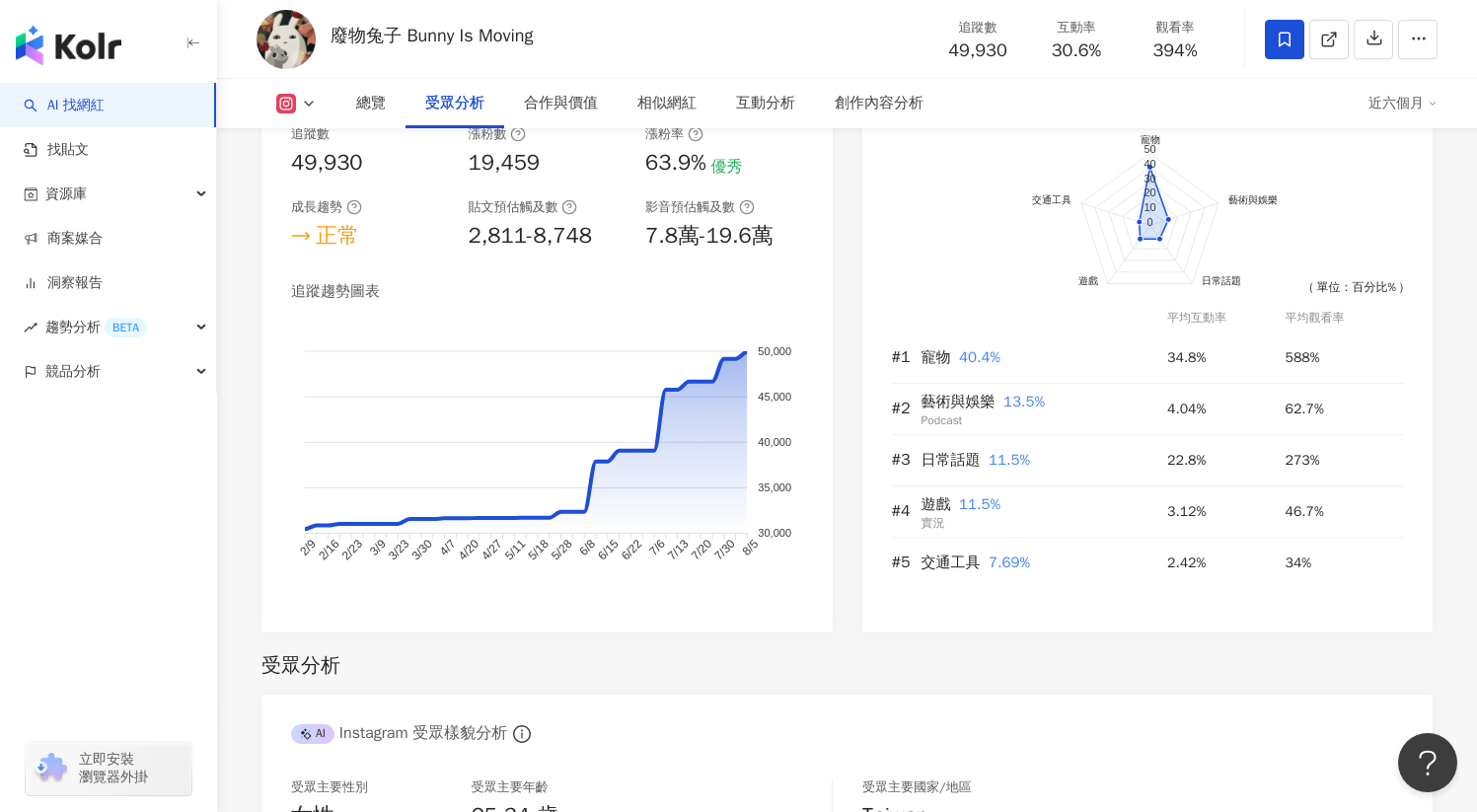 scroll, scrollTop: 1165, scrollLeft: 0, axis: vertical 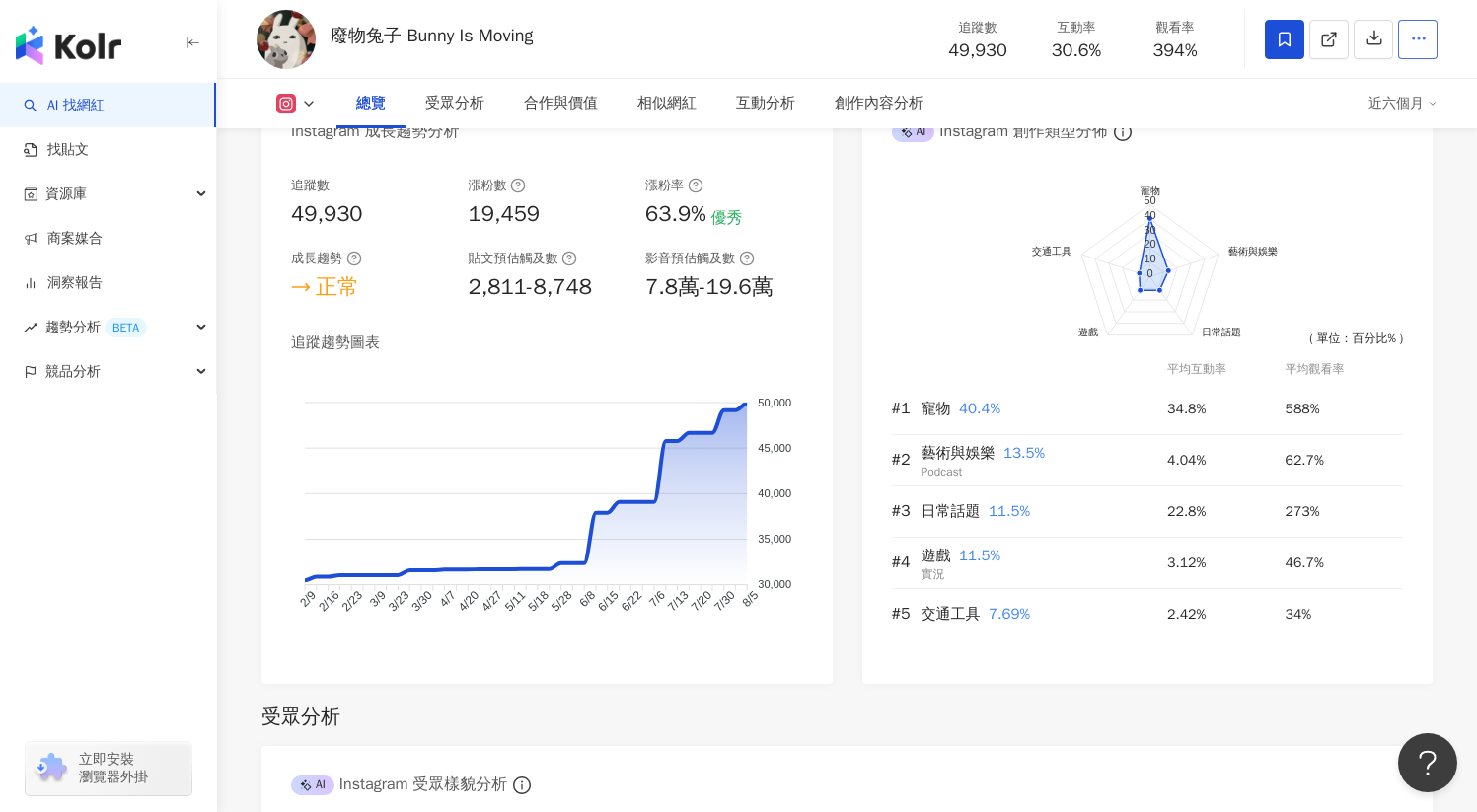 click 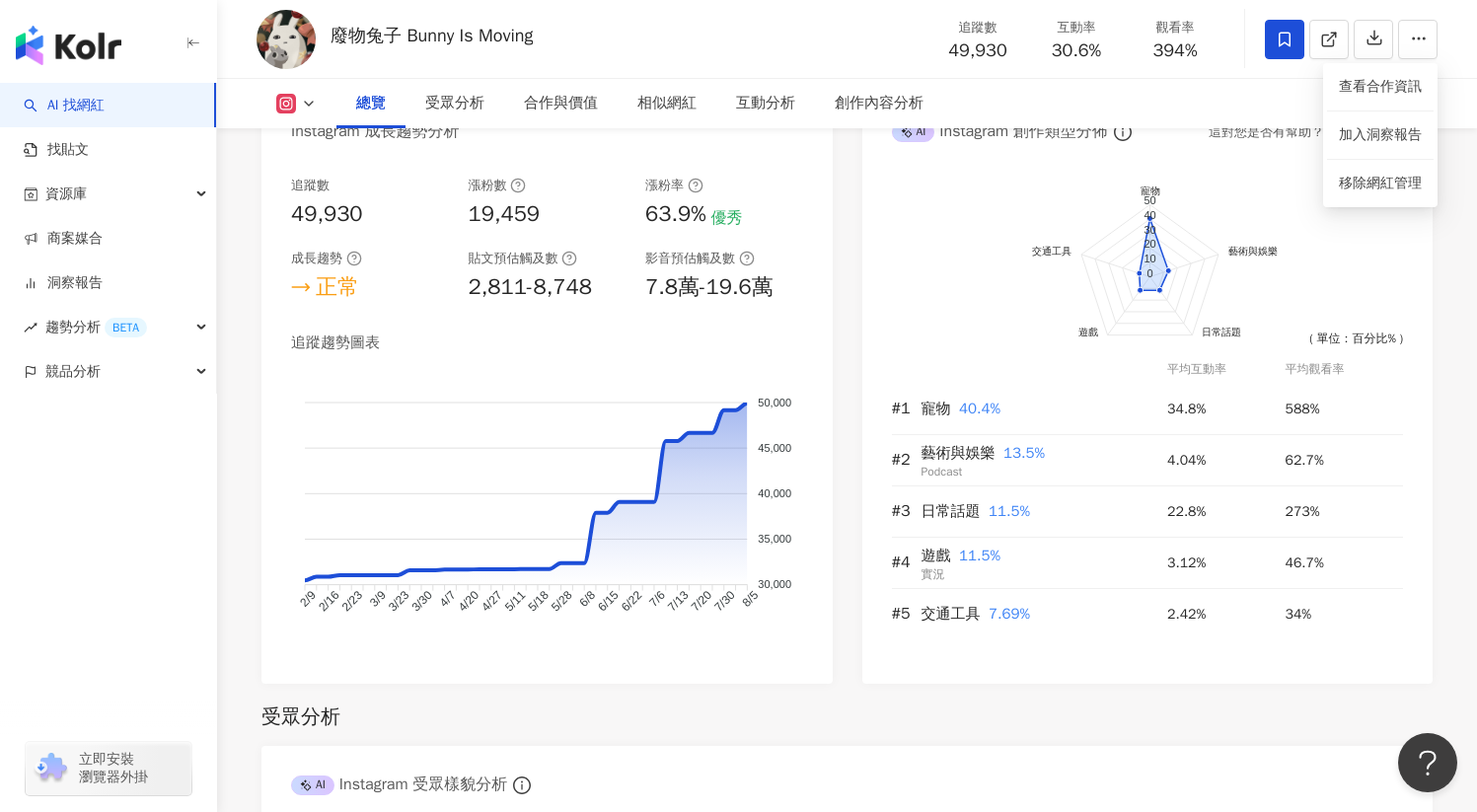 click on "前往申請試用方案解鎖 ( 立即註冊 ) 寵物 藝術與娛樂 日常話題 遊戲 交通工具 50 40 30 20 10 0 ( 單位：百分比% ) 平均互動率 平均觀看率 #1 寵物    40.4% 34.8% 588% #2 藝術與娛樂    13.5% Podcast 4.04% 62.7% #3 日常話題    11.5% 22.8% 273% #4 遊戲    11.5% 實況 3.12% 46.7% #5 交通工具    7.69% 2.42% 34%" at bounding box center [1147, 420] 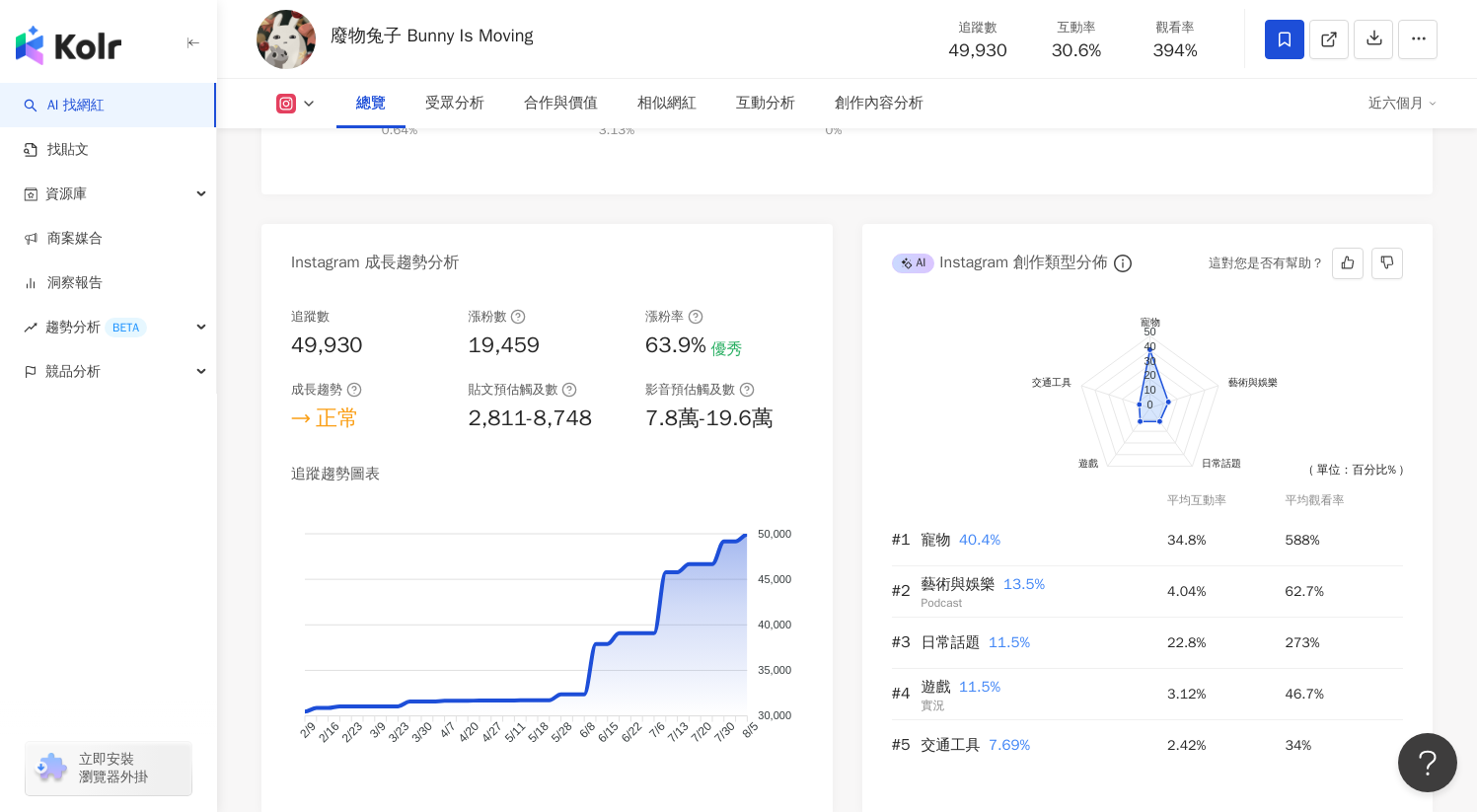 scroll, scrollTop: 0, scrollLeft: 0, axis: both 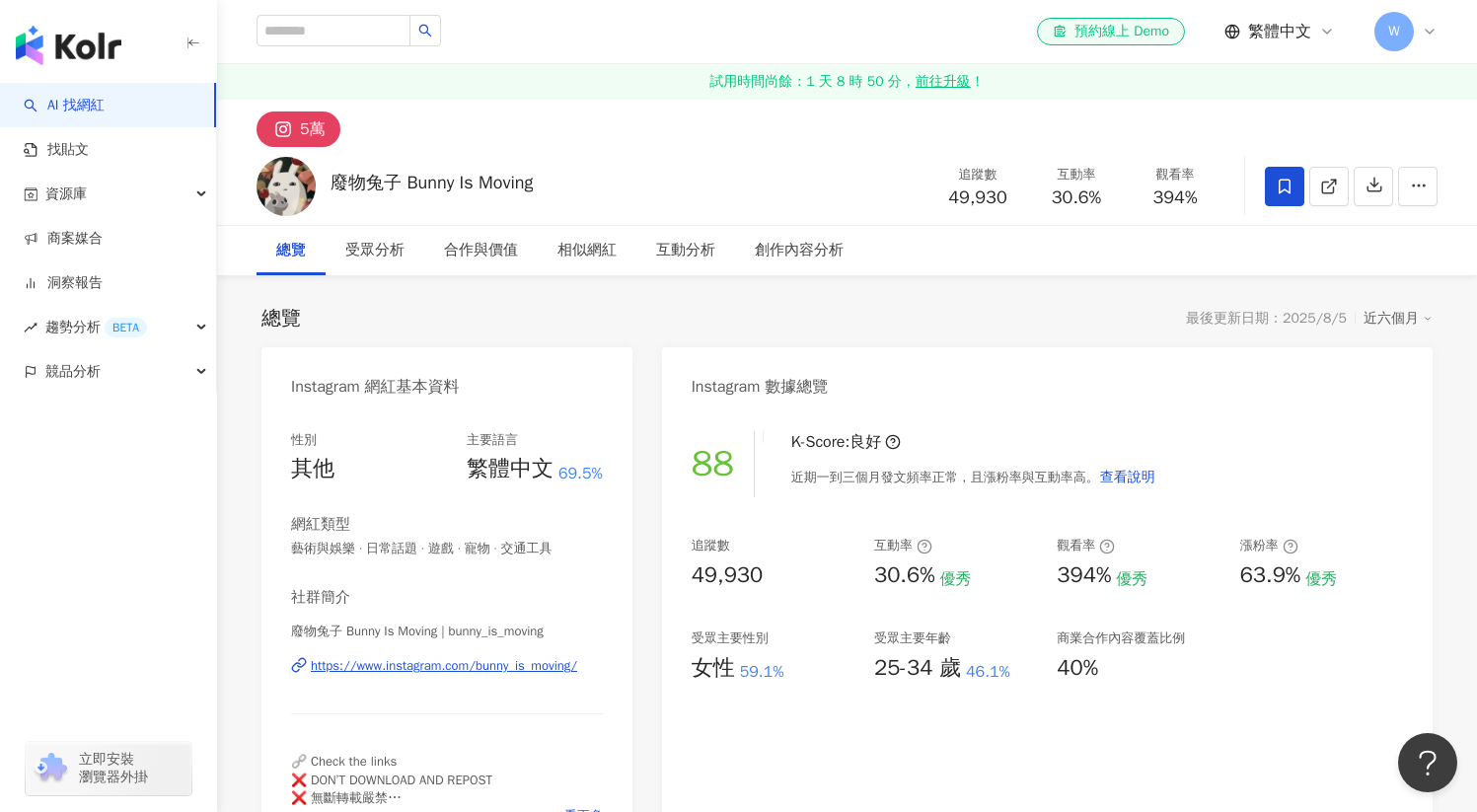 click on "W" at bounding box center (1406, 32) 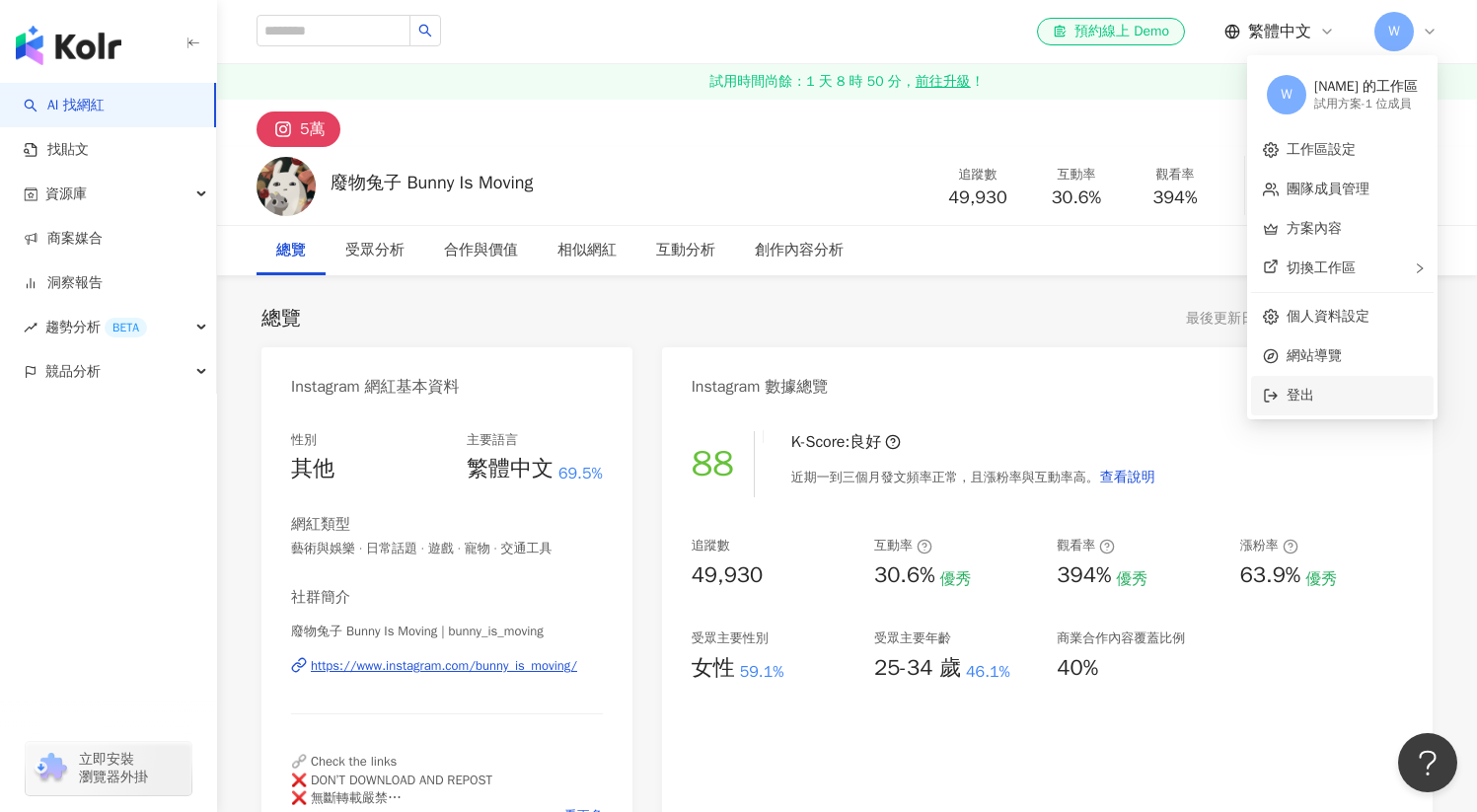 click on "登出" at bounding box center (1354, 396) 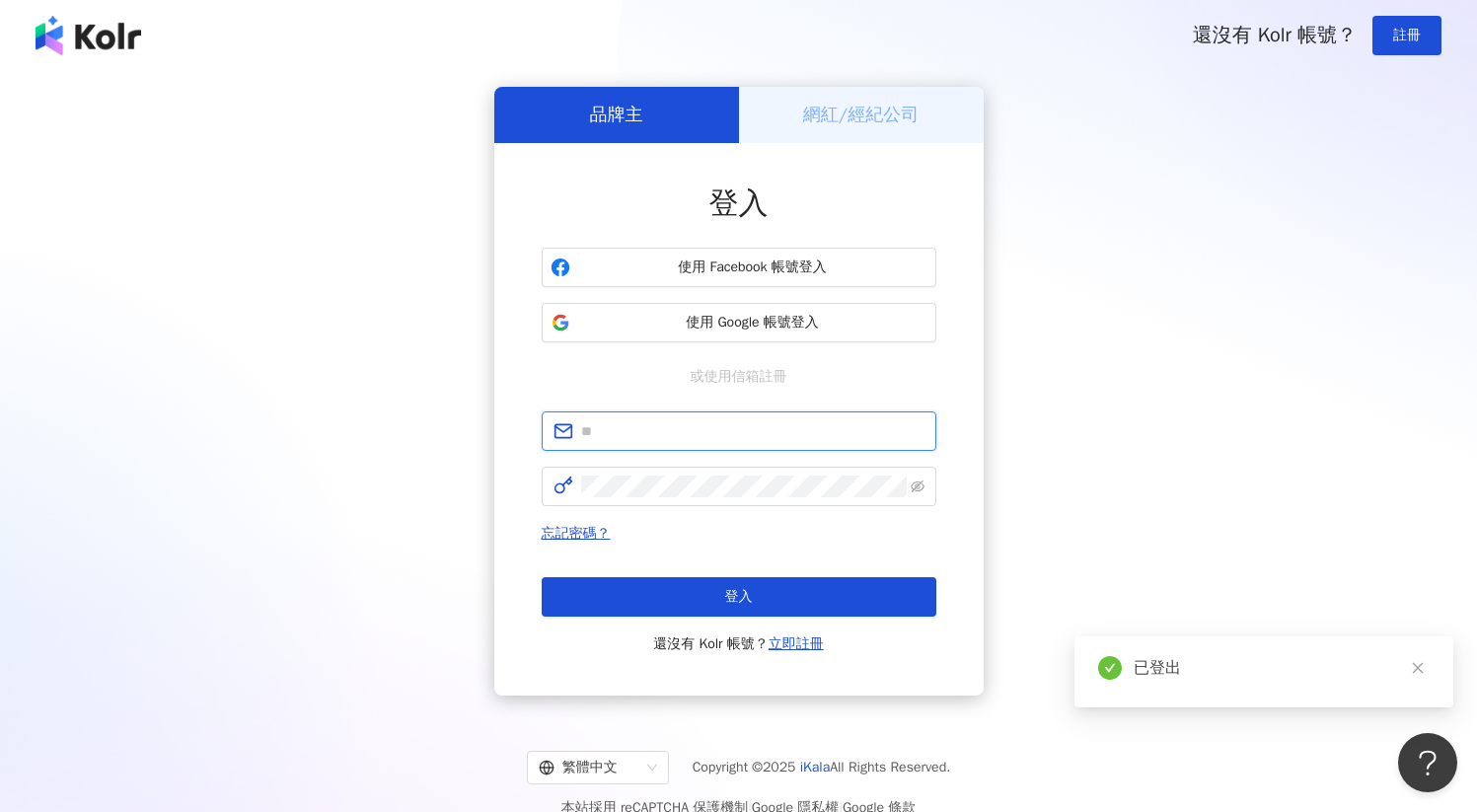click at bounding box center (753, 431) 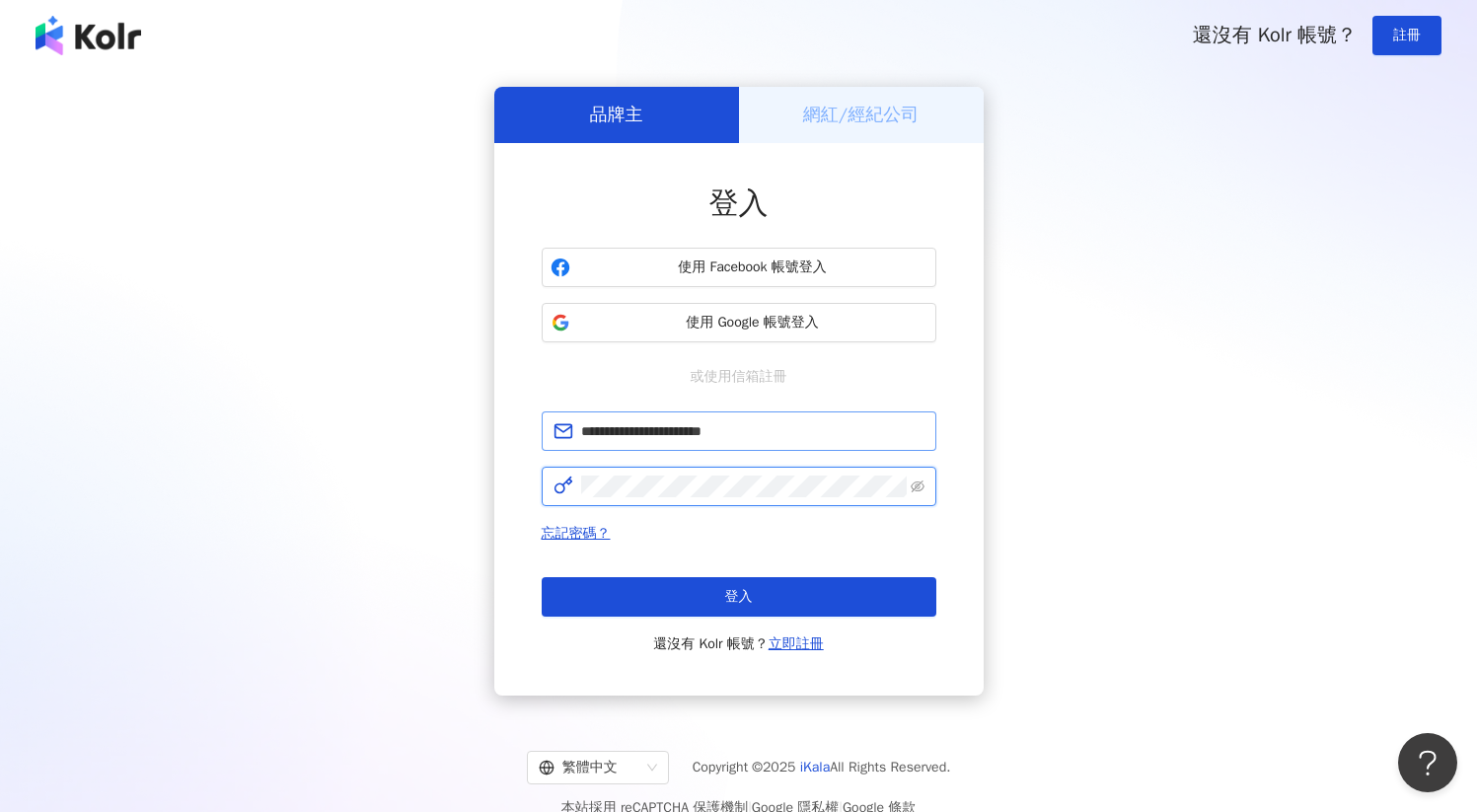 click on "登入" at bounding box center [739, 597] 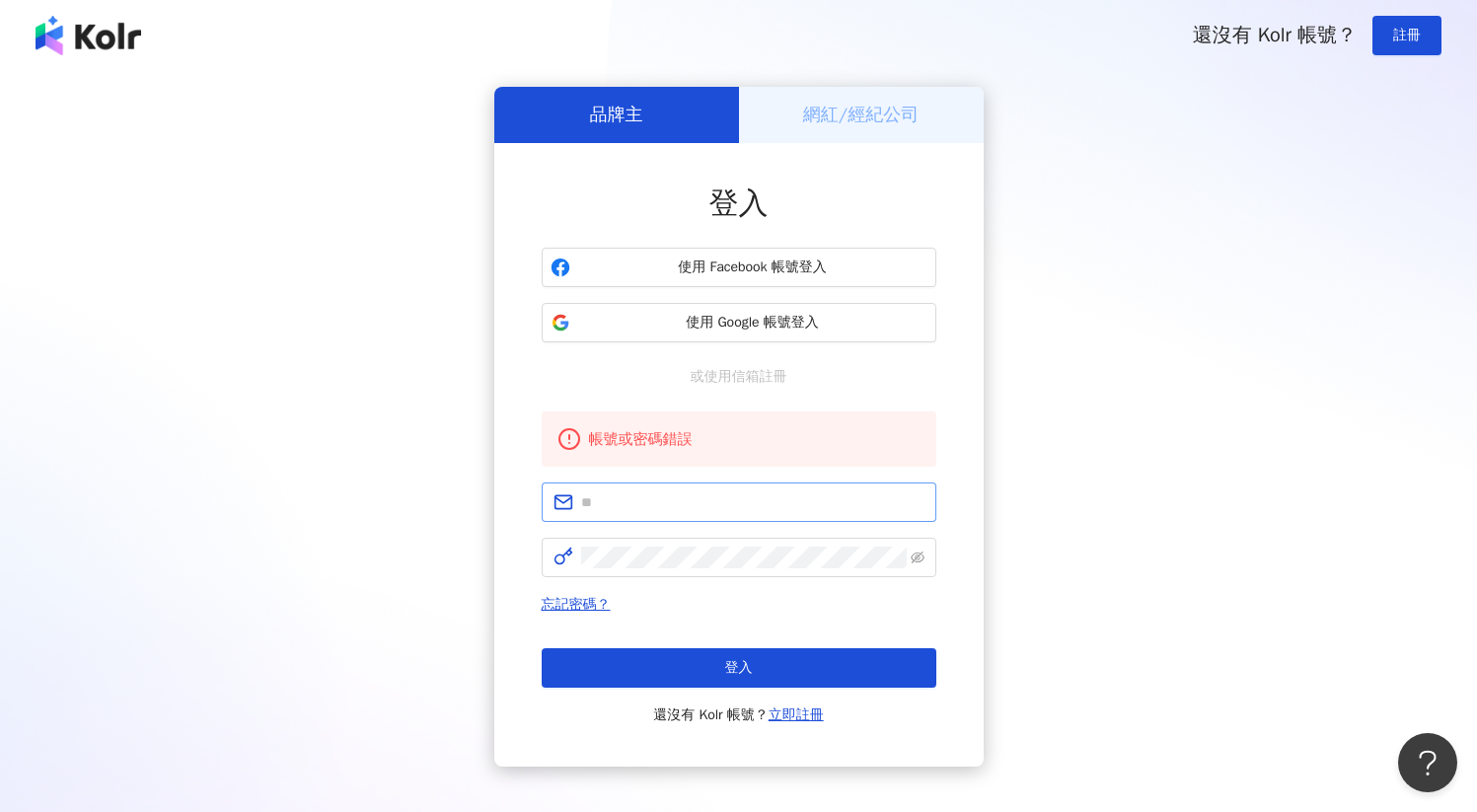 click at bounding box center (739, 502) 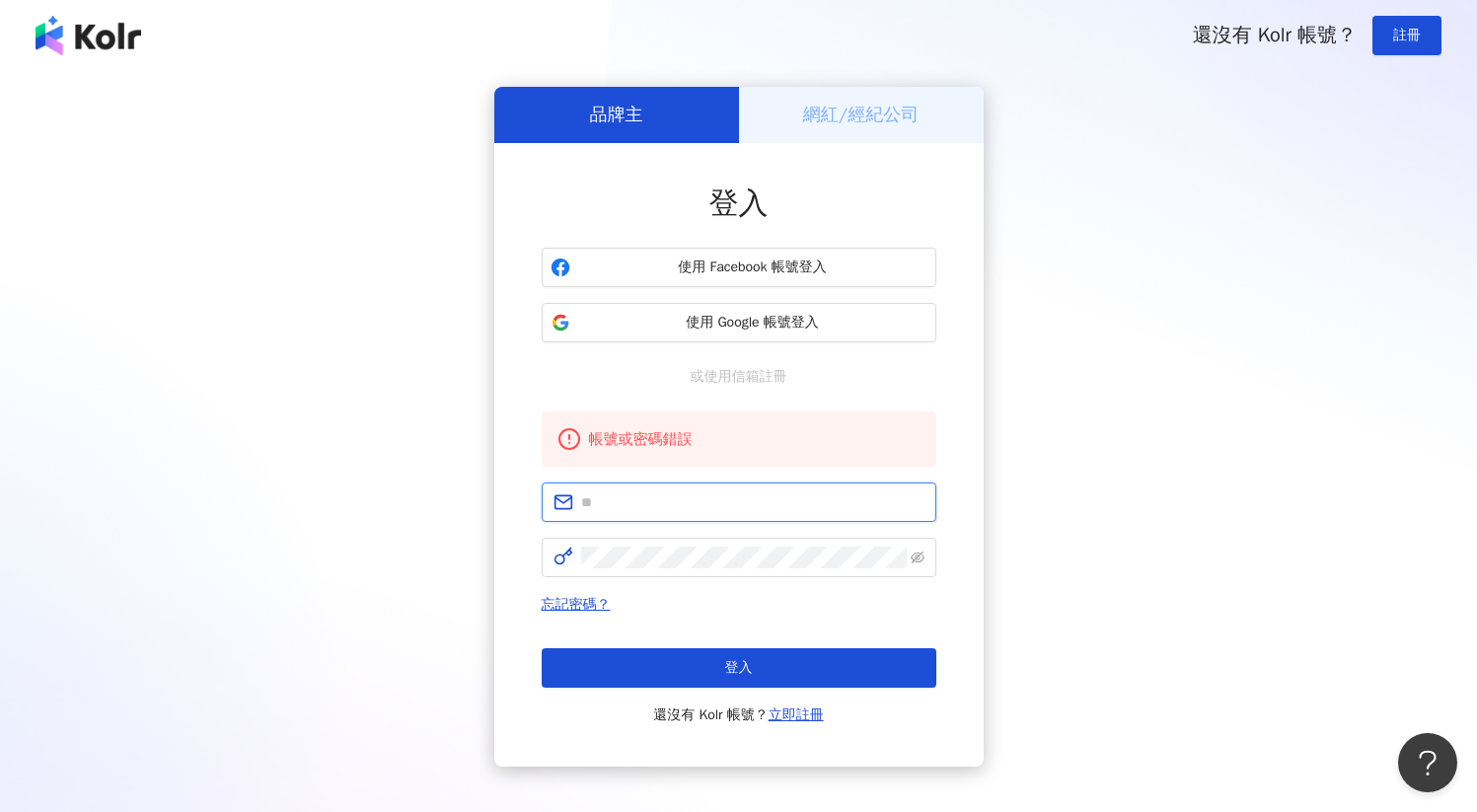 type on "*" 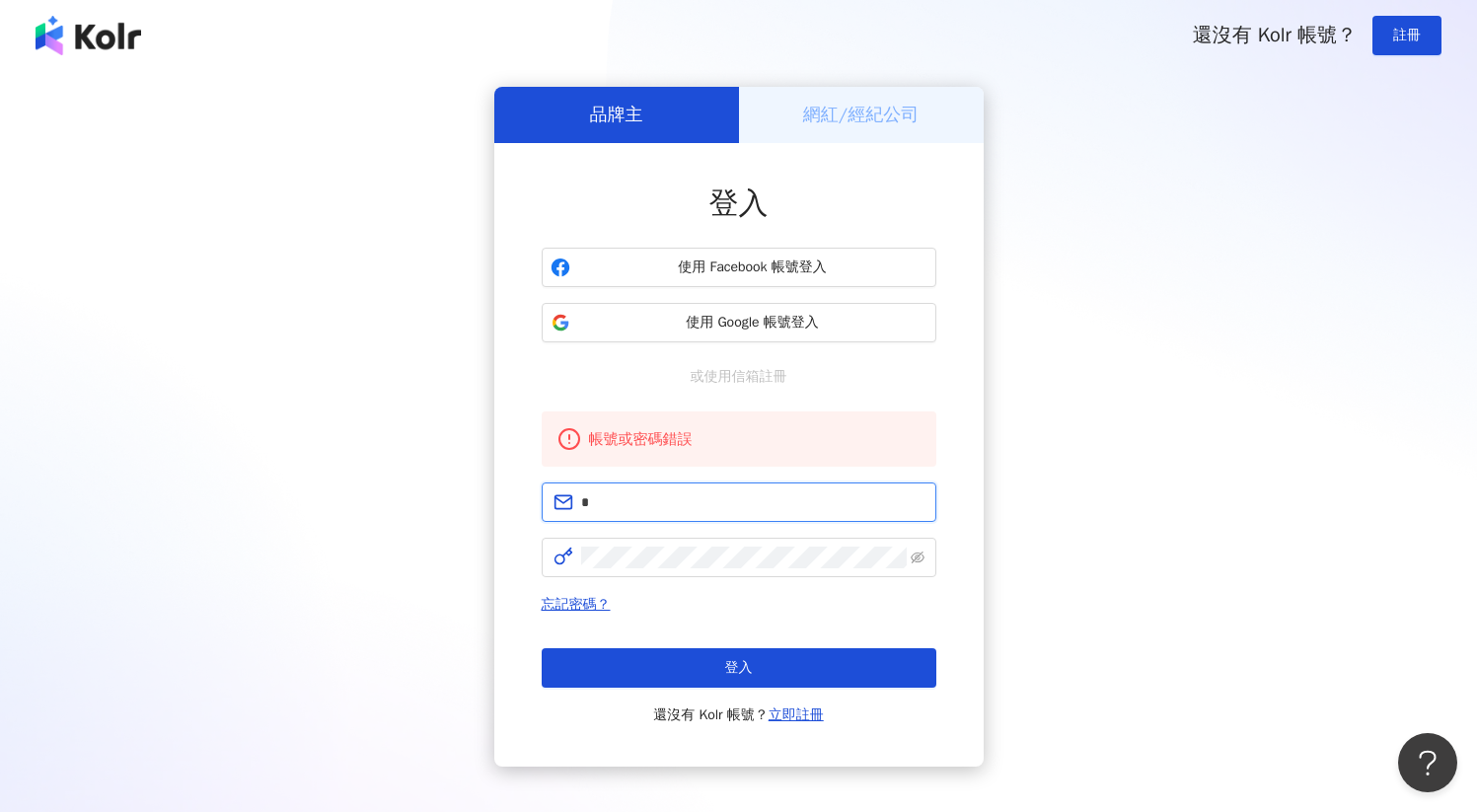 type on "**********" 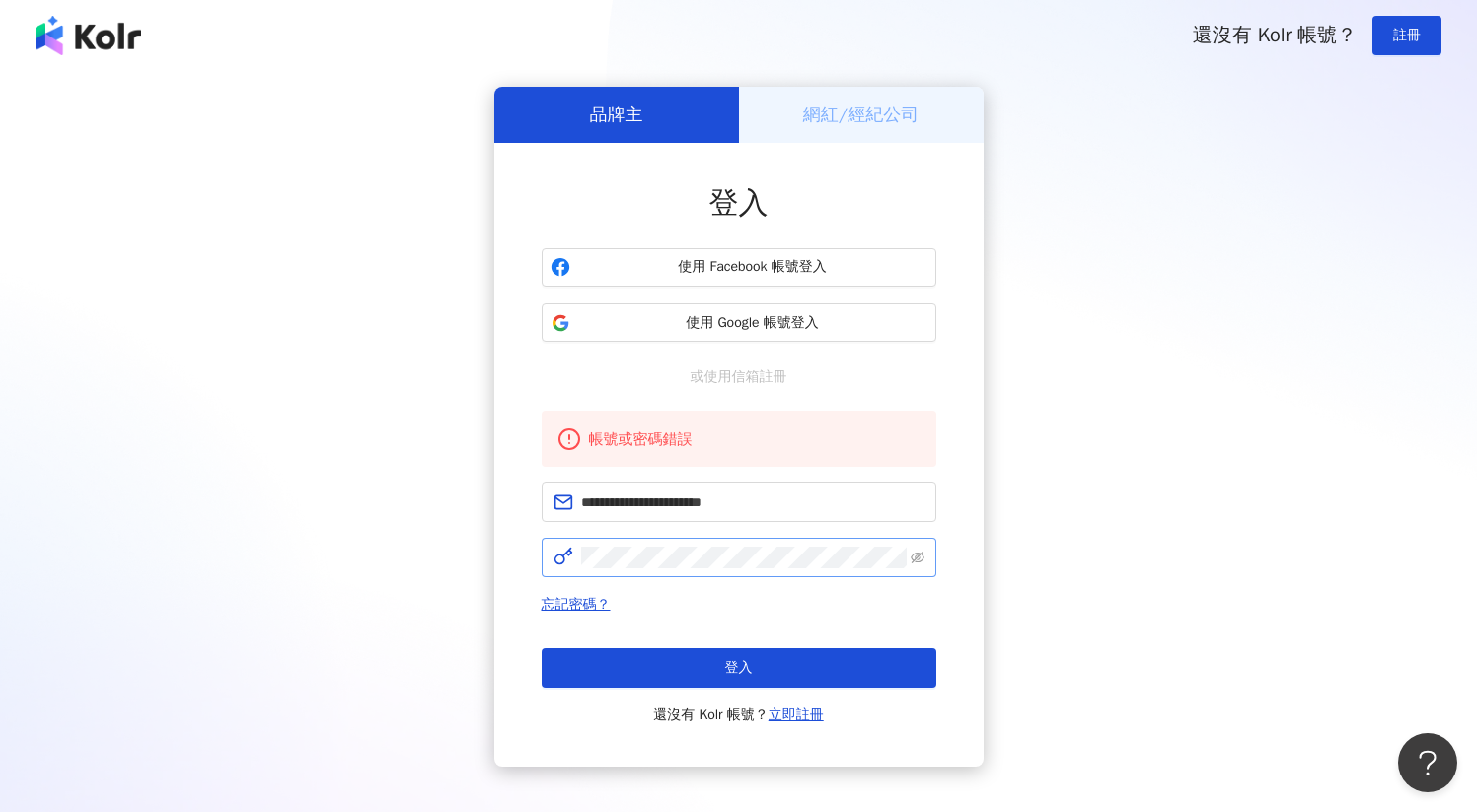 click at bounding box center [739, 557] 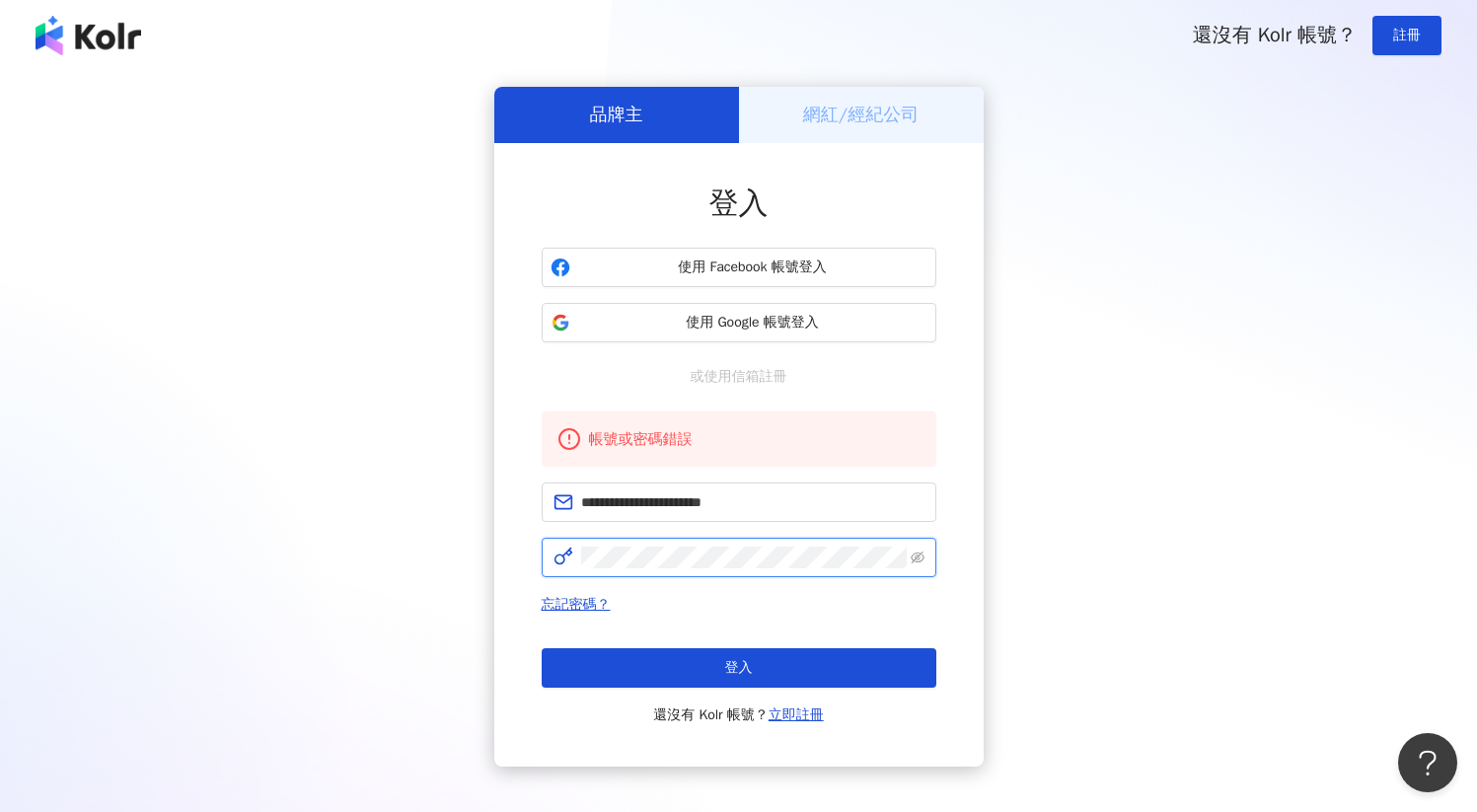 click on "登入" at bounding box center (739, 668) 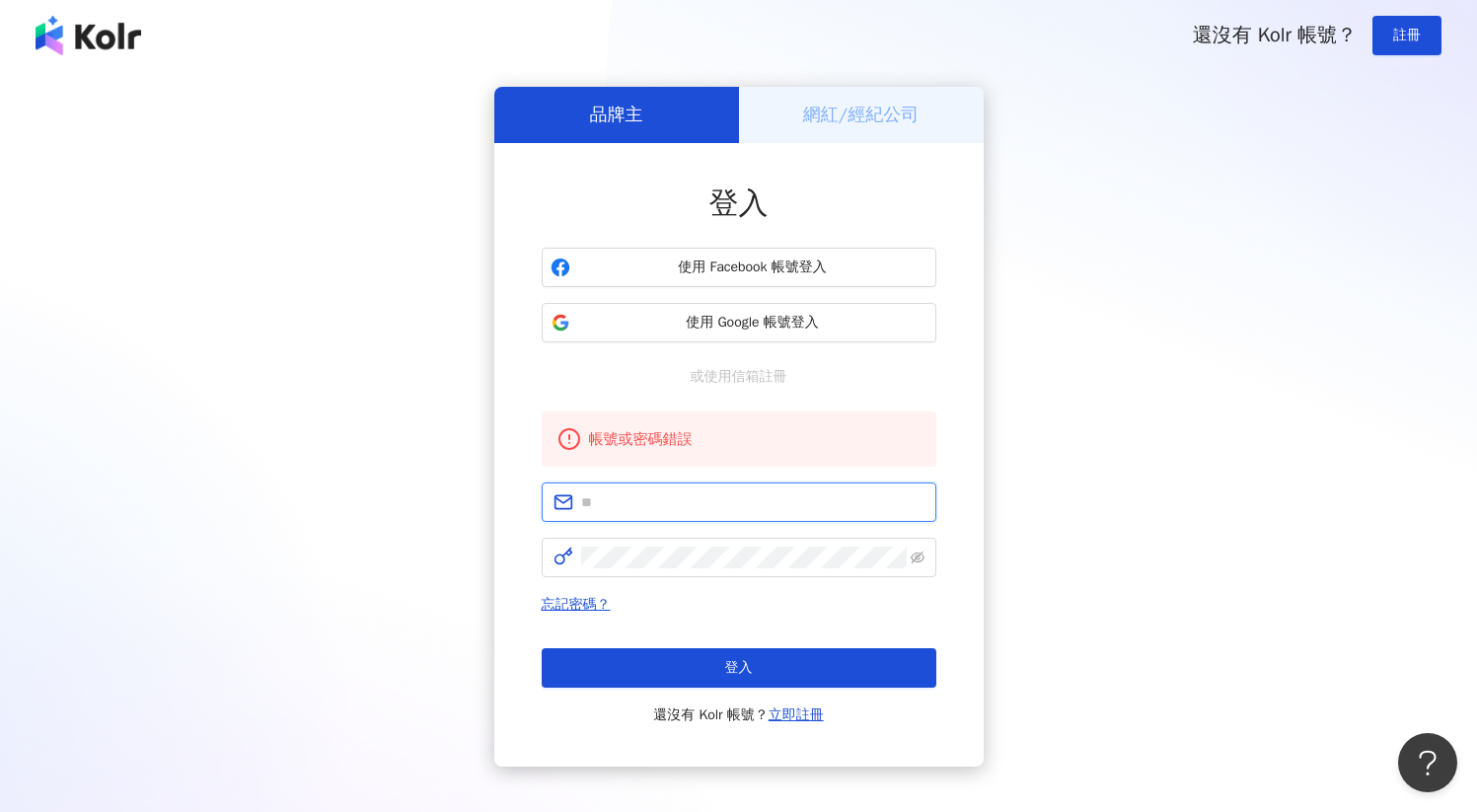 click at bounding box center (753, 502) 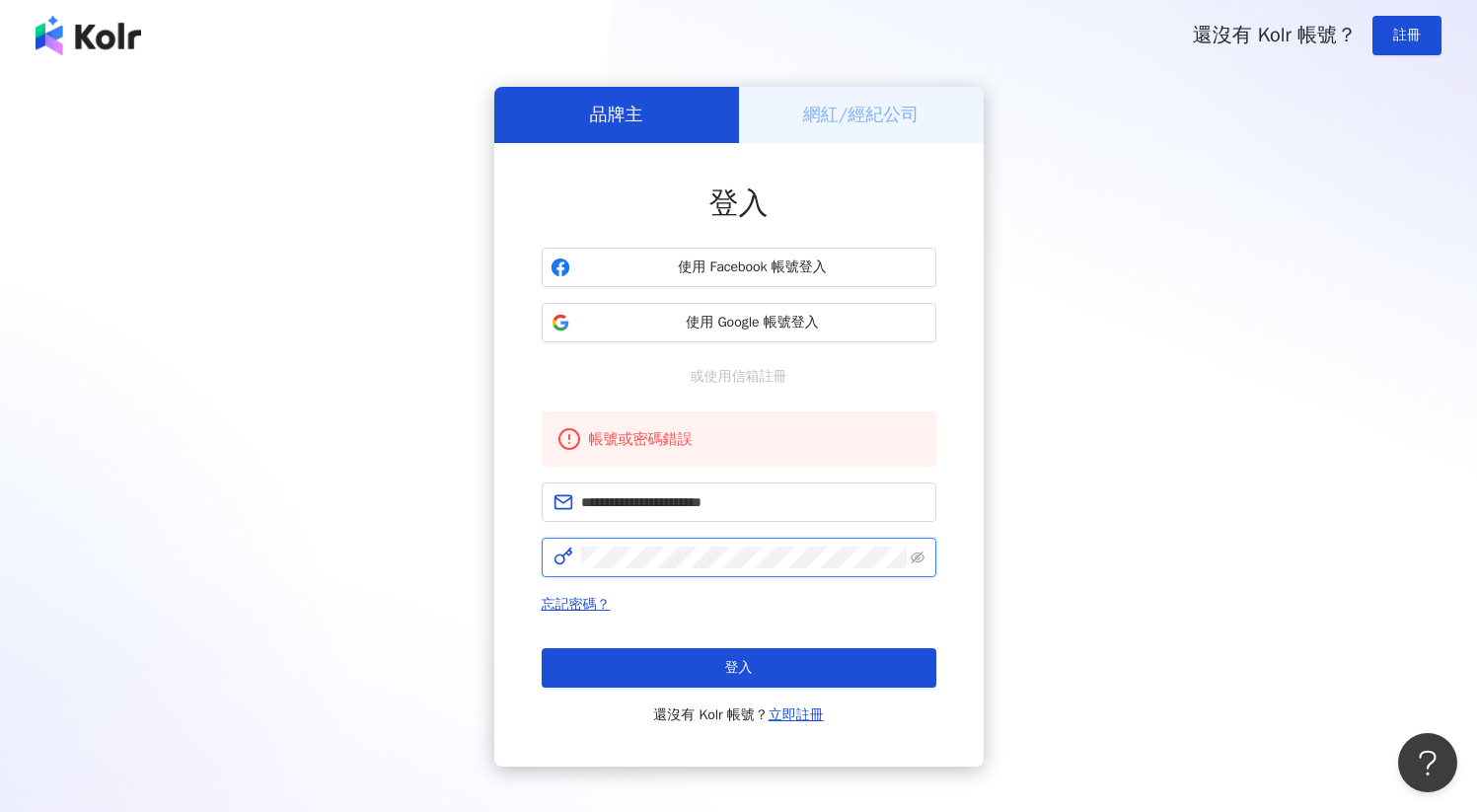 click on "登入" at bounding box center (739, 668) 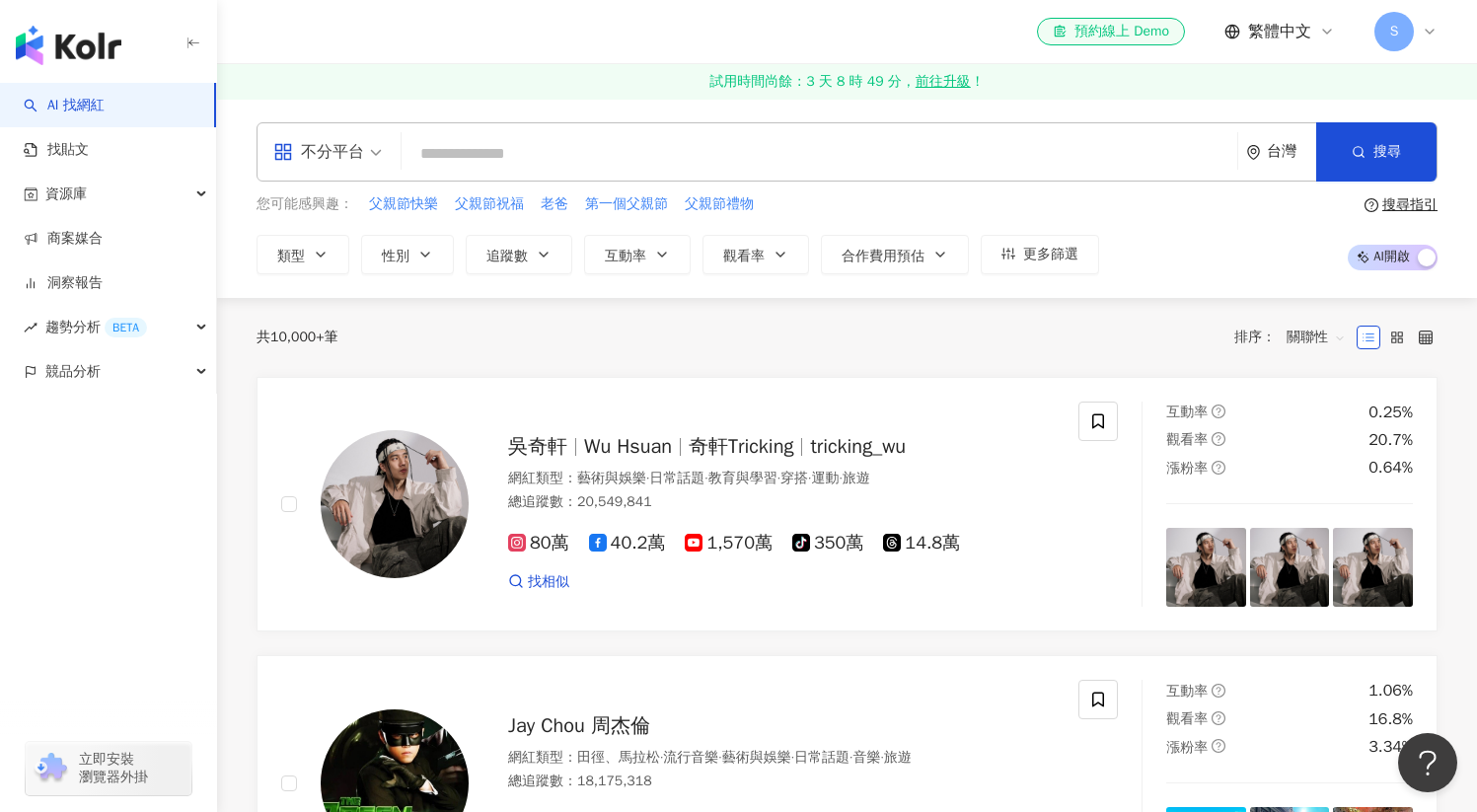click at bounding box center (819, 154) 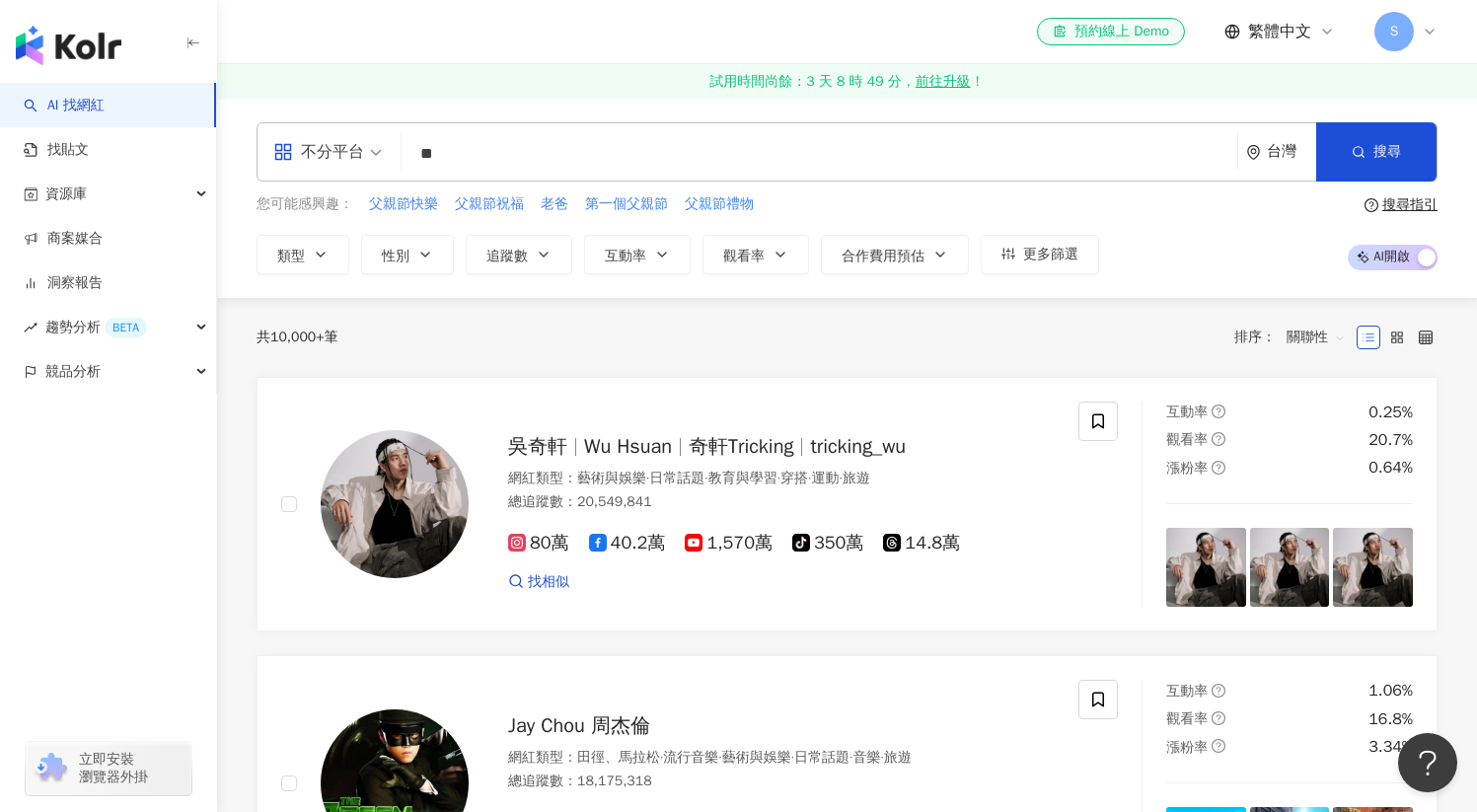 type on "*" 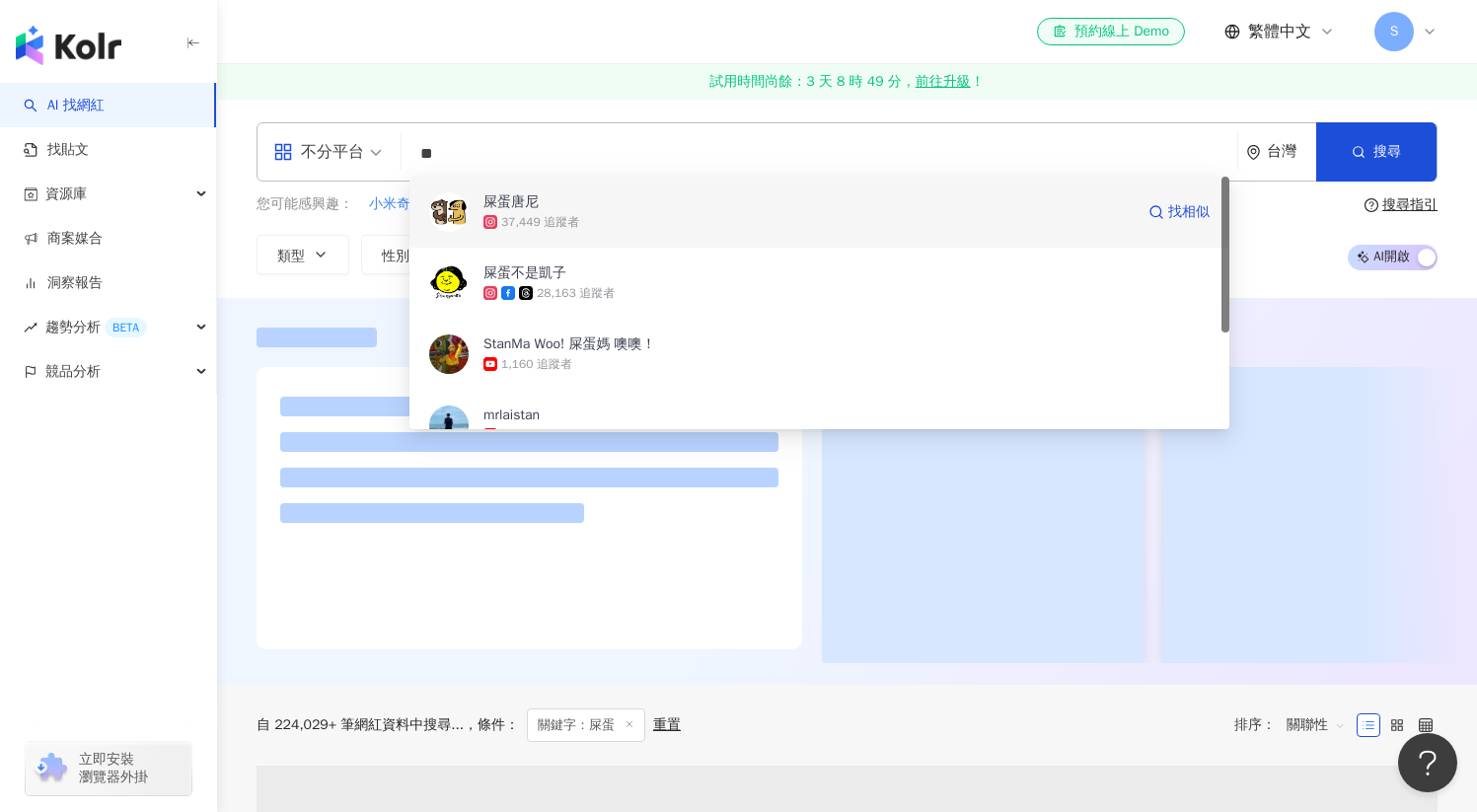 click on "37,449   追蹤者" at bounding box center [540, 222] 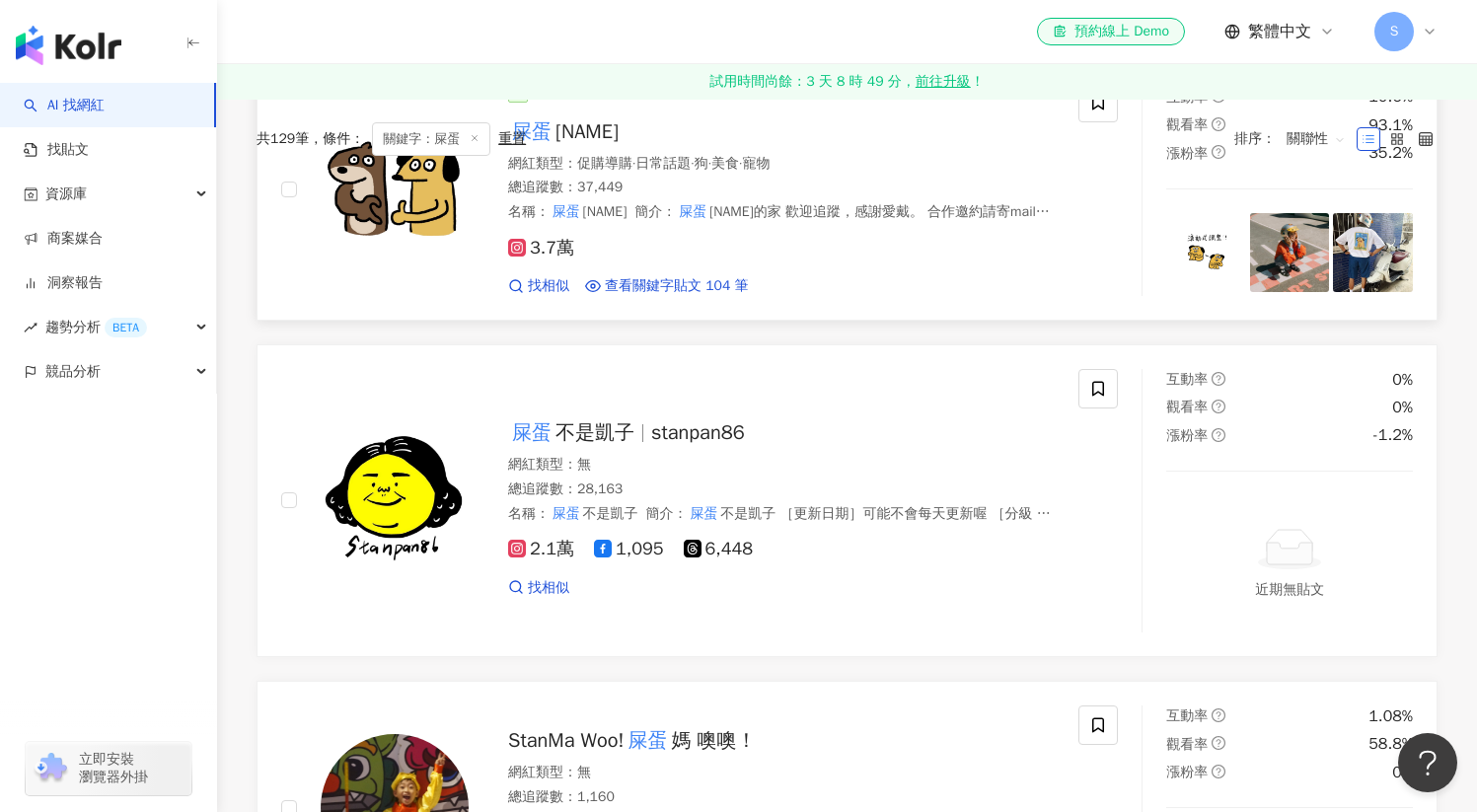 scroll, scrollTop: 423, scrollLeft: 0, axis: vertical 